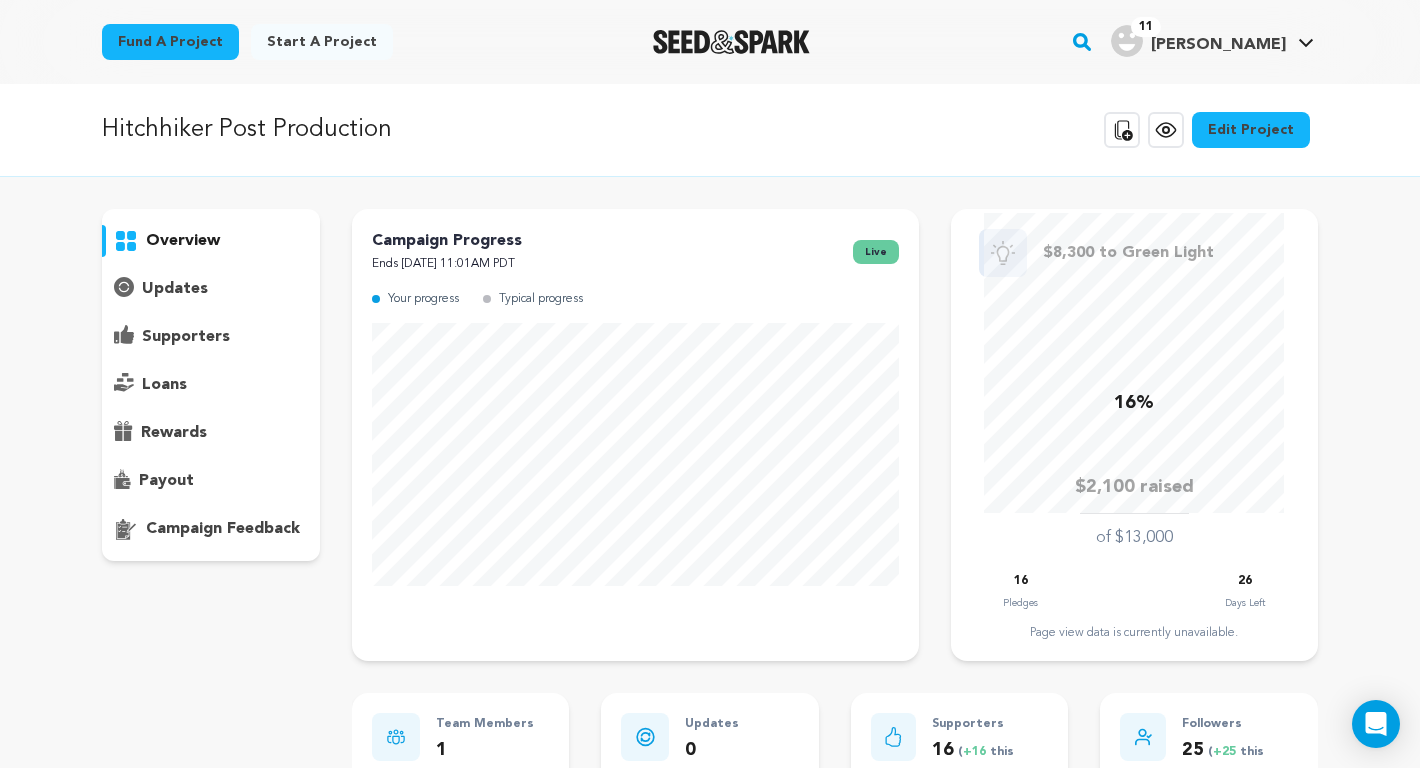 scroll, scrollTop: 79, scrollLeft: 0, axis: vertical 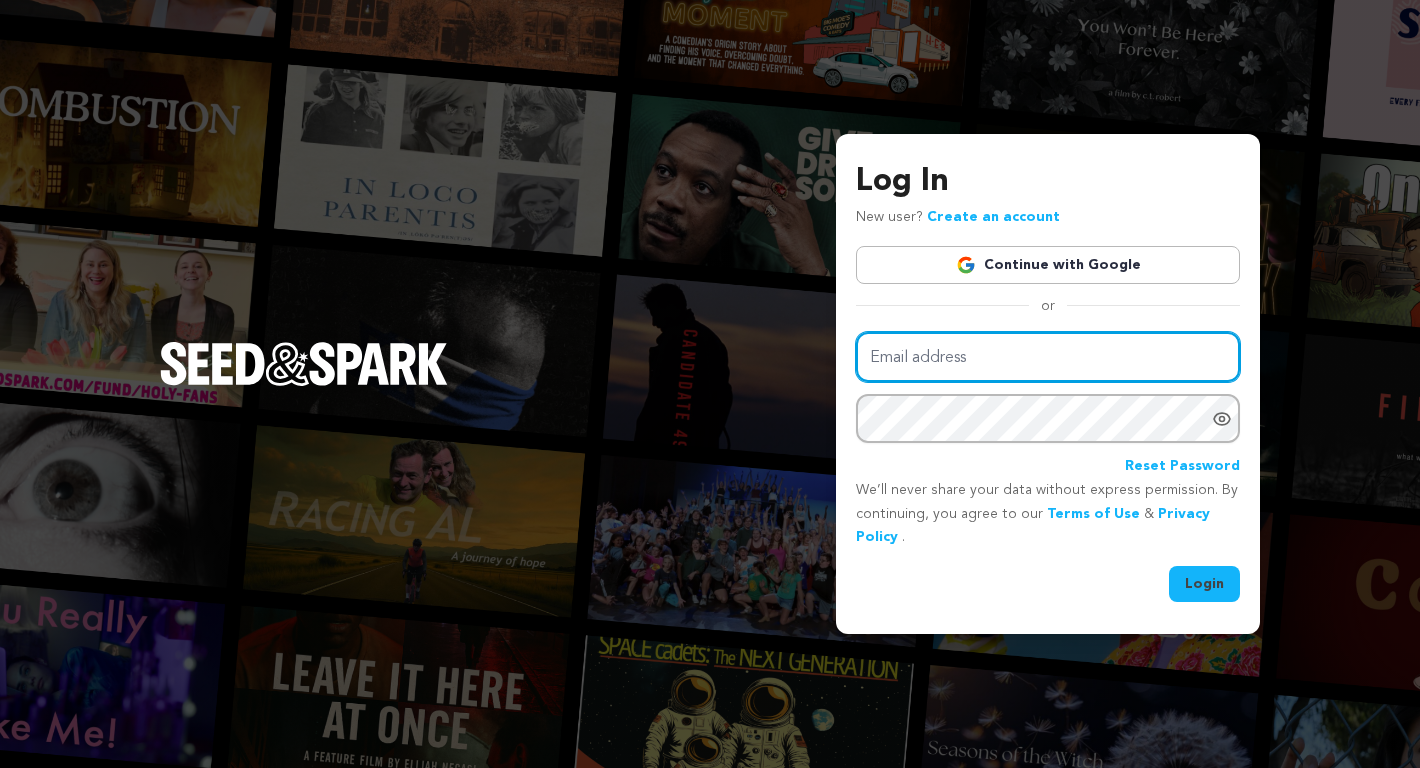 type on "samanthakaywalker@gmail.com" 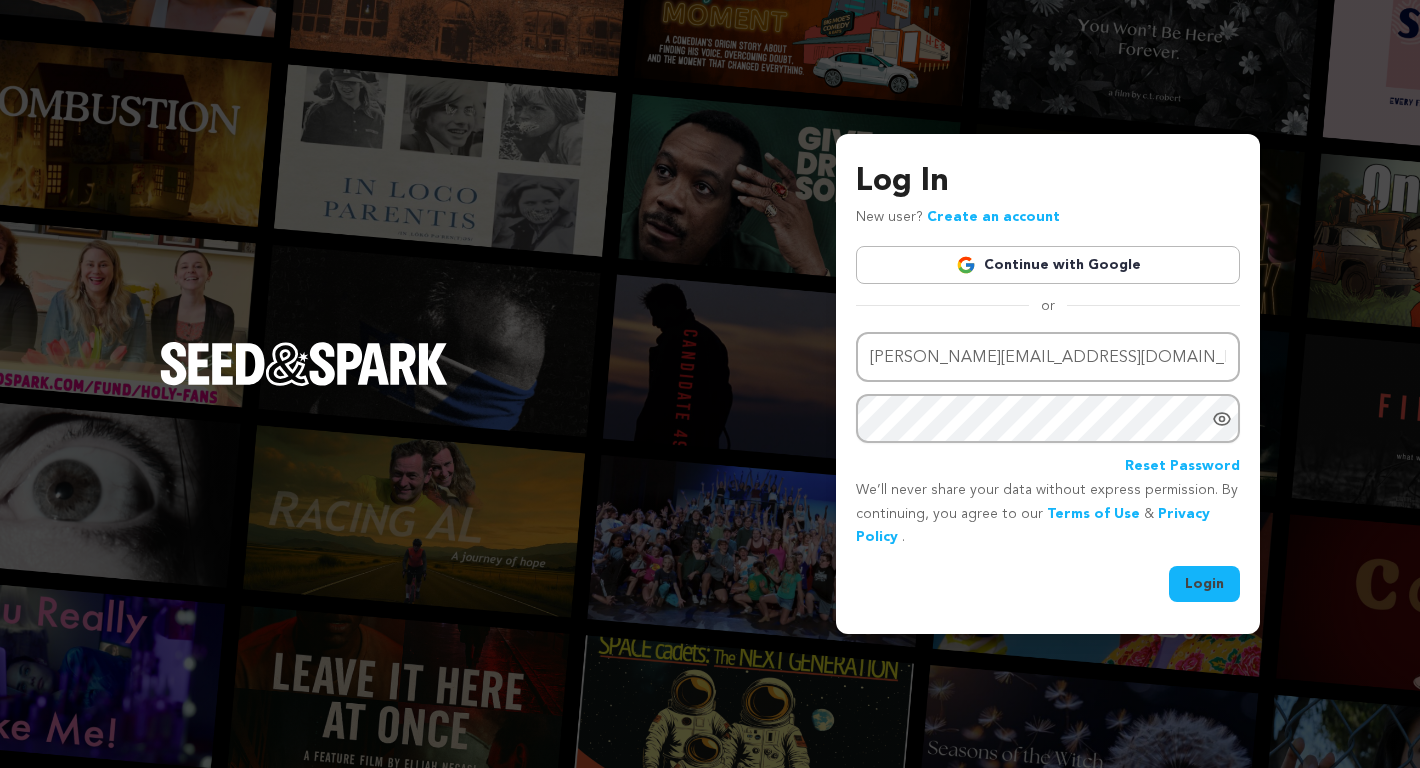 click on "Login" at bounding box center [1204, 584] 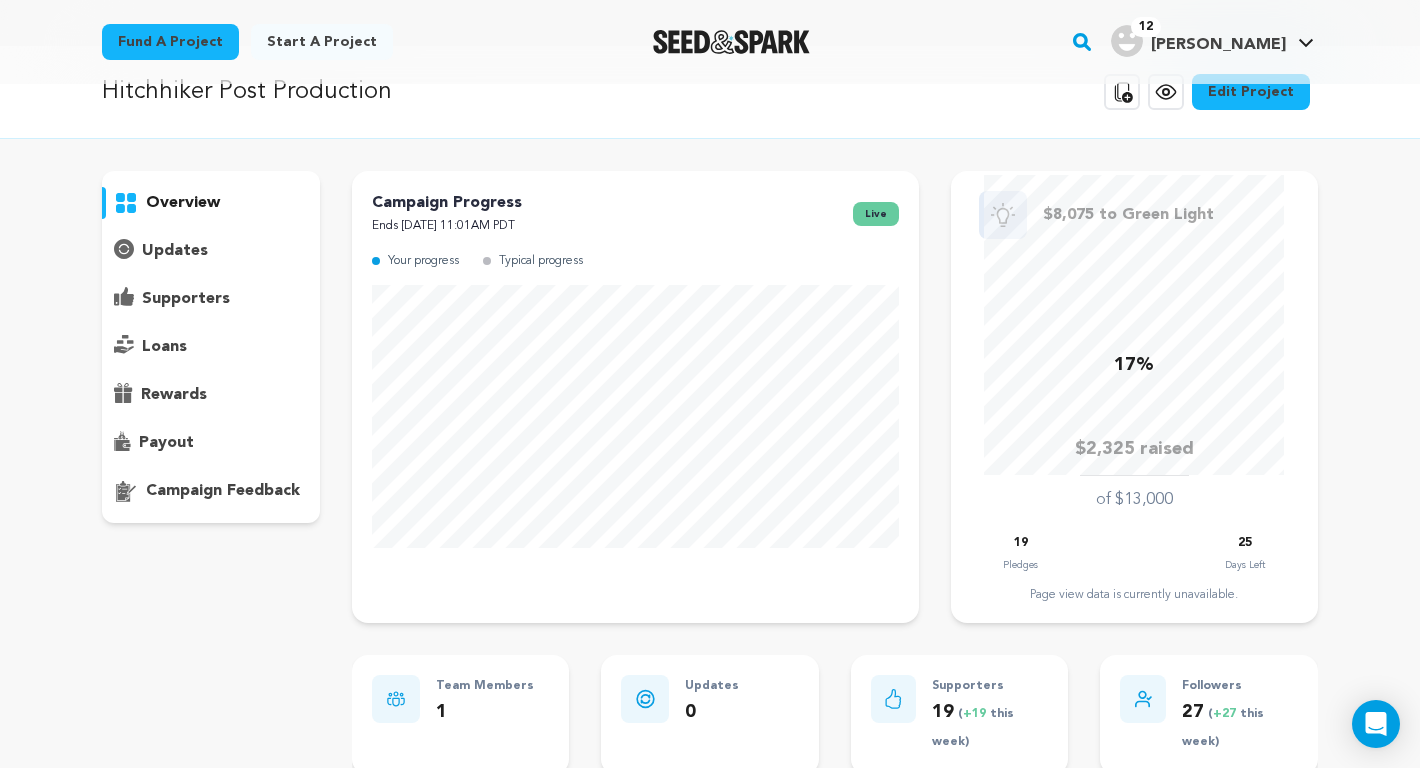 scroll, scrollTop: 0, scrollLeft: 0, axis: both 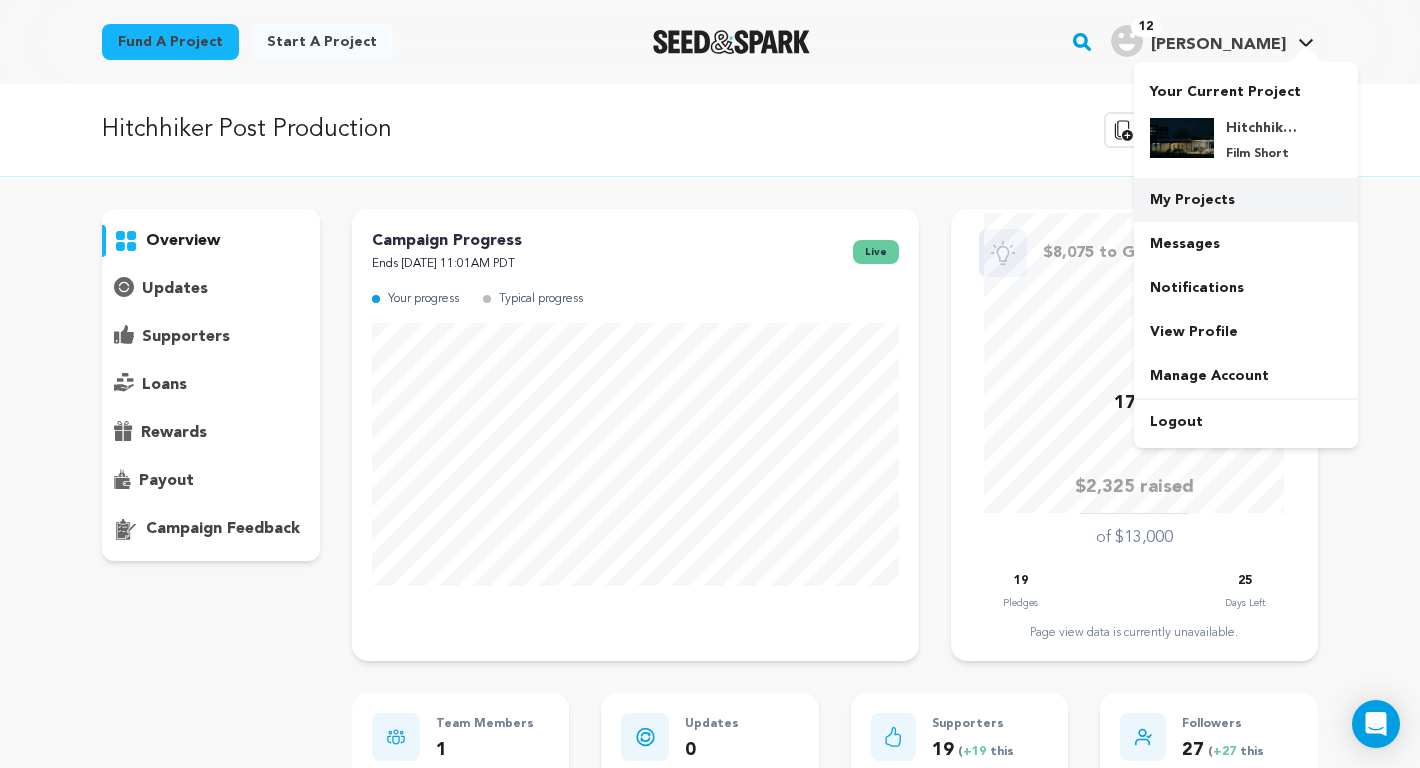 click on "My Projects" at bounding box center (1246, 200) 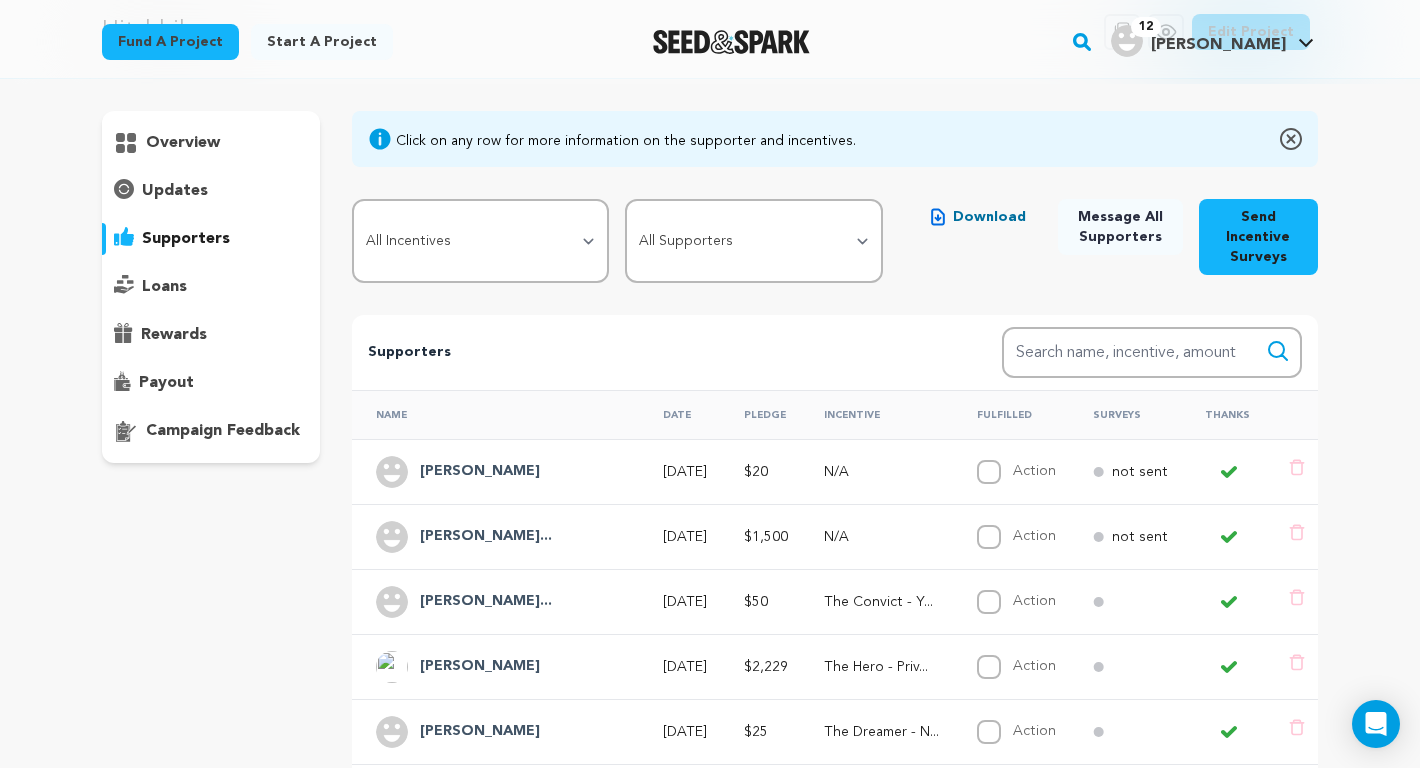 scroll, scrollTop: 0, scrollLeft: 0, axis: both 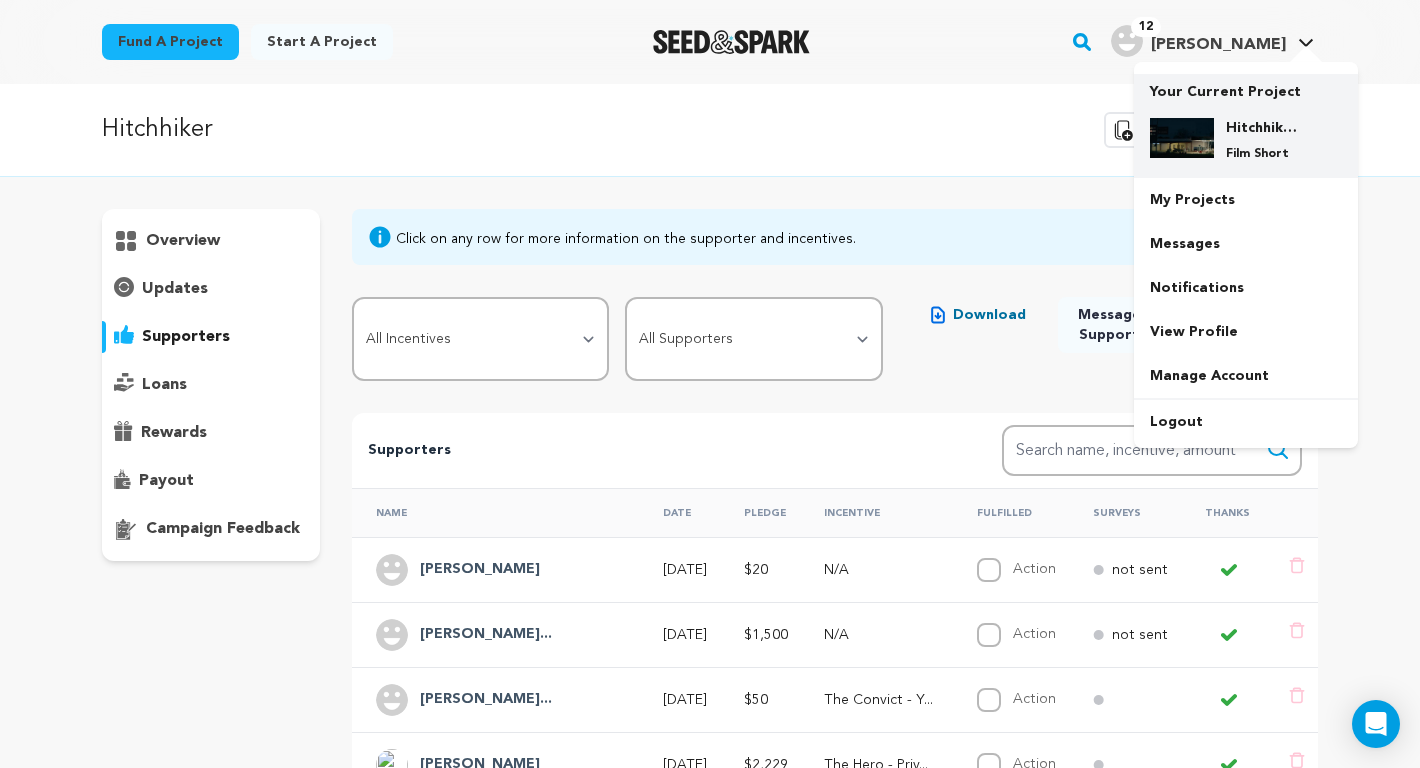 click on "Hitchhiker Post Production
Film Short" at bounding box center [1262, 140] 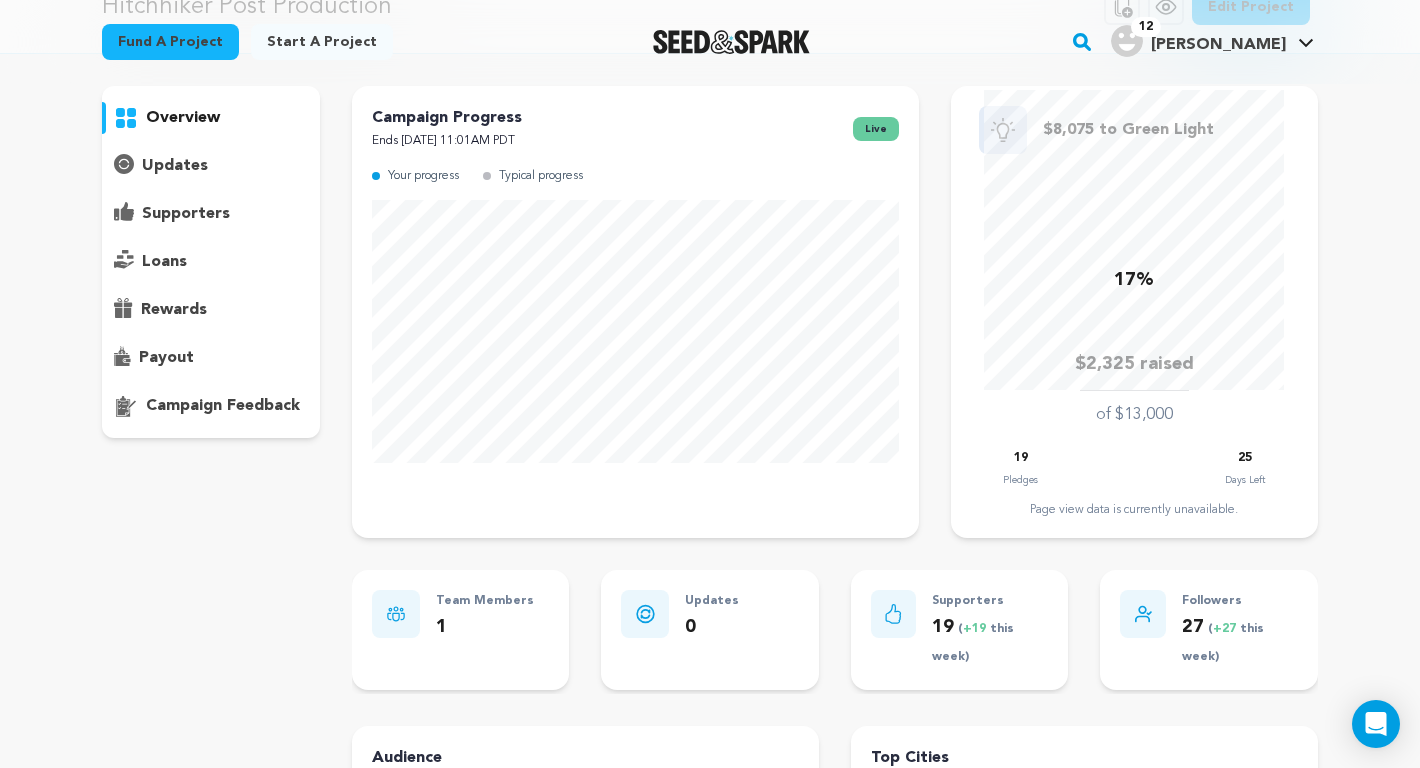 scroll, scrollTop: 0, scrollLeft: 0, axis: both 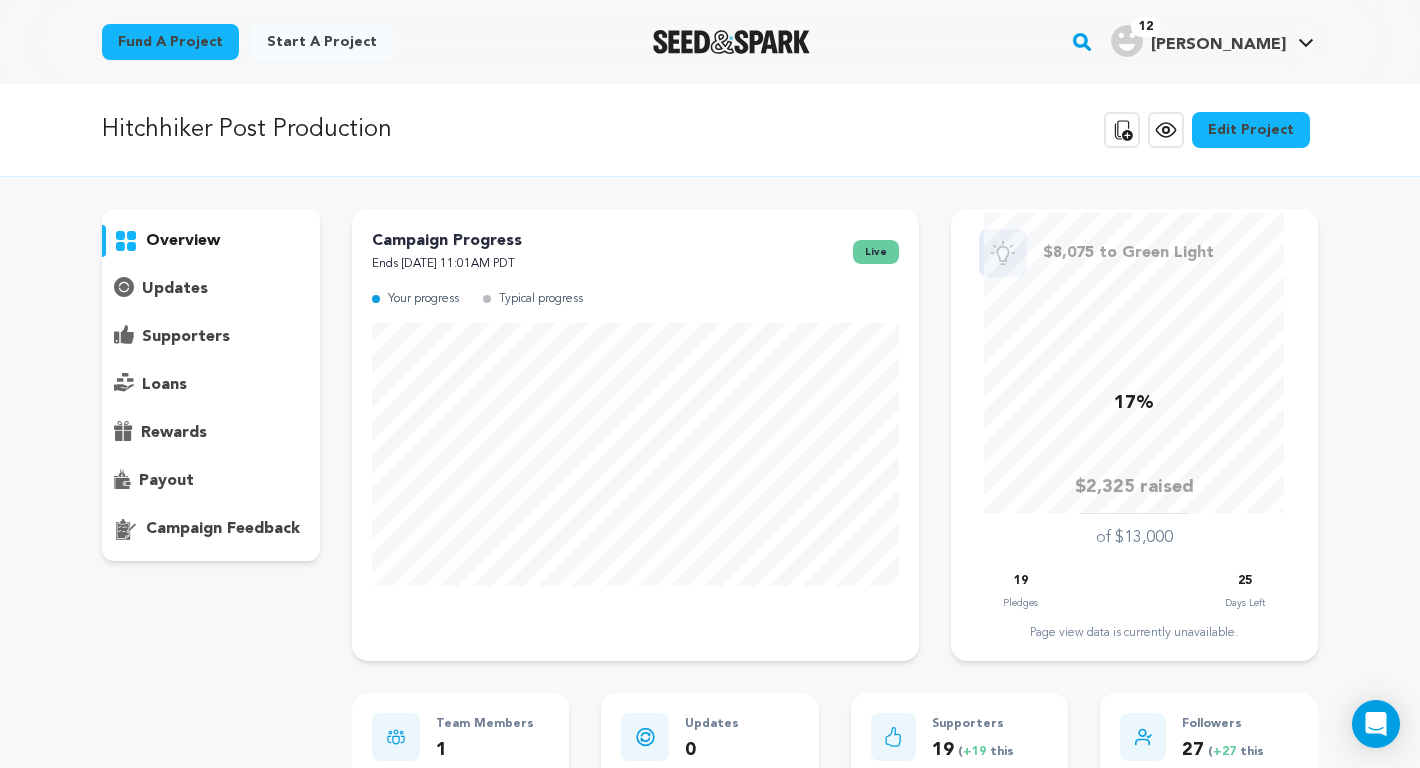 click on "supporters" at bounding box center [186, 337] 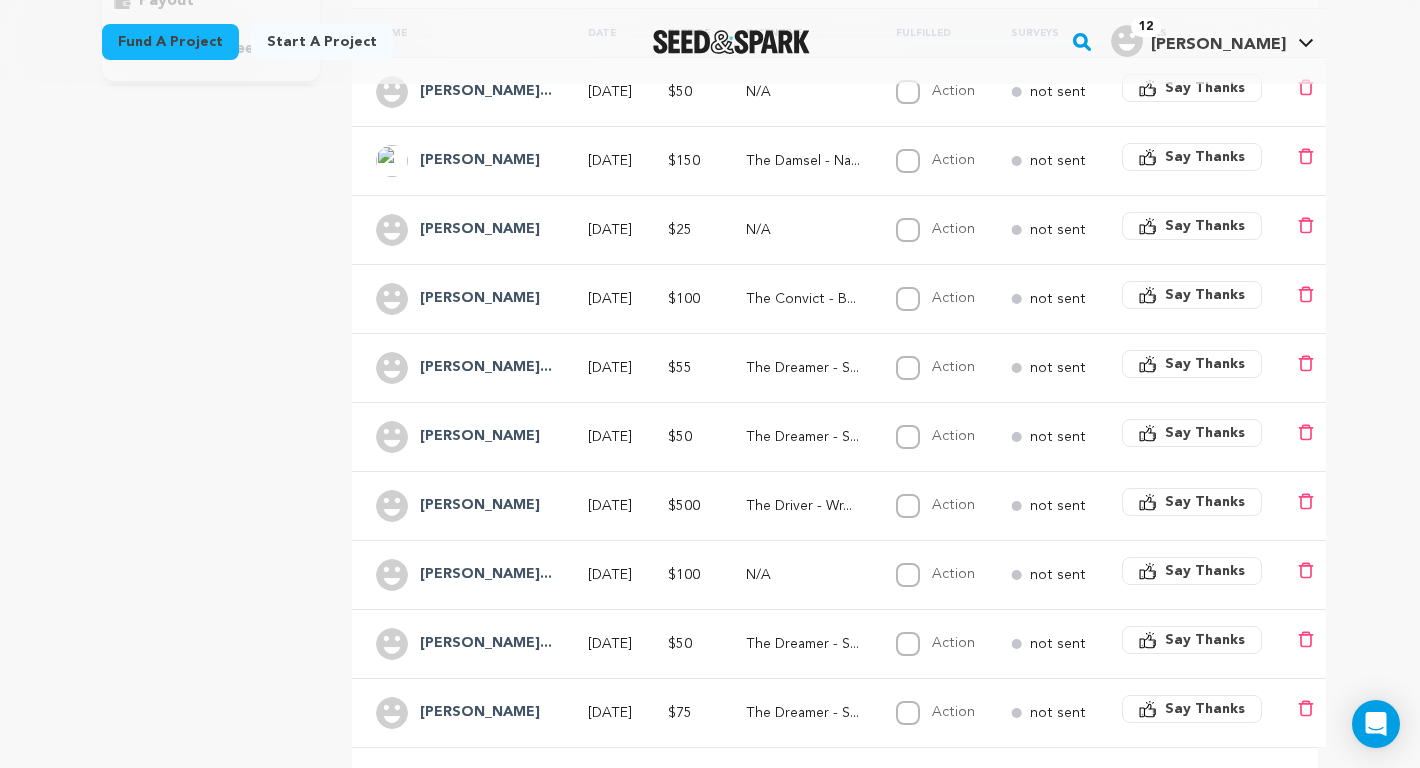 scroll, scrollTop: 471, scrollLeft: 0, axis: vertical 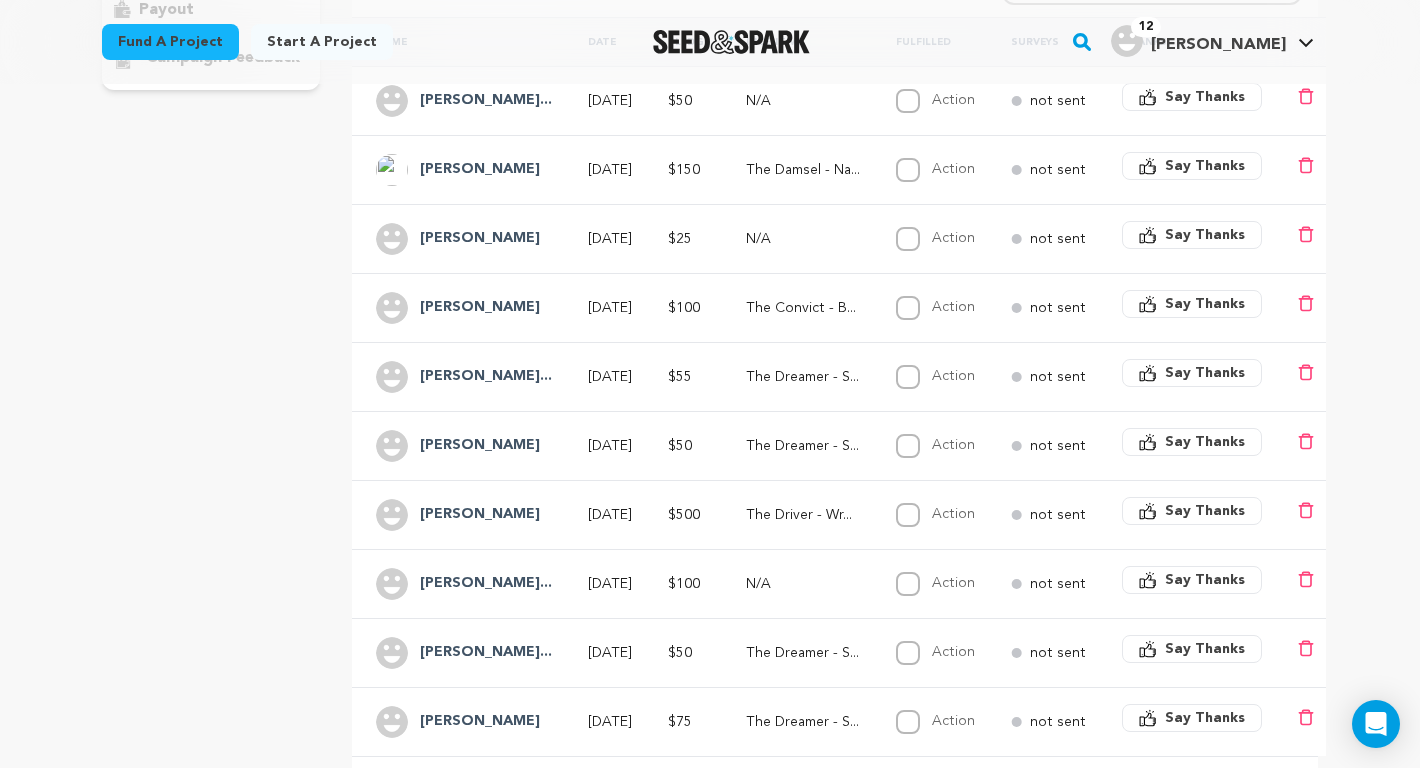 click on "Steve Perry" at bounding box center [480, 239] 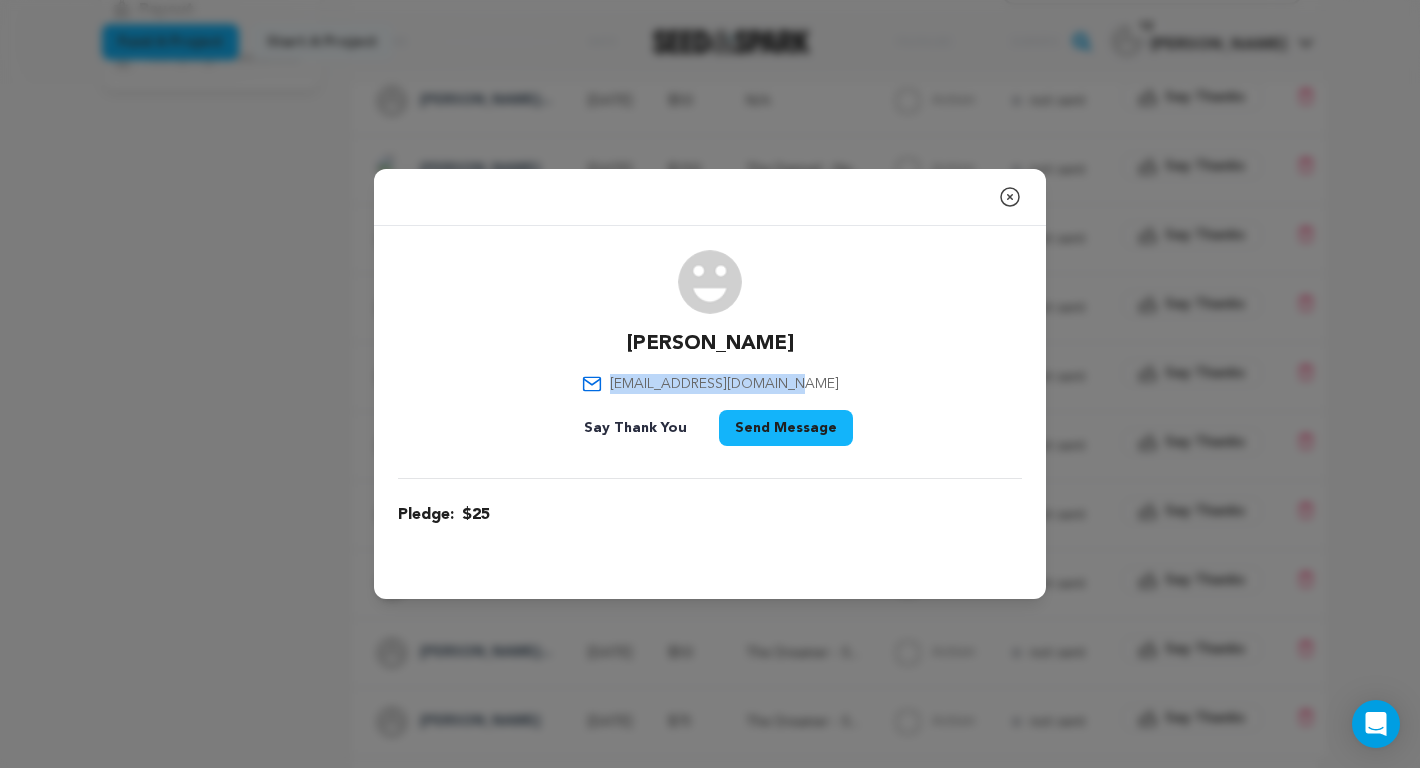 drag, startPoint x: 815, startPoint y: 384, endPoint x: 639, endPoint y: 368, distance: 176.72577 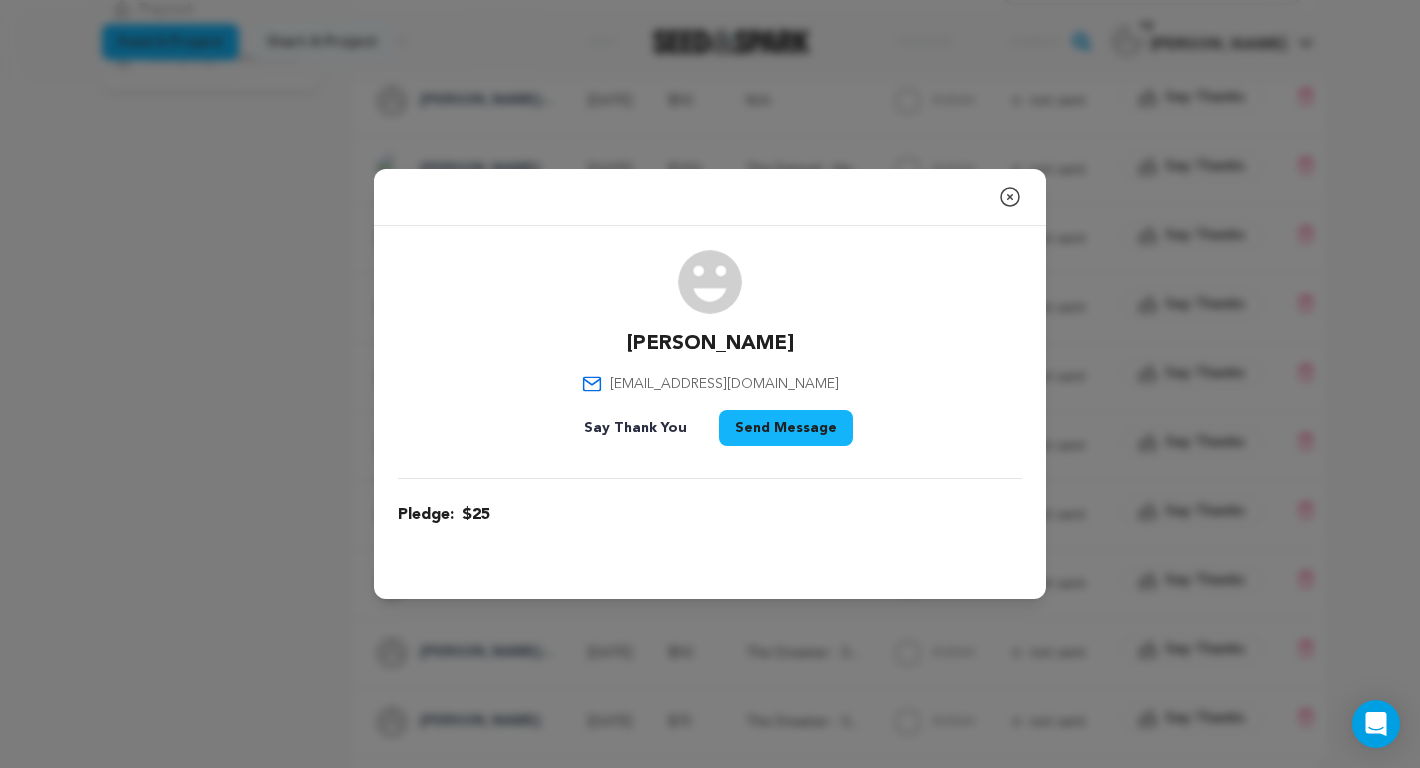 click on "Steve Perry
flyingfilmsatx@gmail.com
Say Thank You
Send Message" at bounding box center (710, 352) 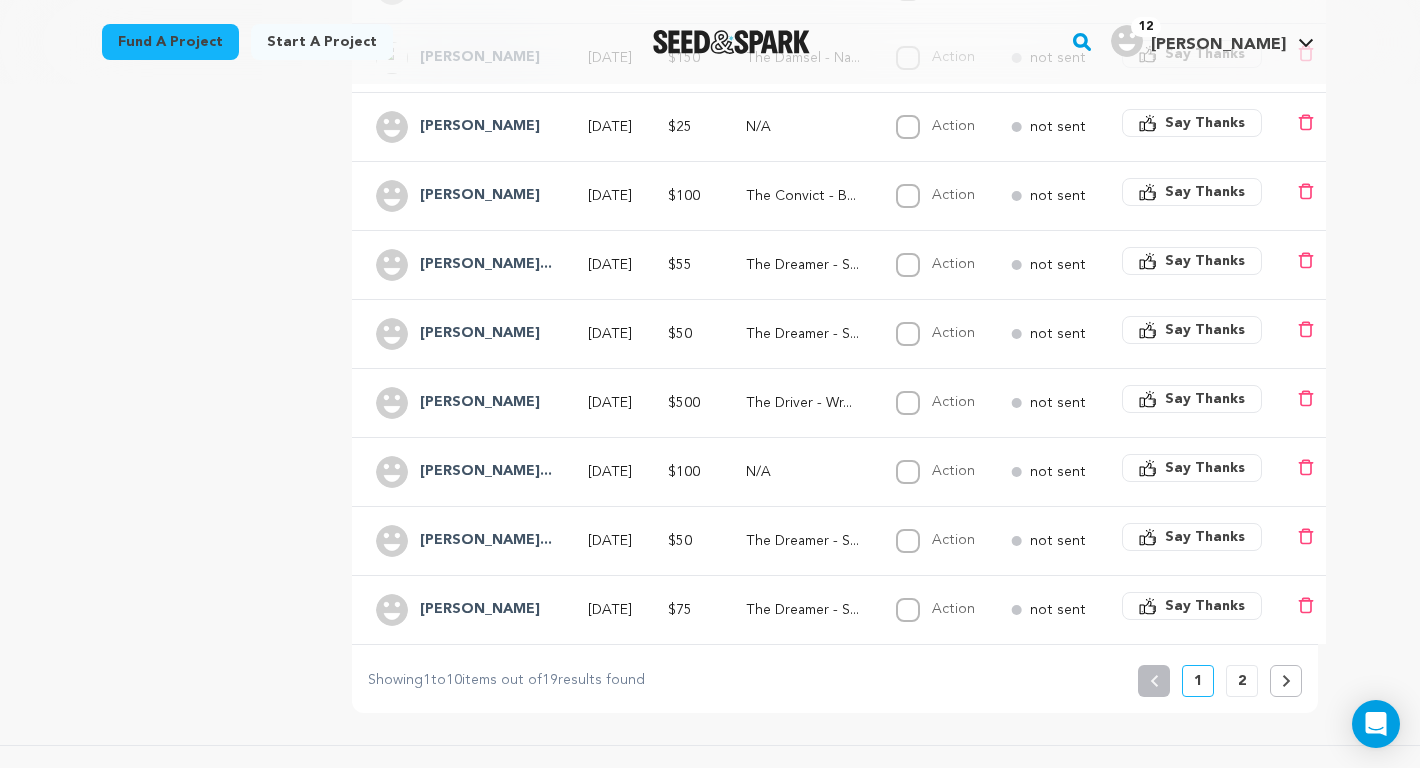 scroll, scrollTop: 602, scrollLeft: 0, axis: vertical 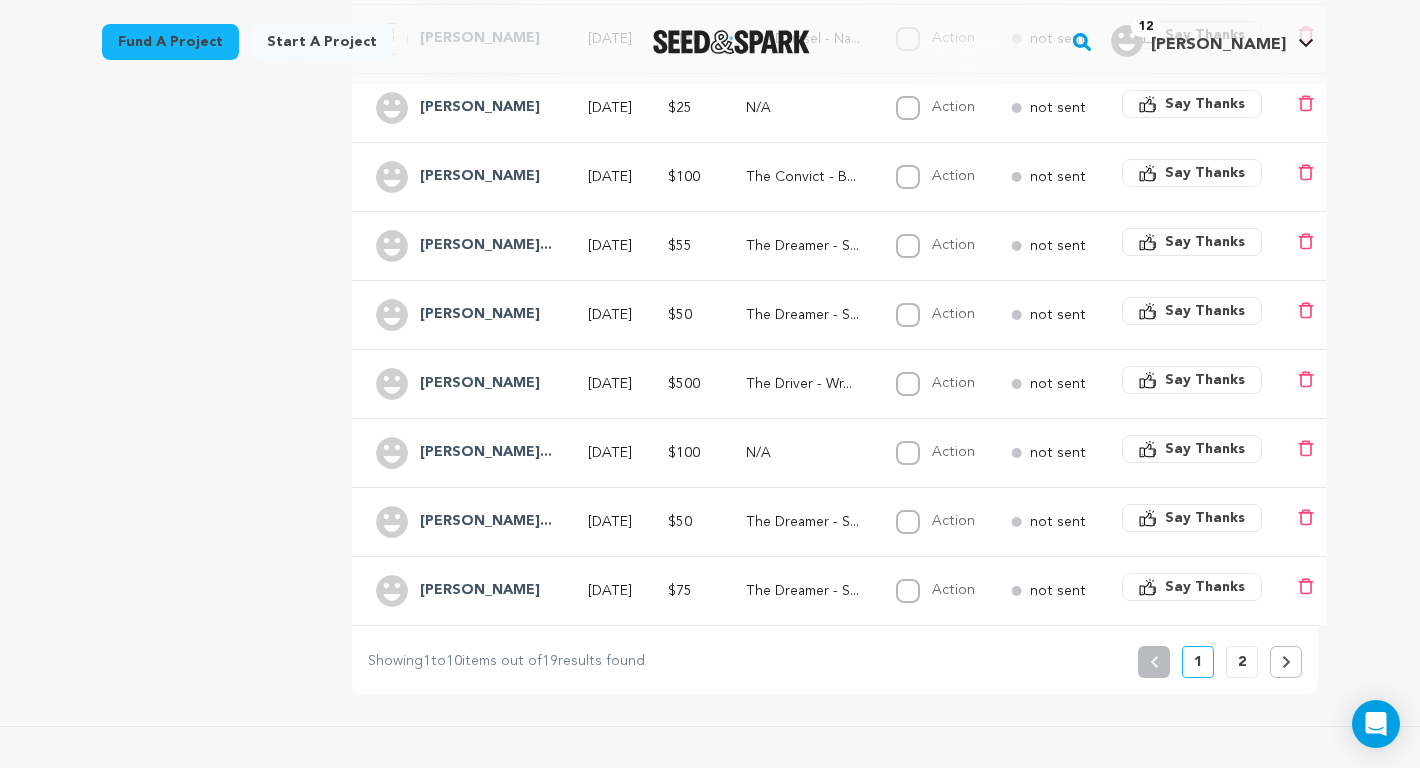 click on "[PERSON_NAME]" at bounding box center (480, 384) 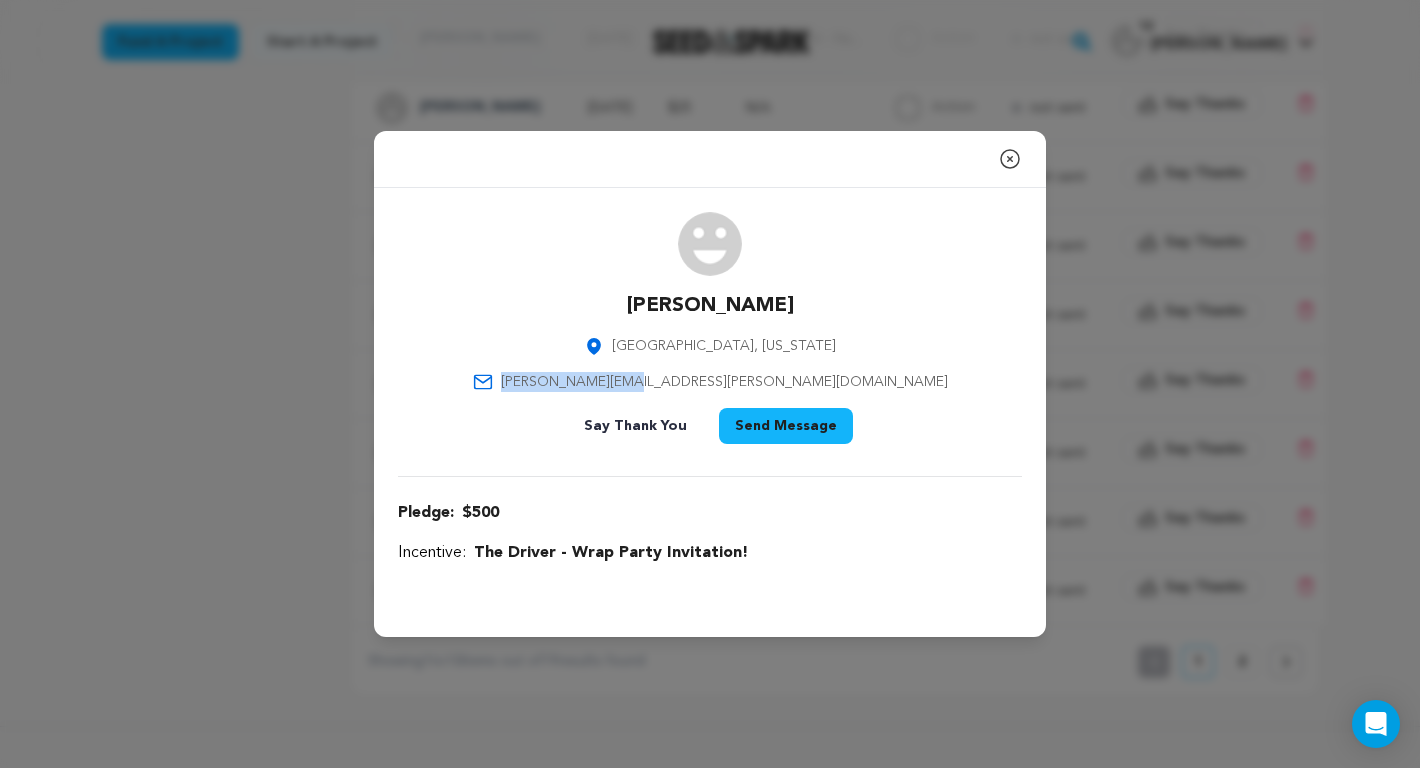 drag, startPoint x: 802, startPoint y: 380, endPoint x: 641, endPoint y: 377, distance: 161.02795 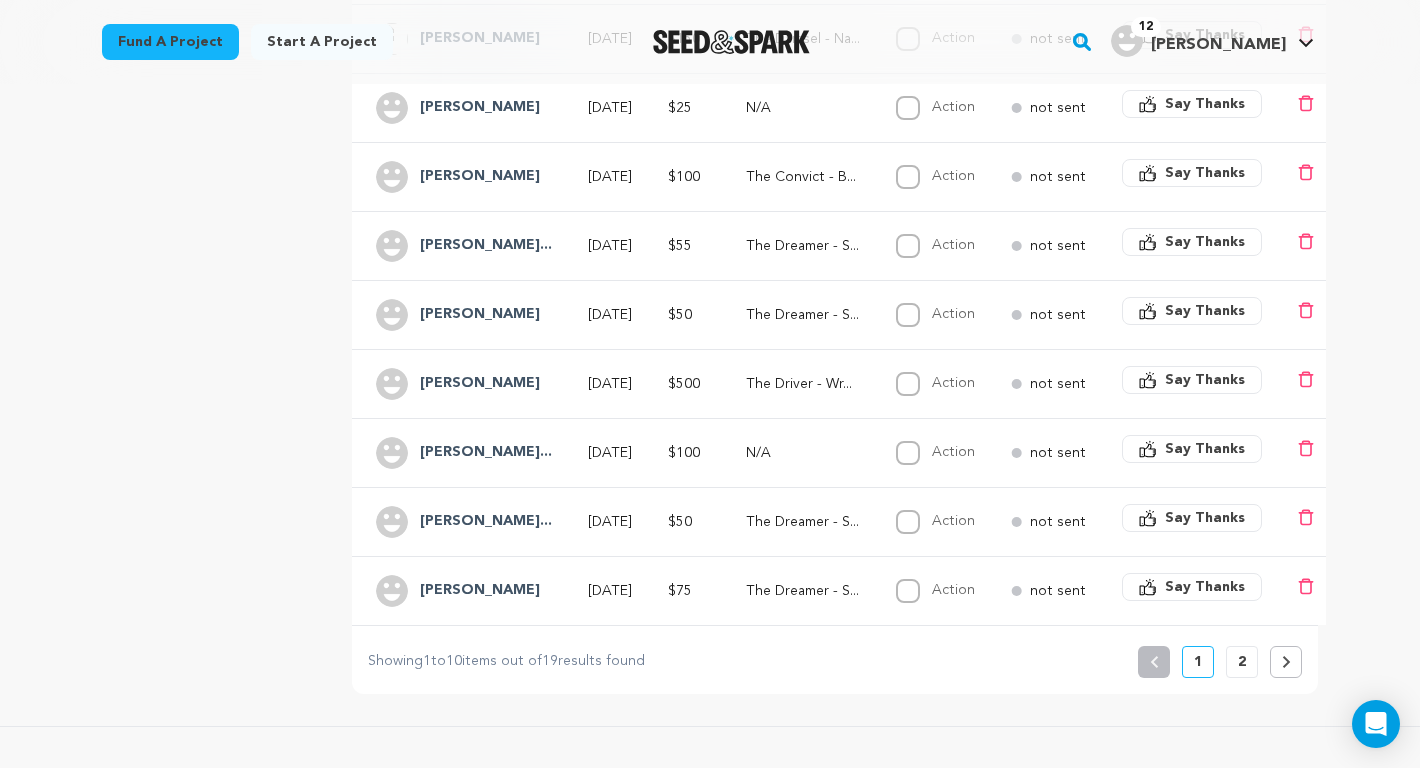 click on "[PERSON_NAME]" at bounding box center (480, 384) 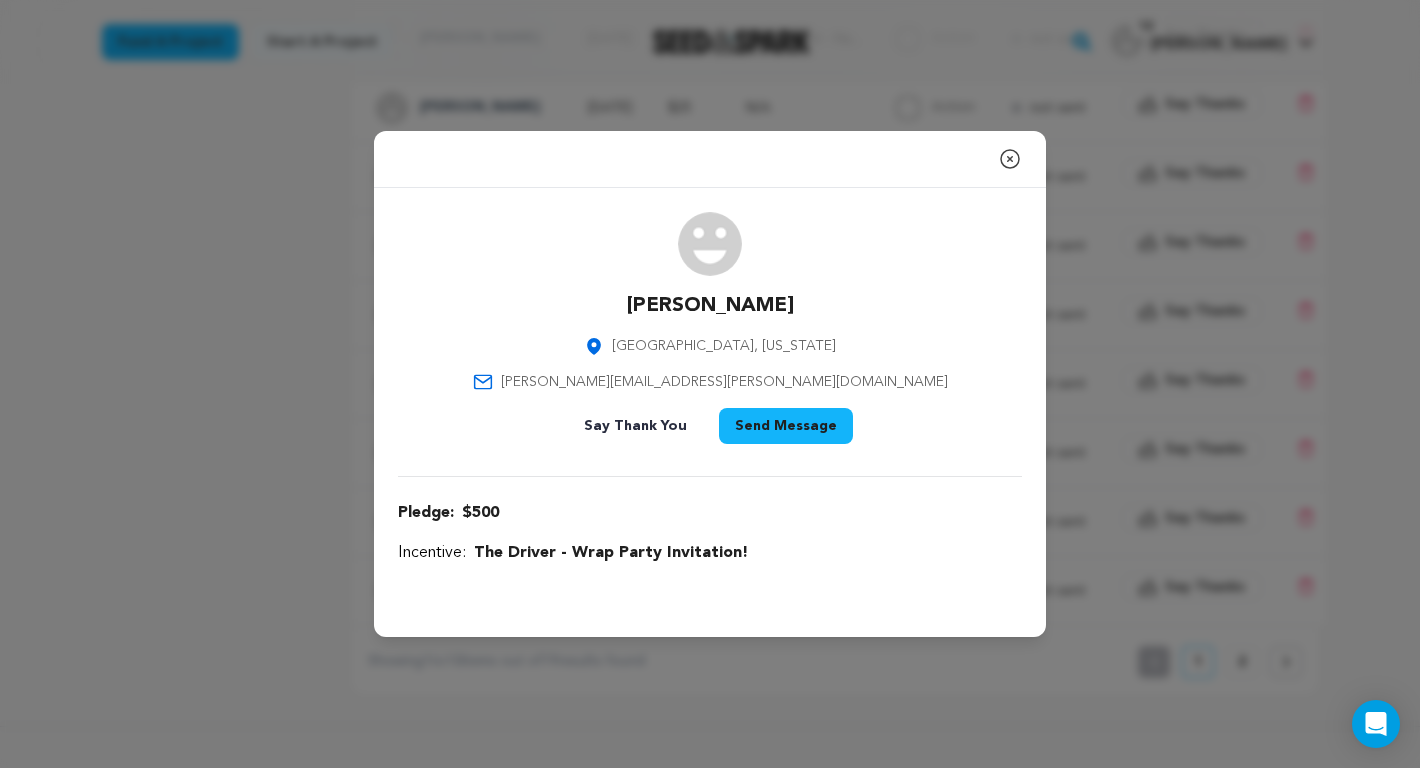 click 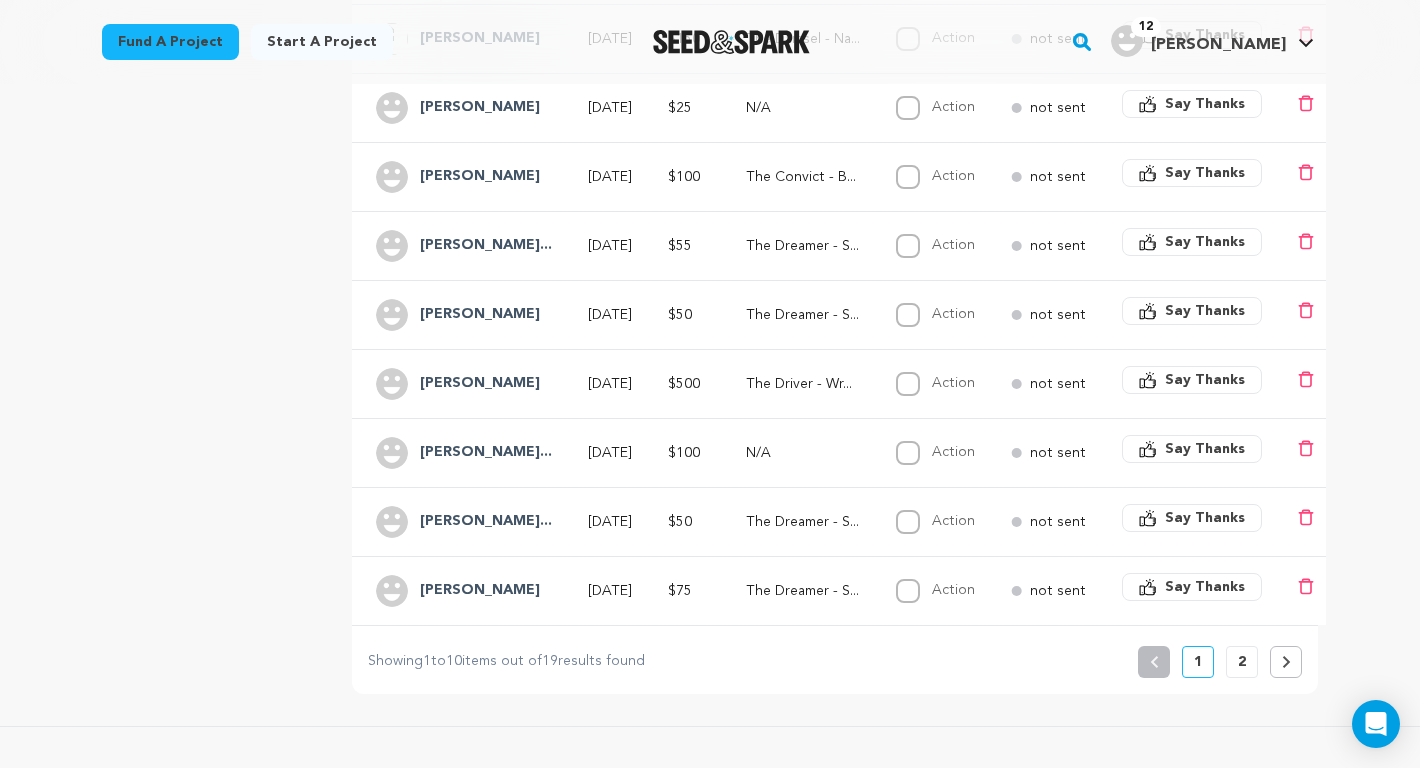 click on "[PERSON_NAME]" at bounding box center [480, 315] 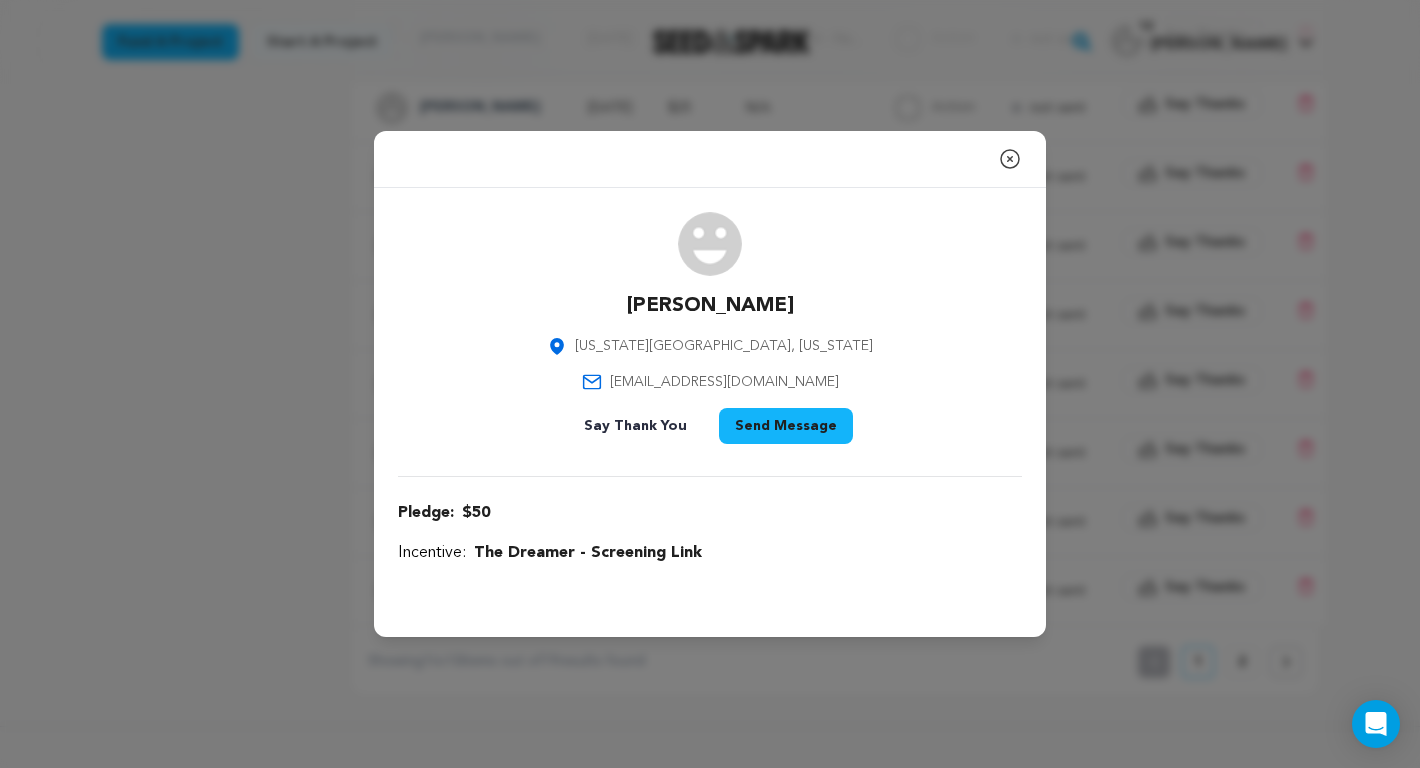 click on "Cathleen Gentry
Missouri City, Texas
cathleengentry@hotmail.com
Say Thank You
Send Message" at bounding box center (710, 332) 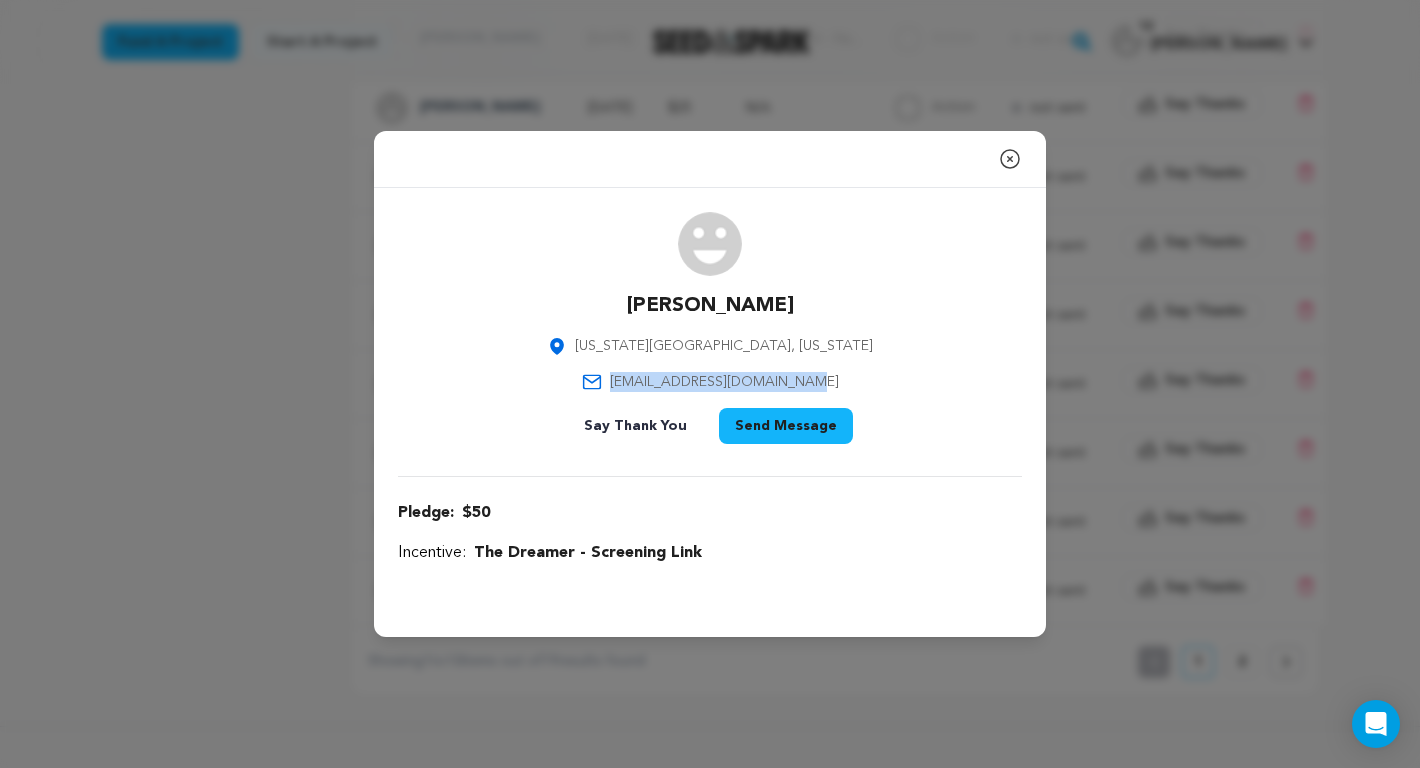 drag, startPoint x: 823, startPoint y: 383, endPoint x: 635, endPoint y: 374, distance: 188.2153 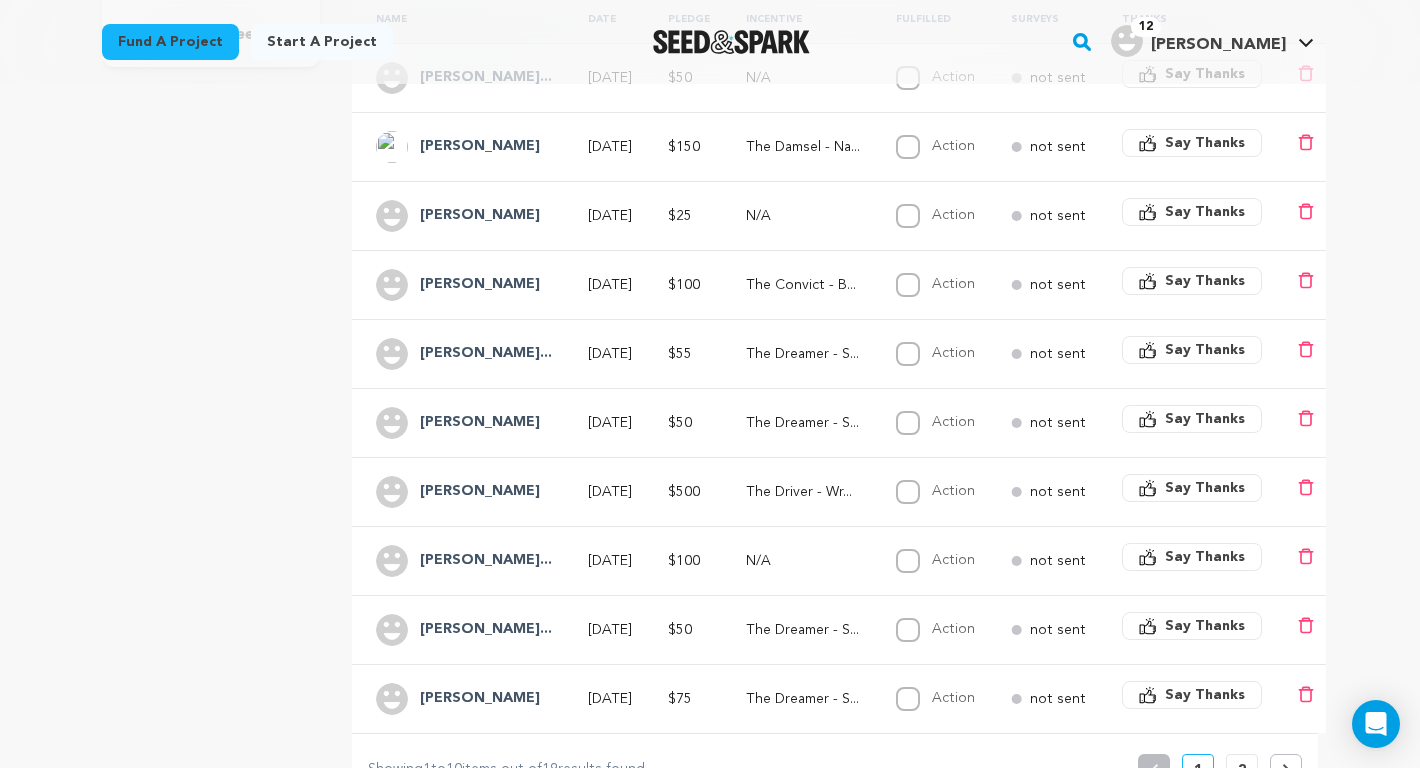 scroll, scrollTop: 484, scrollLeft: 0, axis: vertical 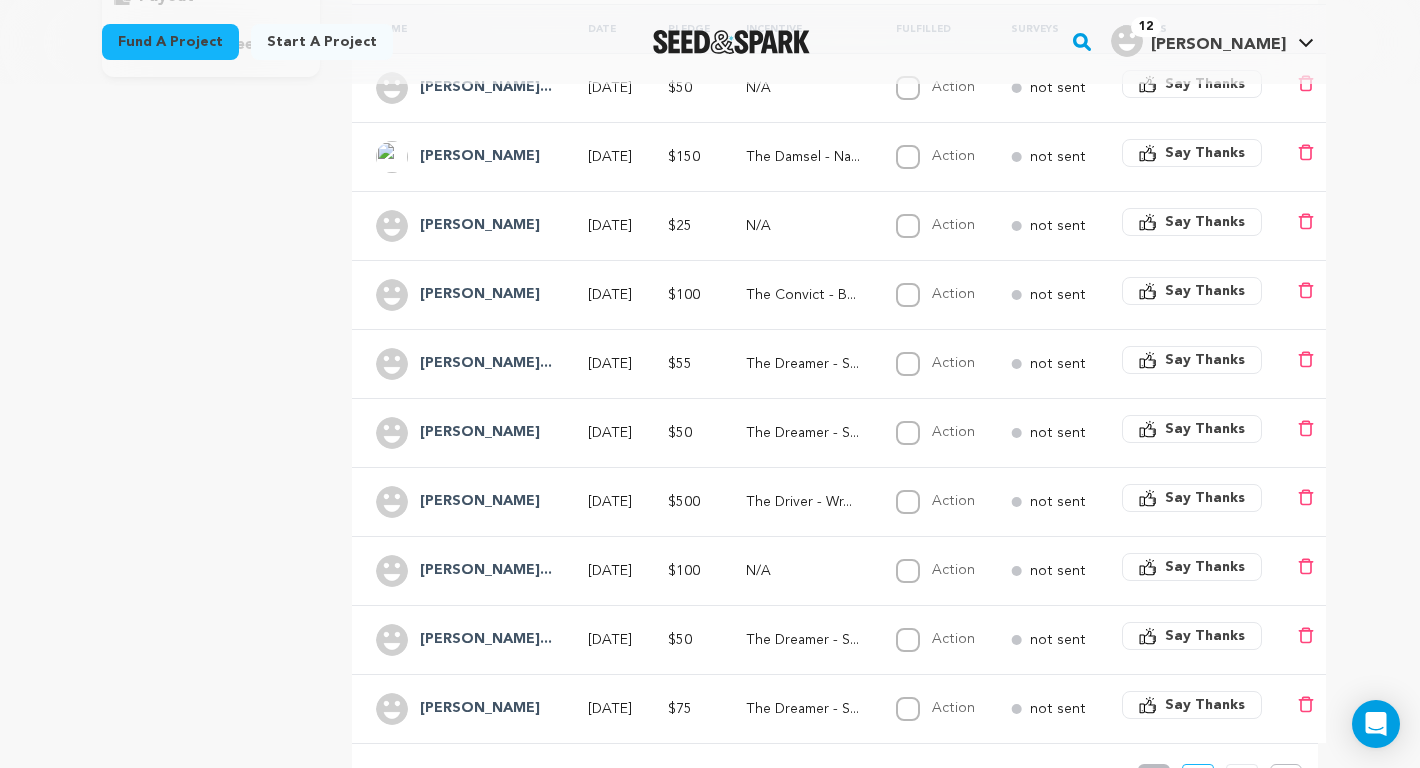 click on "Michlynn Langlo..." at bounding box center [486, 364] 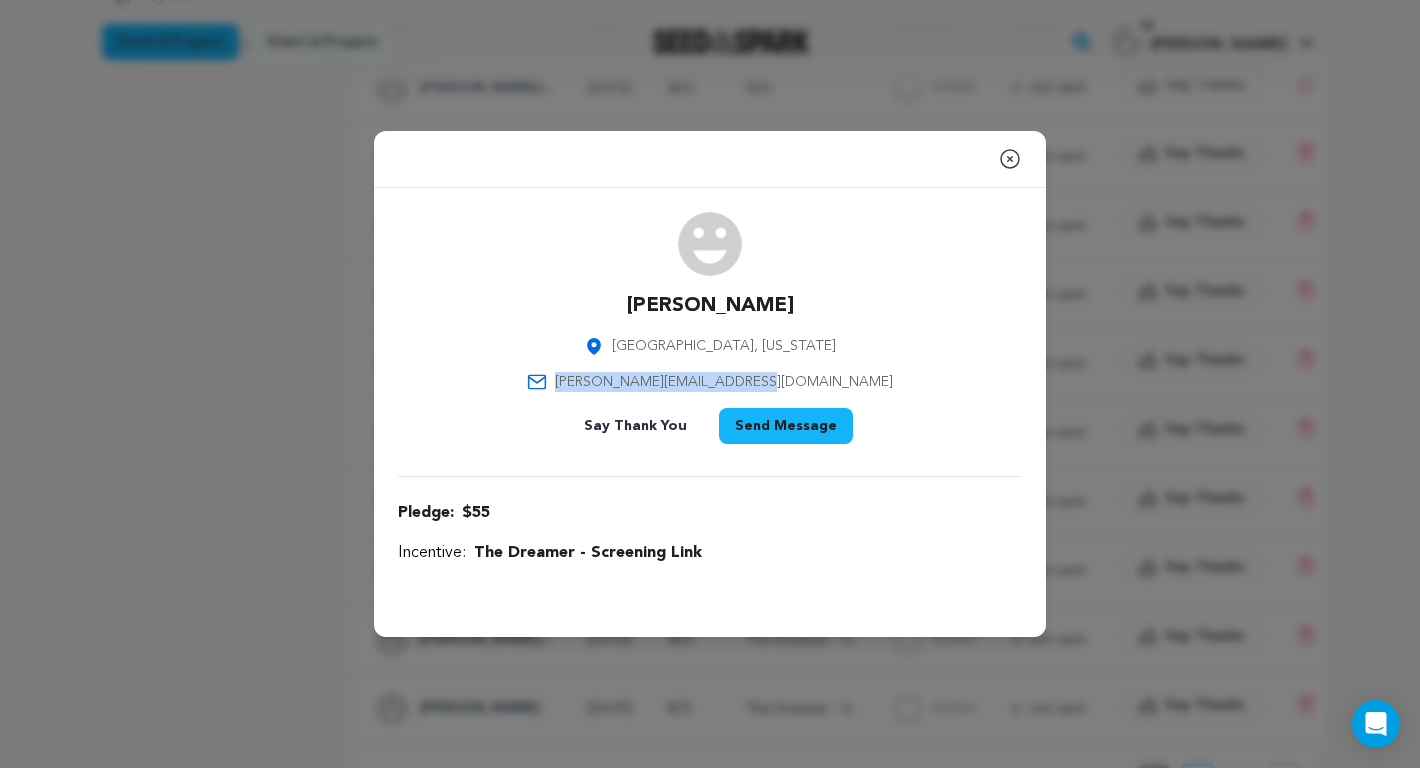 drag, startPoint x: 844, startPoint y: 380, endPoint x: 632, endPoint y: 379, distance: 212.00237 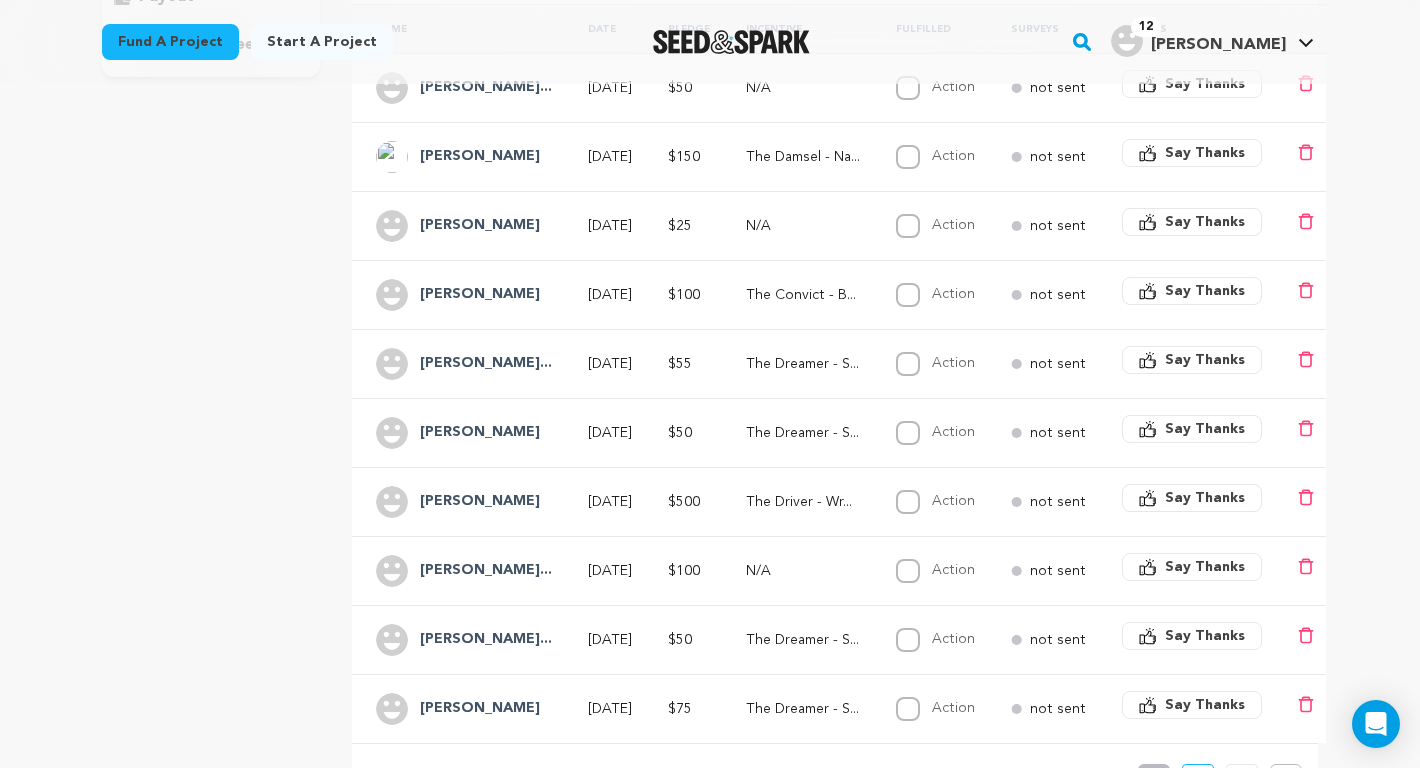 click on "[PERSON_NAME]" at bounding box center [480, 295] 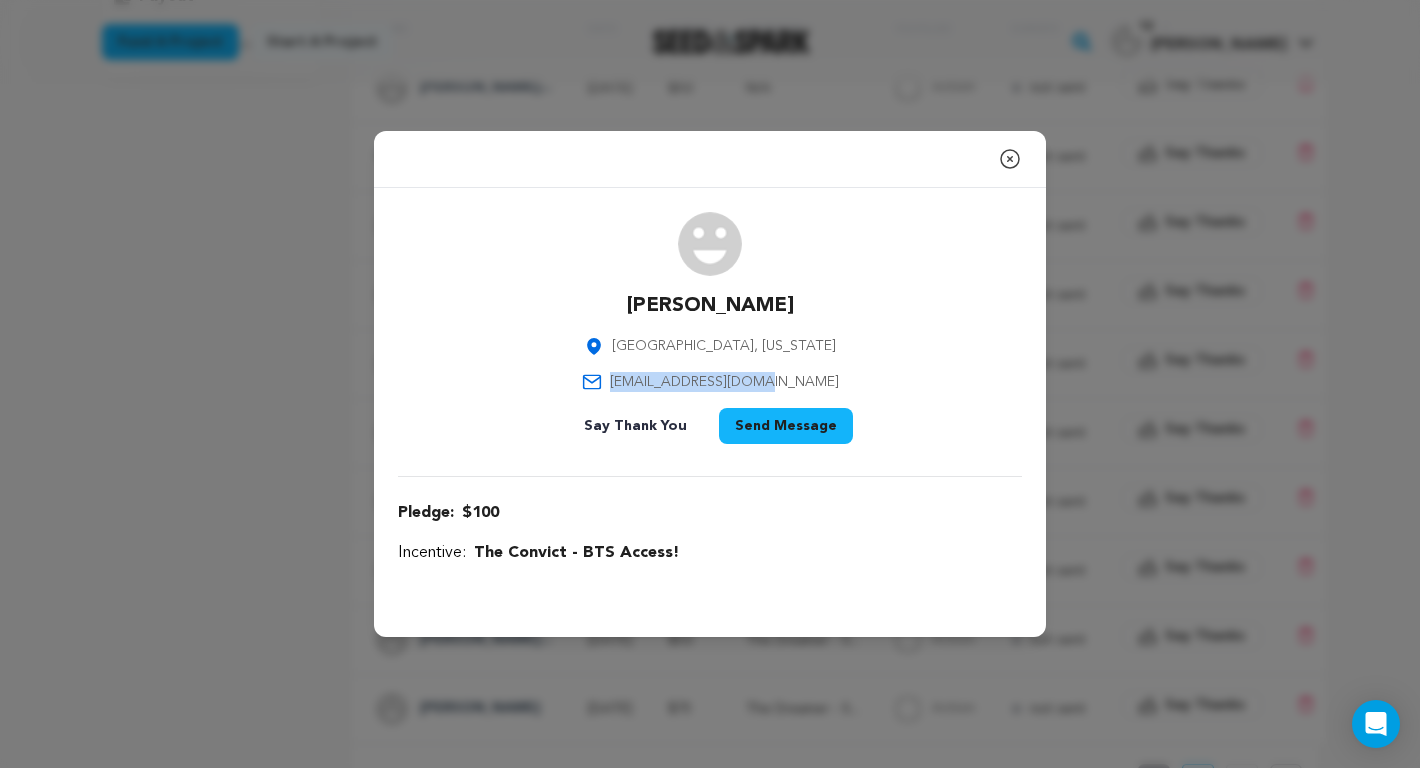 drag, startPoint x: 806, startPoint y: 374, endPoint x: 645, endPoint y: 383, distance: 161.25136 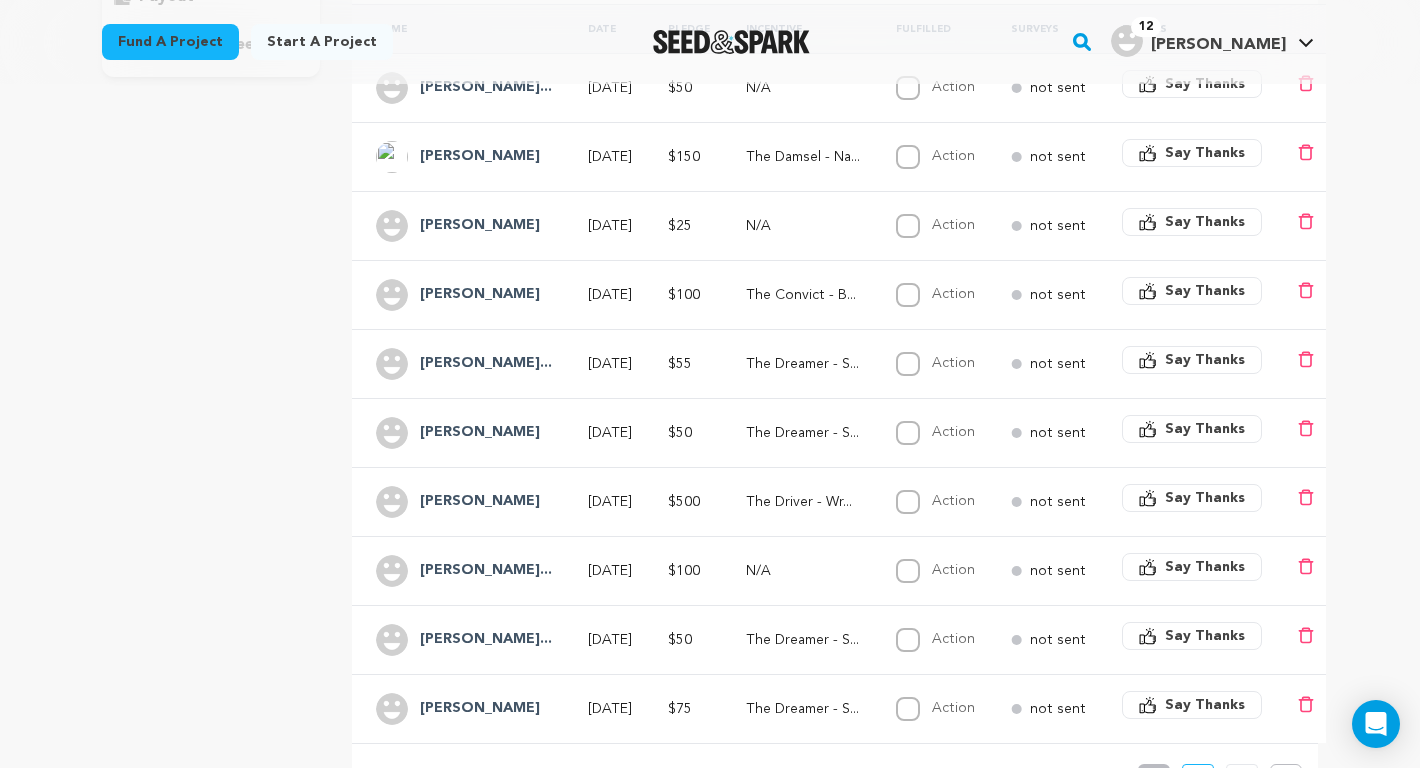 click on "[PERSON_NAME]" at bounding box center (480, 295) 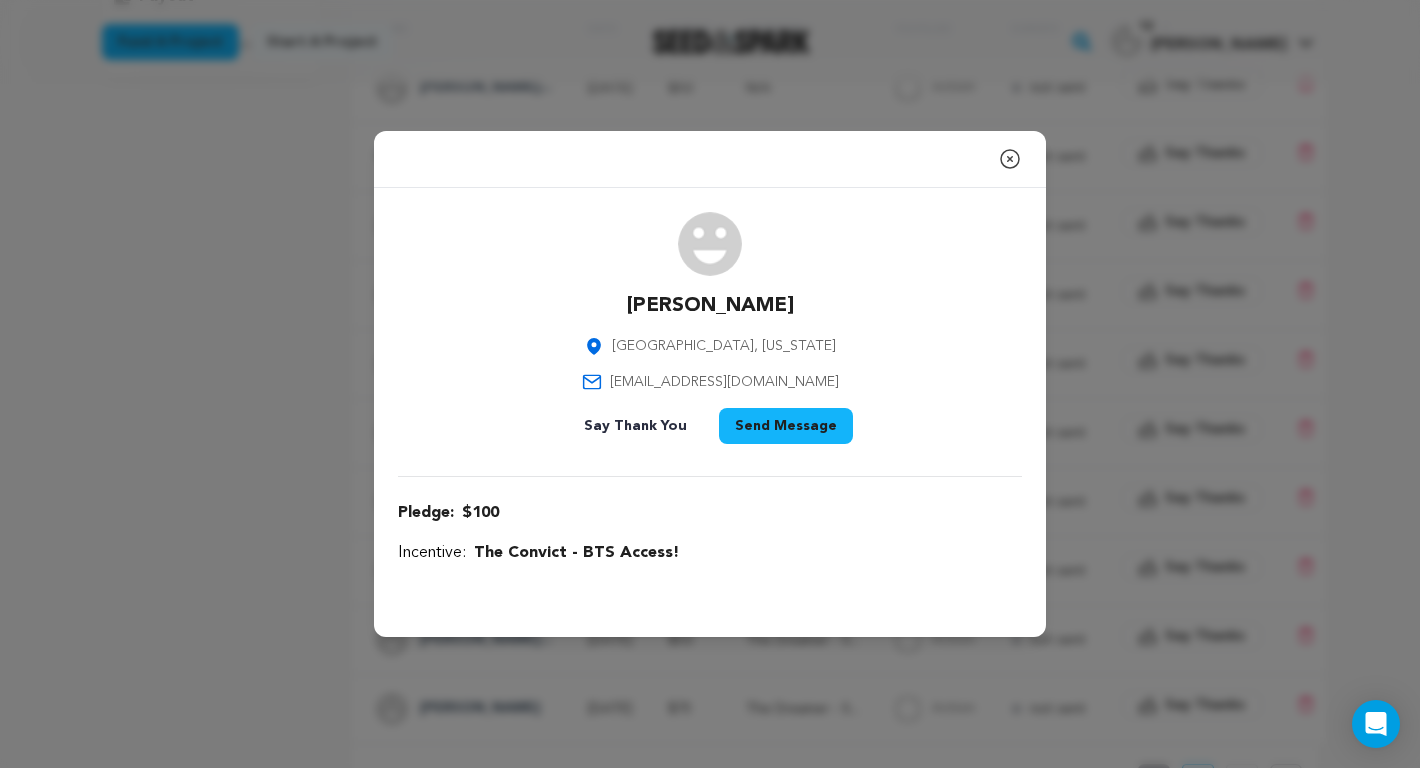 click 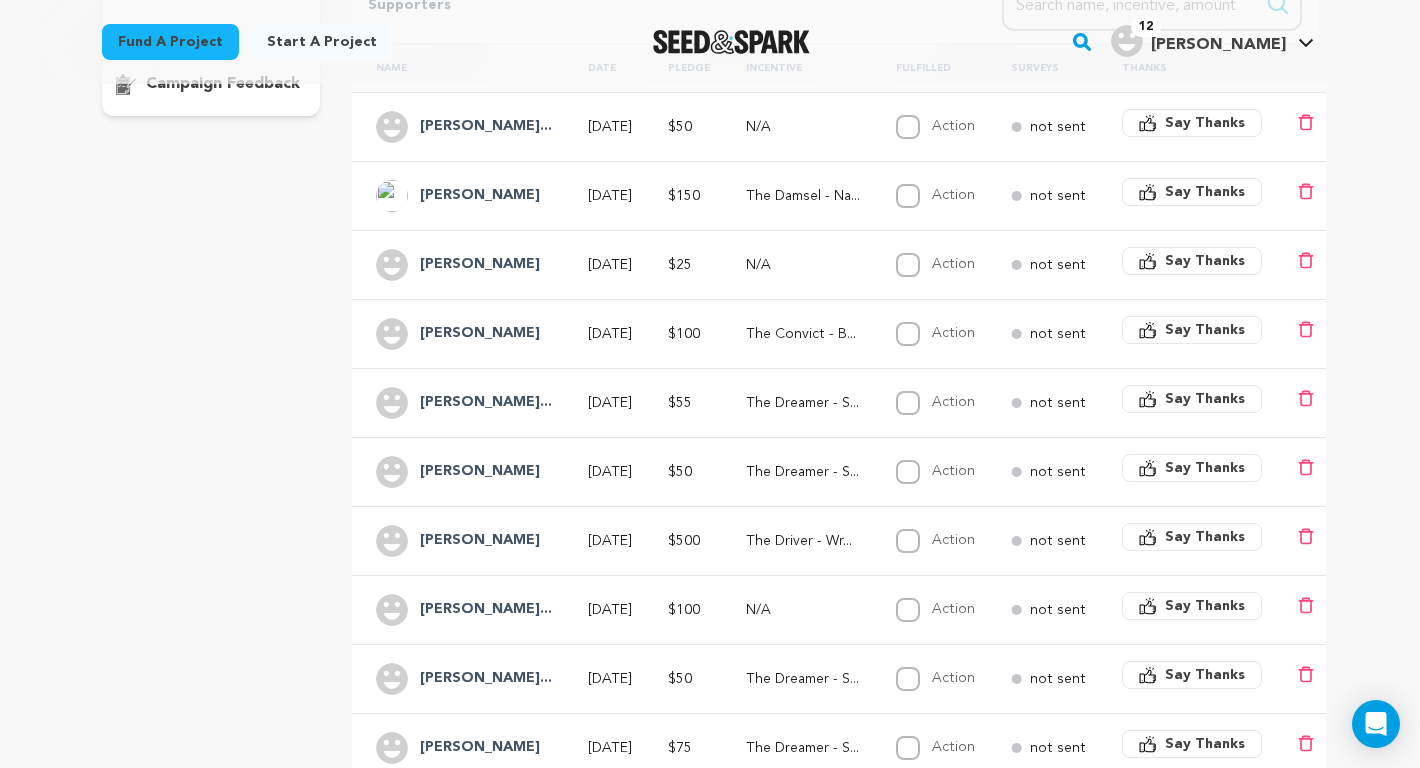 scroll, scrollTop: 441, scrollLeft: 0, axis: vertical 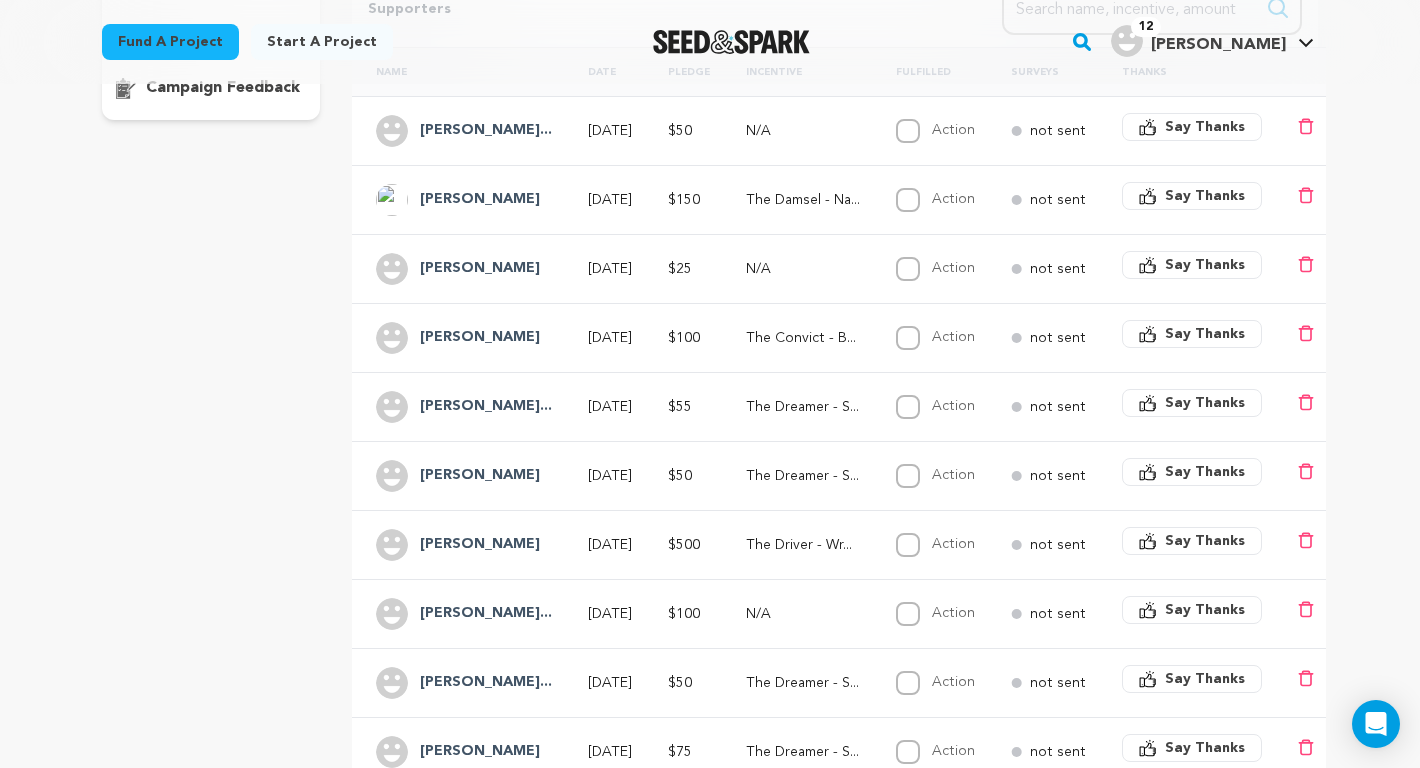 click on "Steve Perry" at bounding box center [480, 269] 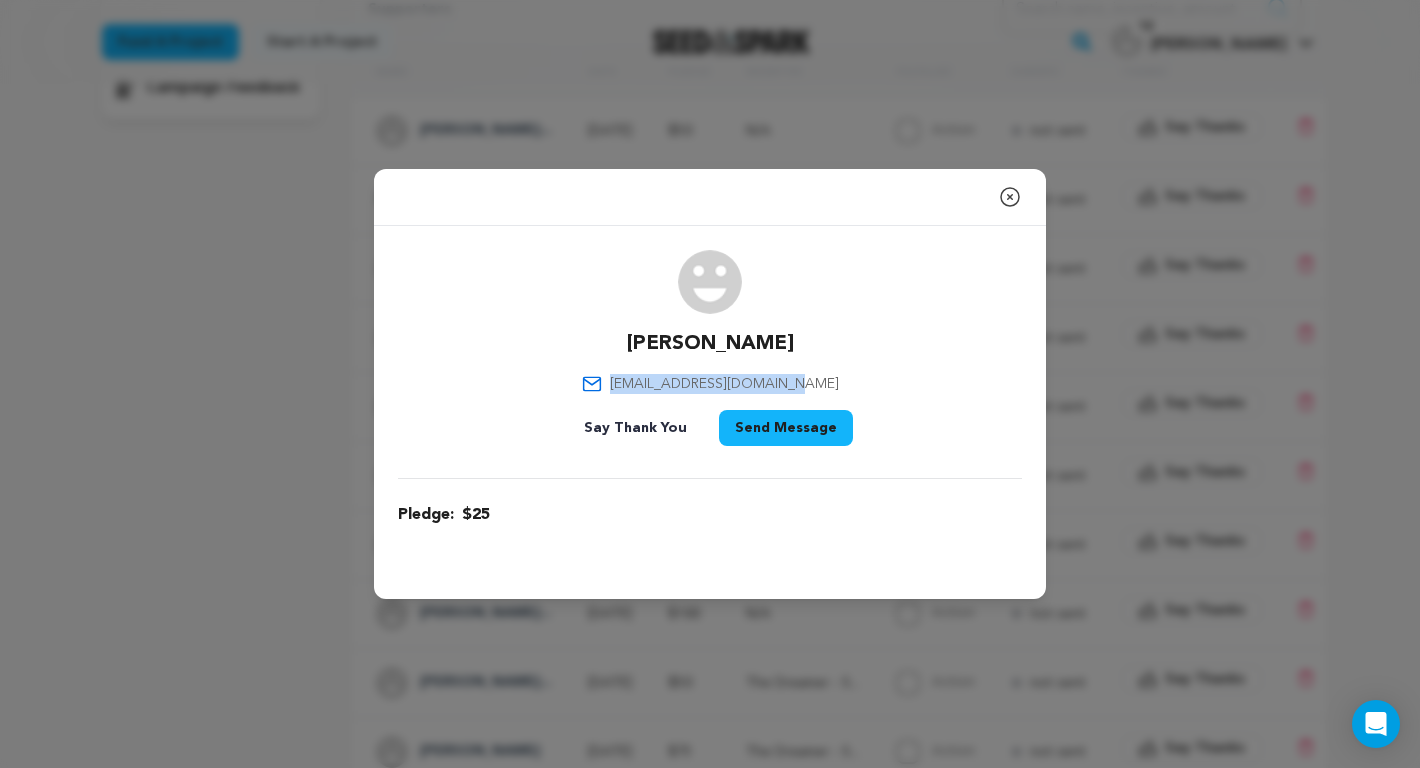 drag, startPoint x: 813, startPoint y: 382, endPoint x: 645, endPoint y: 383, distance: 168.00298 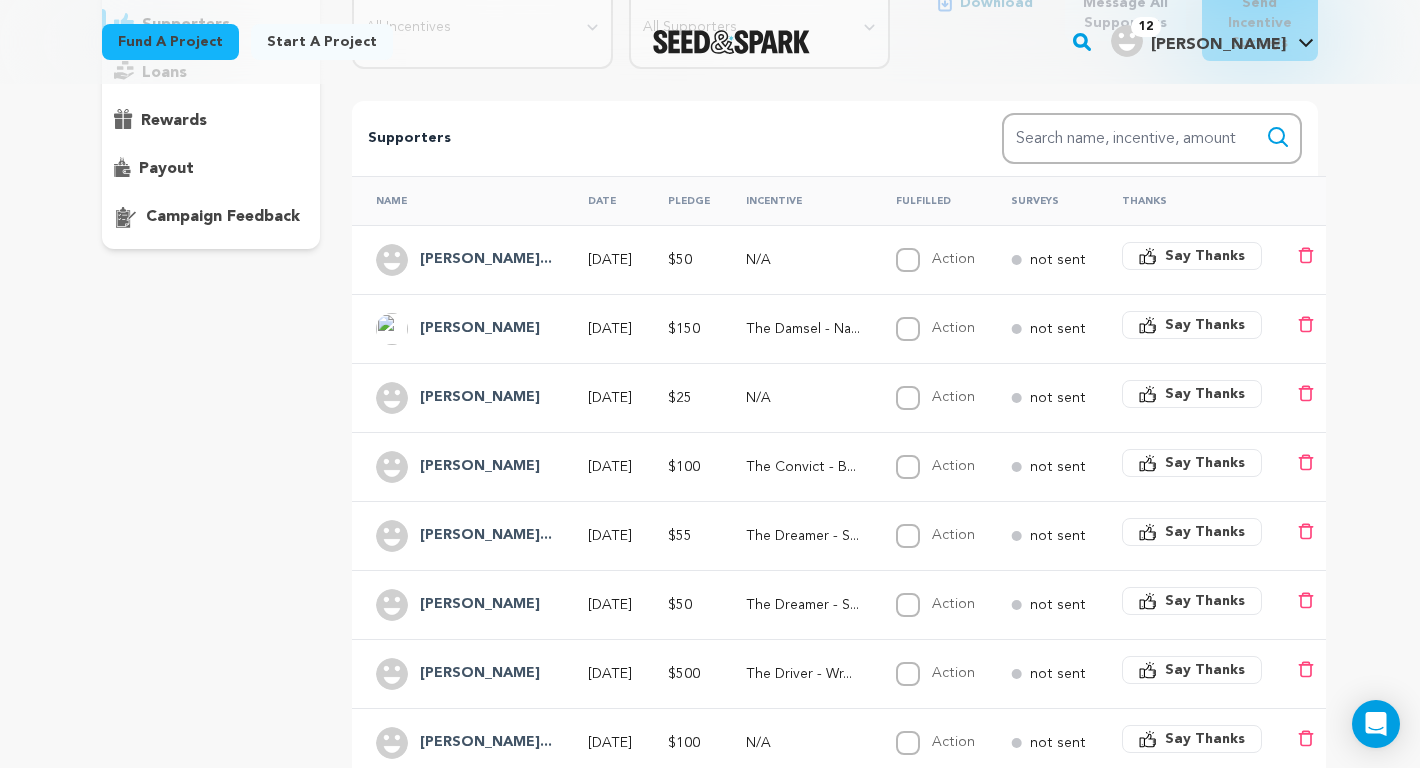 scroll, scrollTop: 308, scrollLeft: 0, axis: vertical 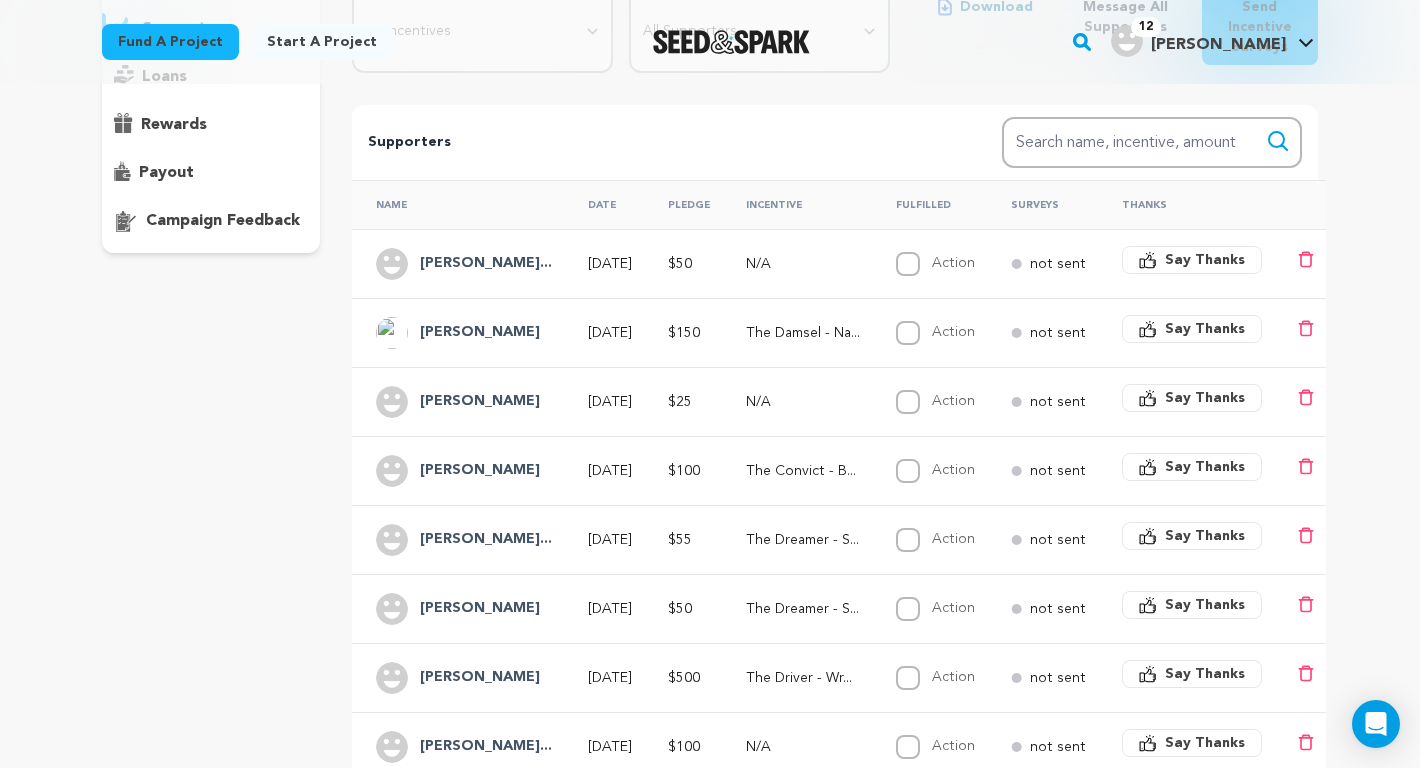 click on "Ruiz Jonathan" at bounding box center (480, 333) 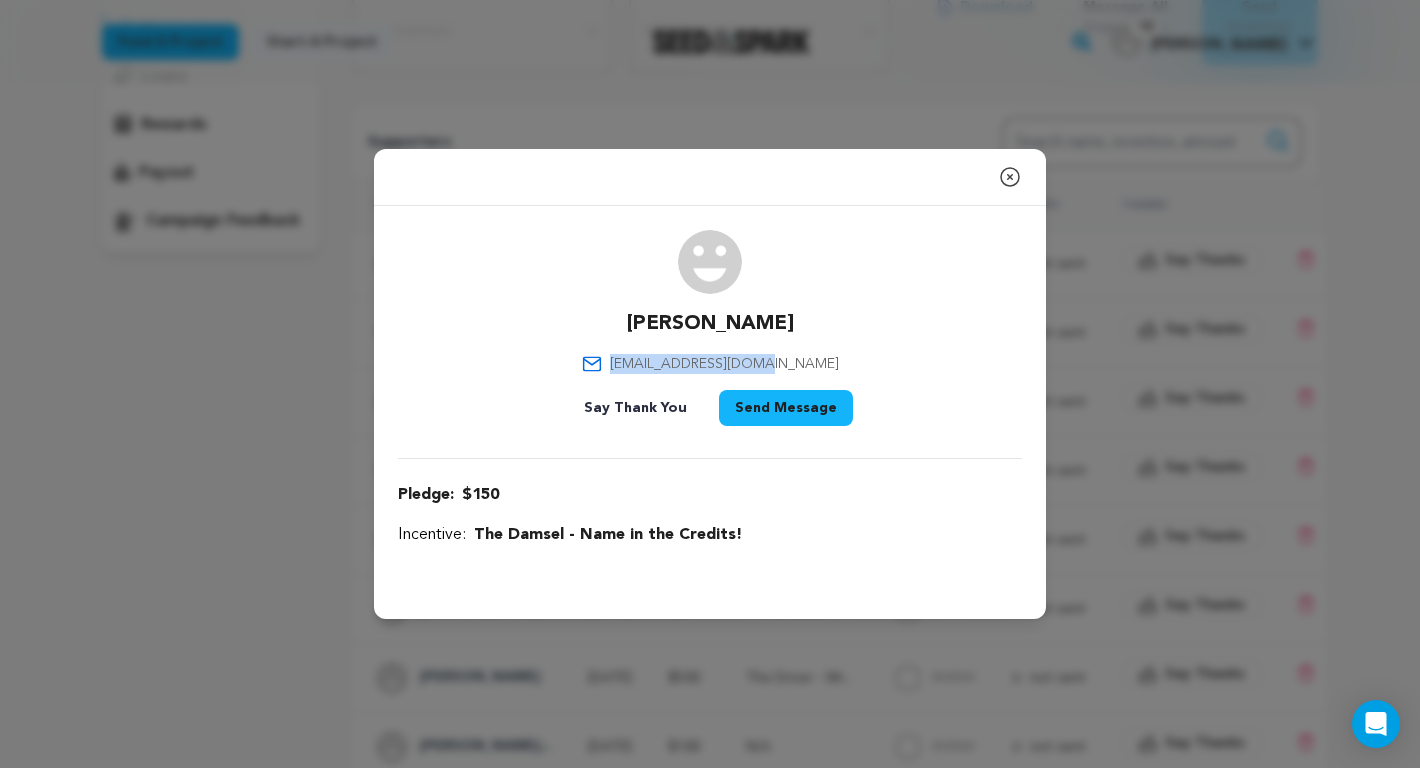 drag, startPoint x: 809, startPoint y: 365, endPoint x: 646, endPoint y: 367, distance: 163.01227 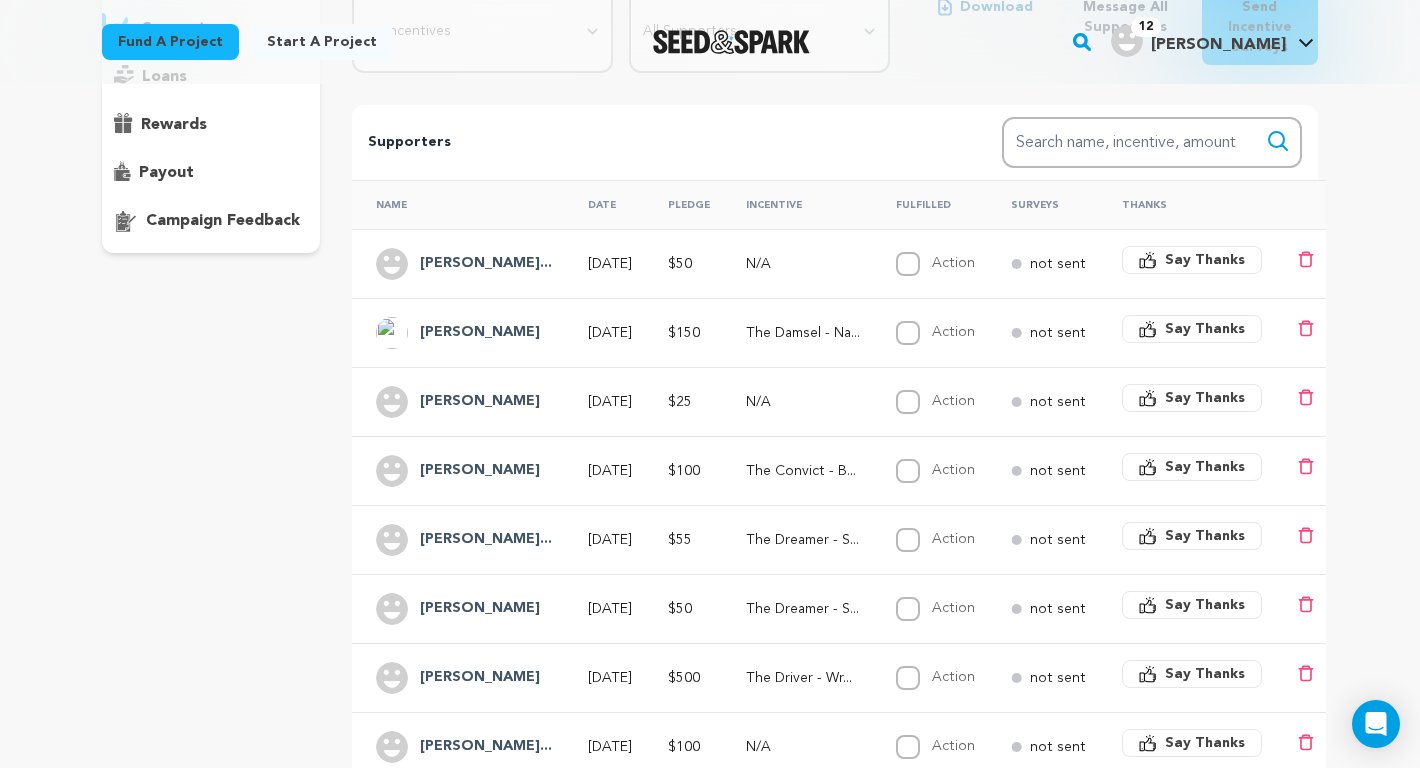 click on "John Jack Wagne..." at bounding box center [486, 264] 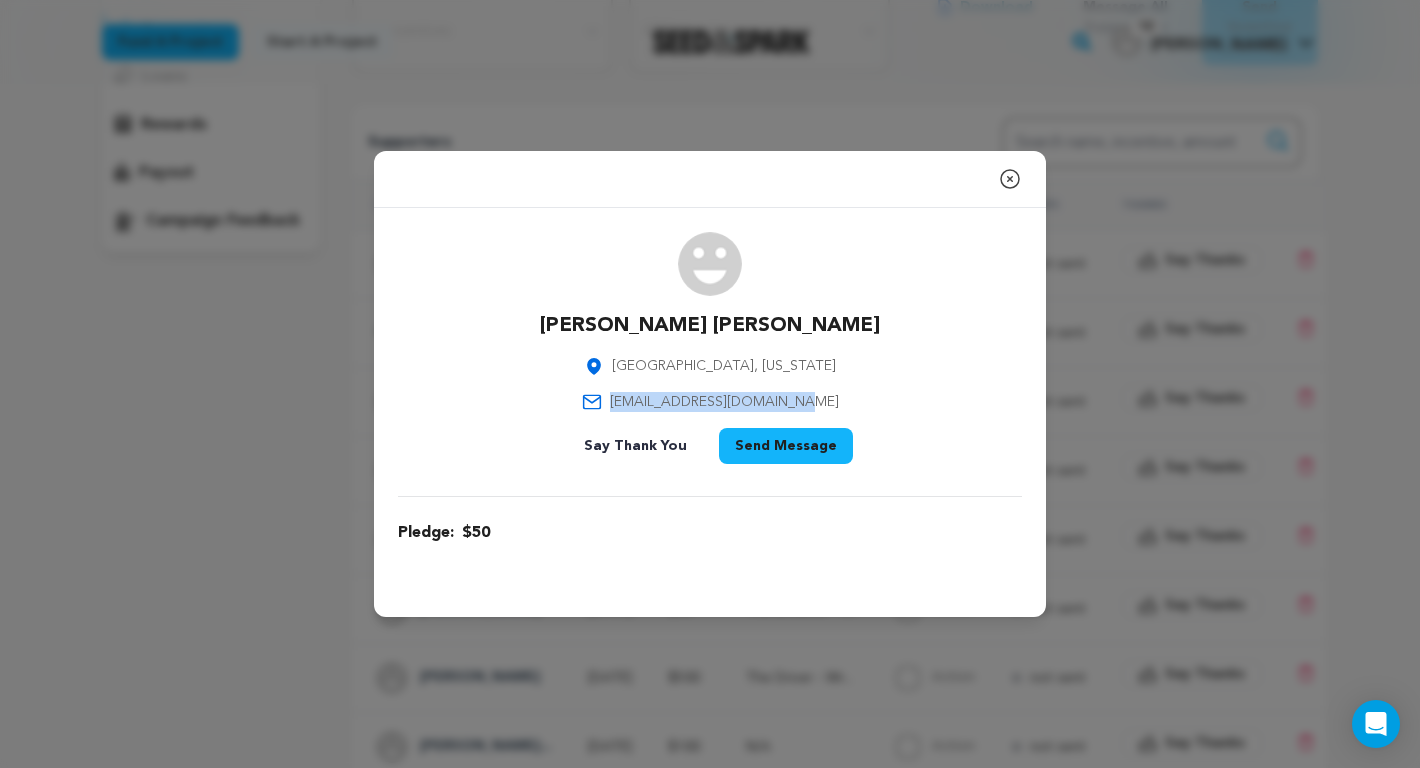 drag, startPoint x: 821, startPoint y: 401, endPoint x: 613, endPoint y: 409, distance: 208.1538 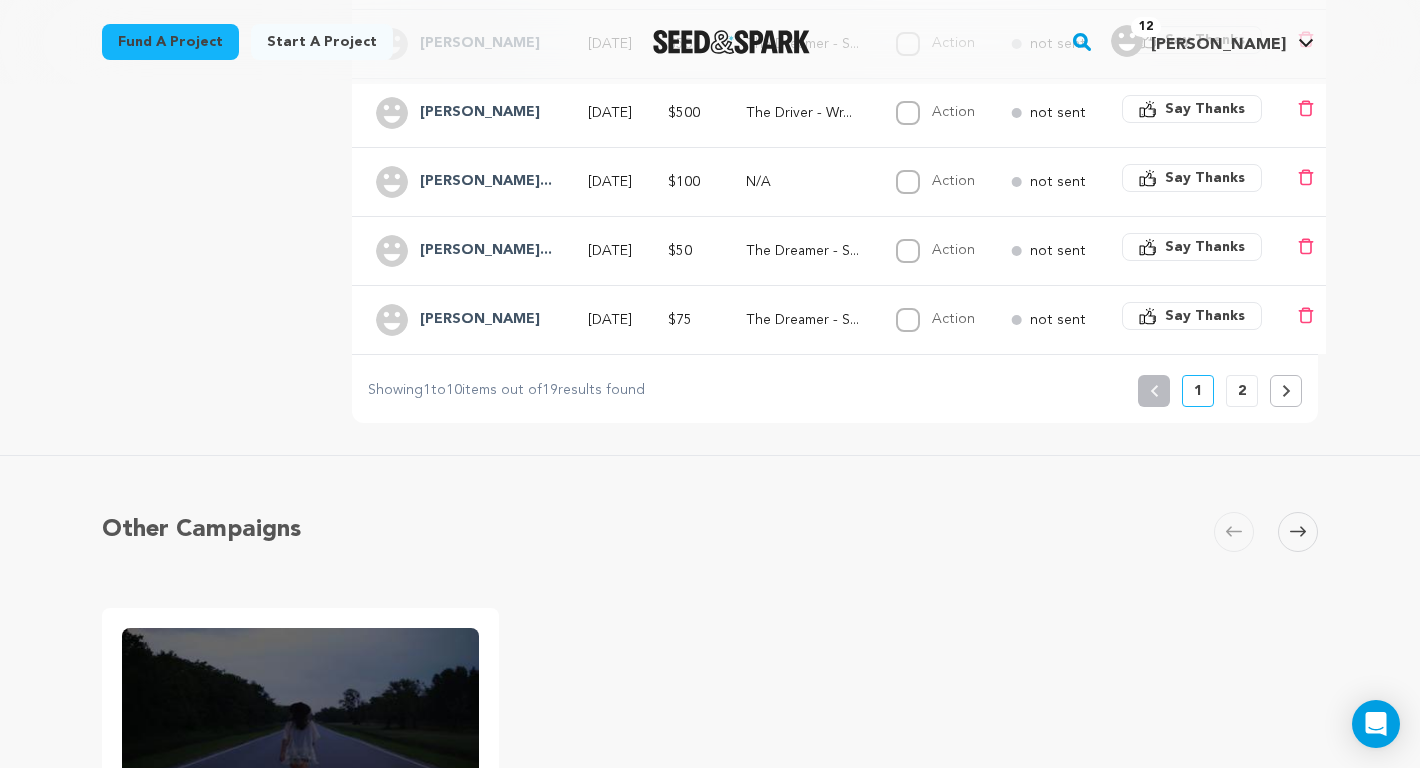 scroll, scrollTop: 837, scrollLeft: 0, axis: vertical 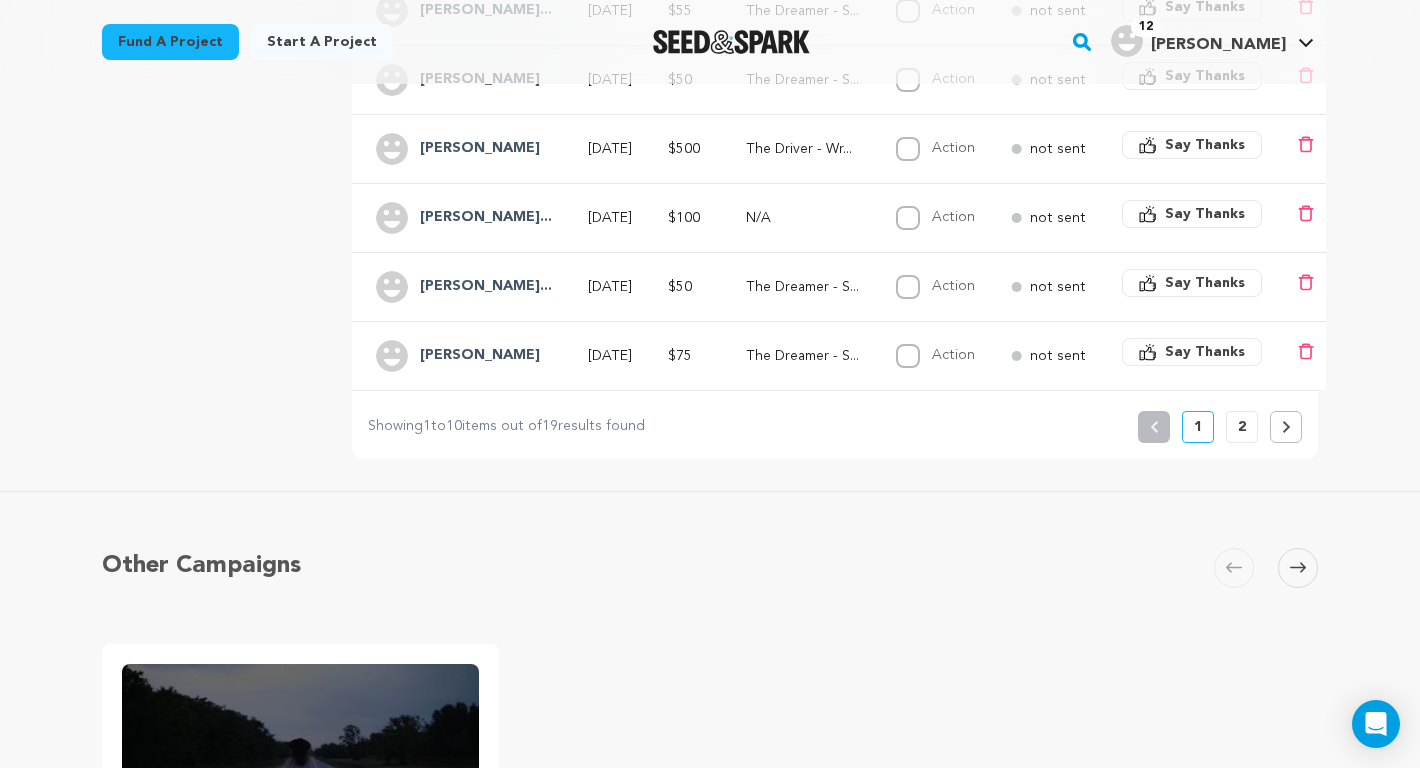 click 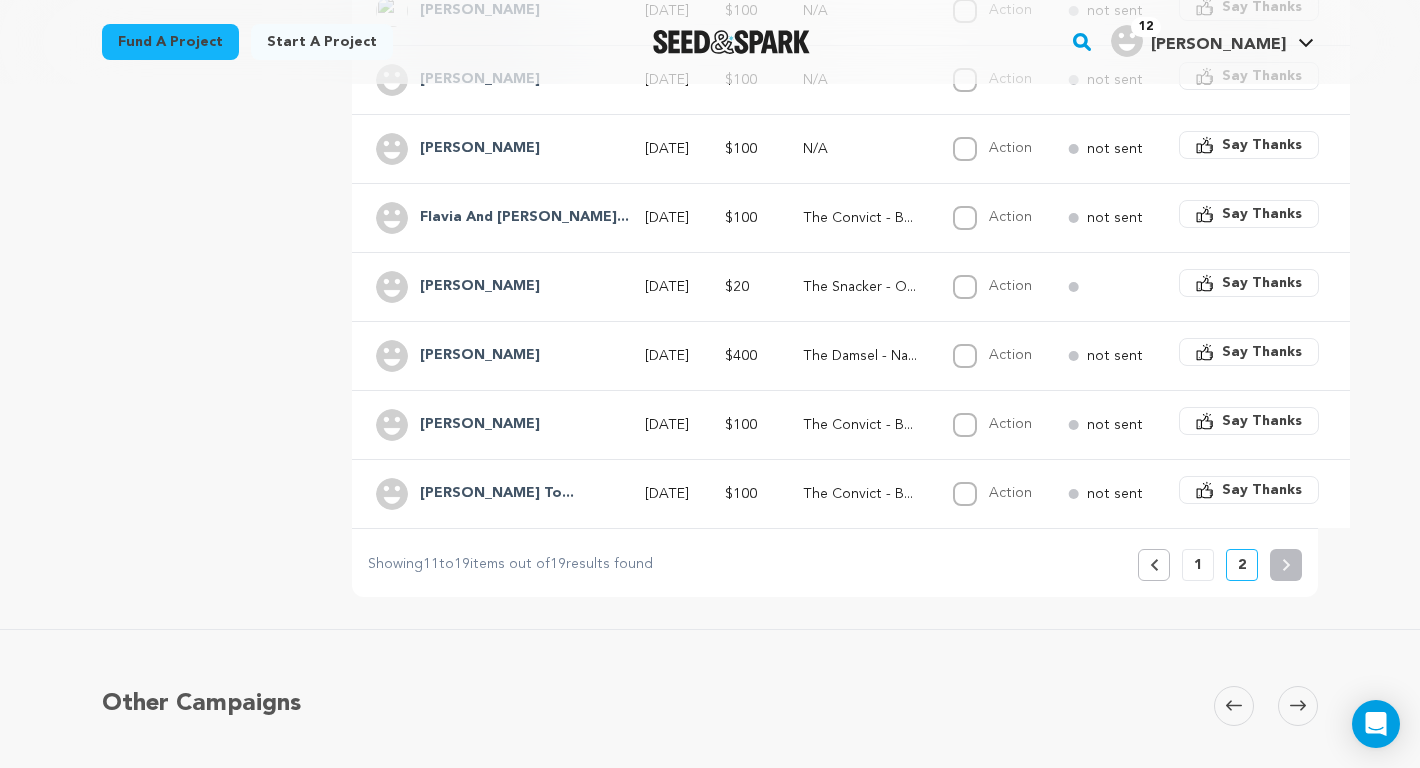 scroll, scrollTop: 633, scrollLeft: 0, axis: vertical 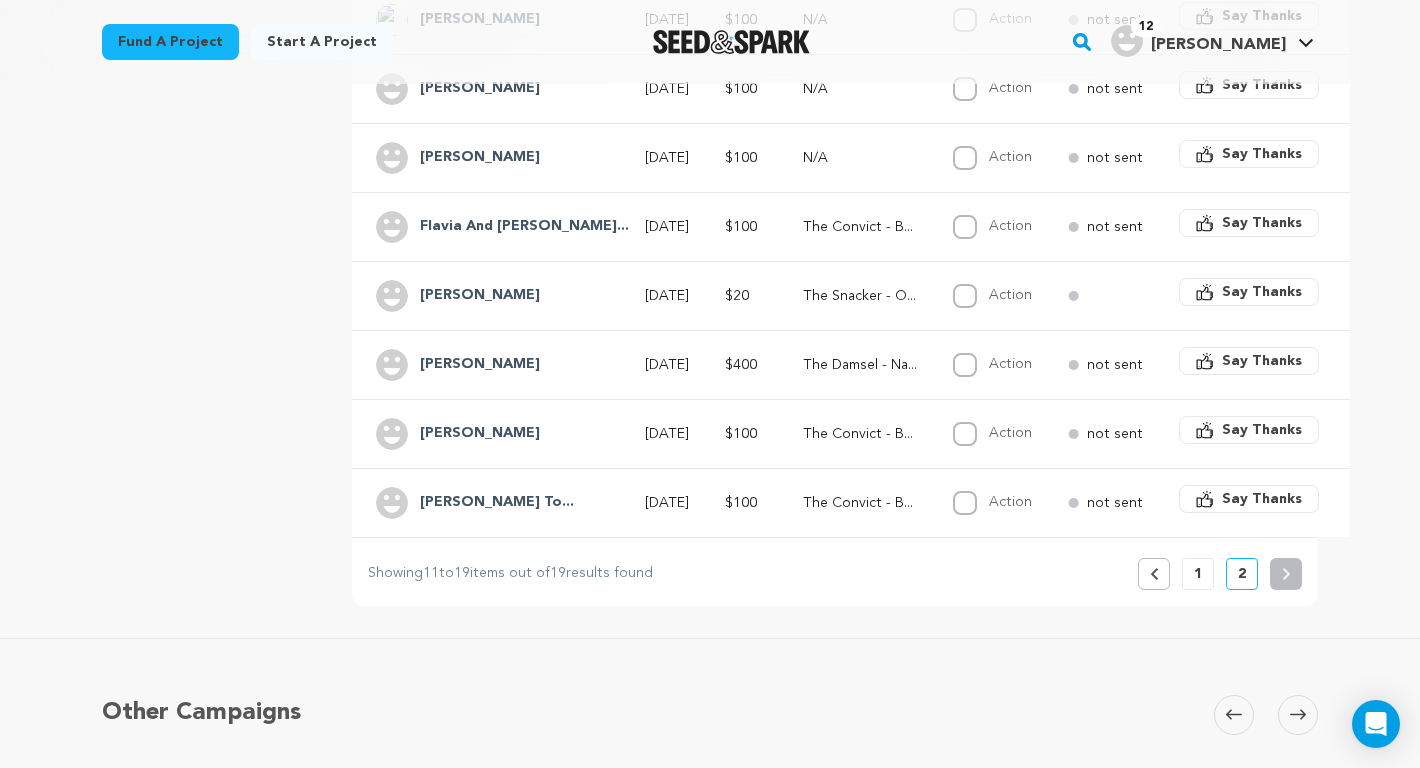 click on "Say Thanks" at bounding box center [1262, 499] 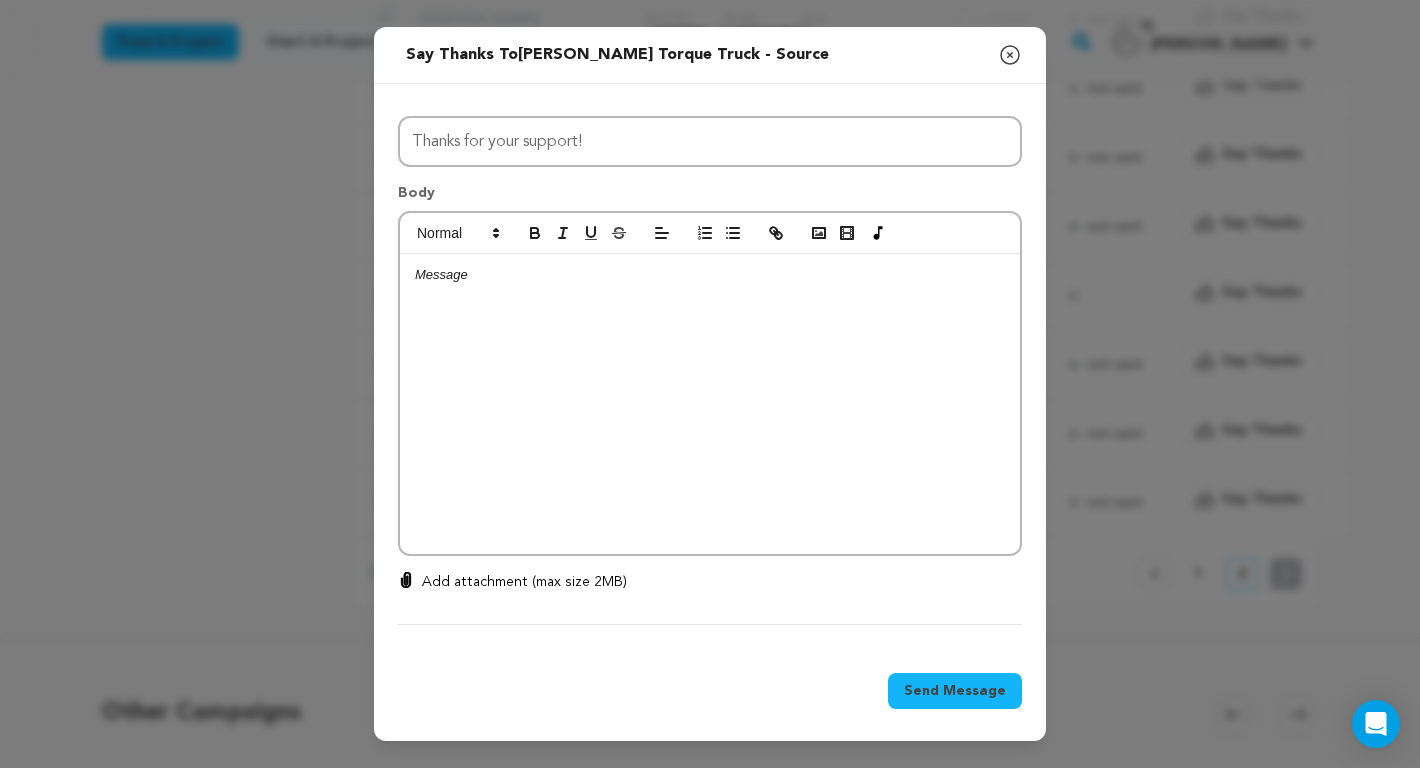click 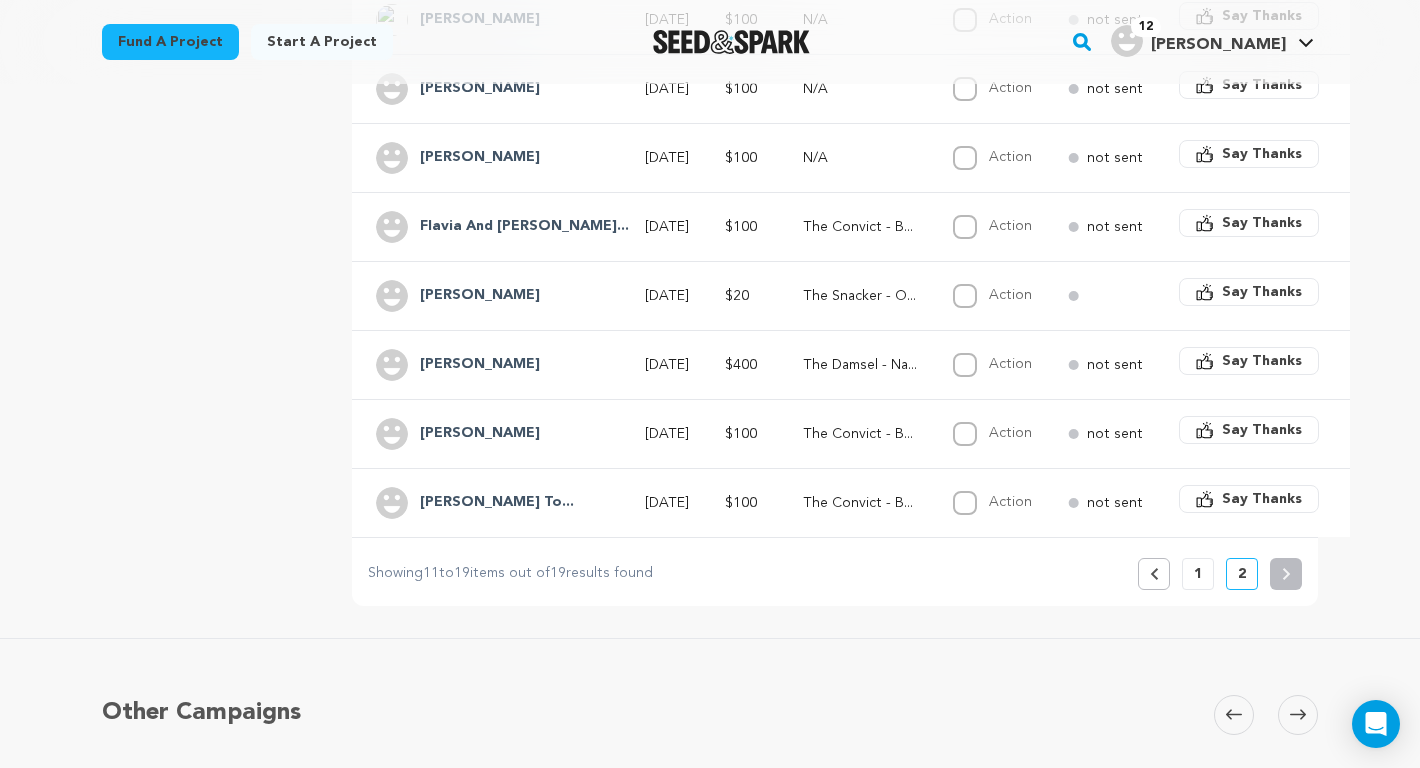 click on "Say Thanks" at bounding box center [1262, 499] 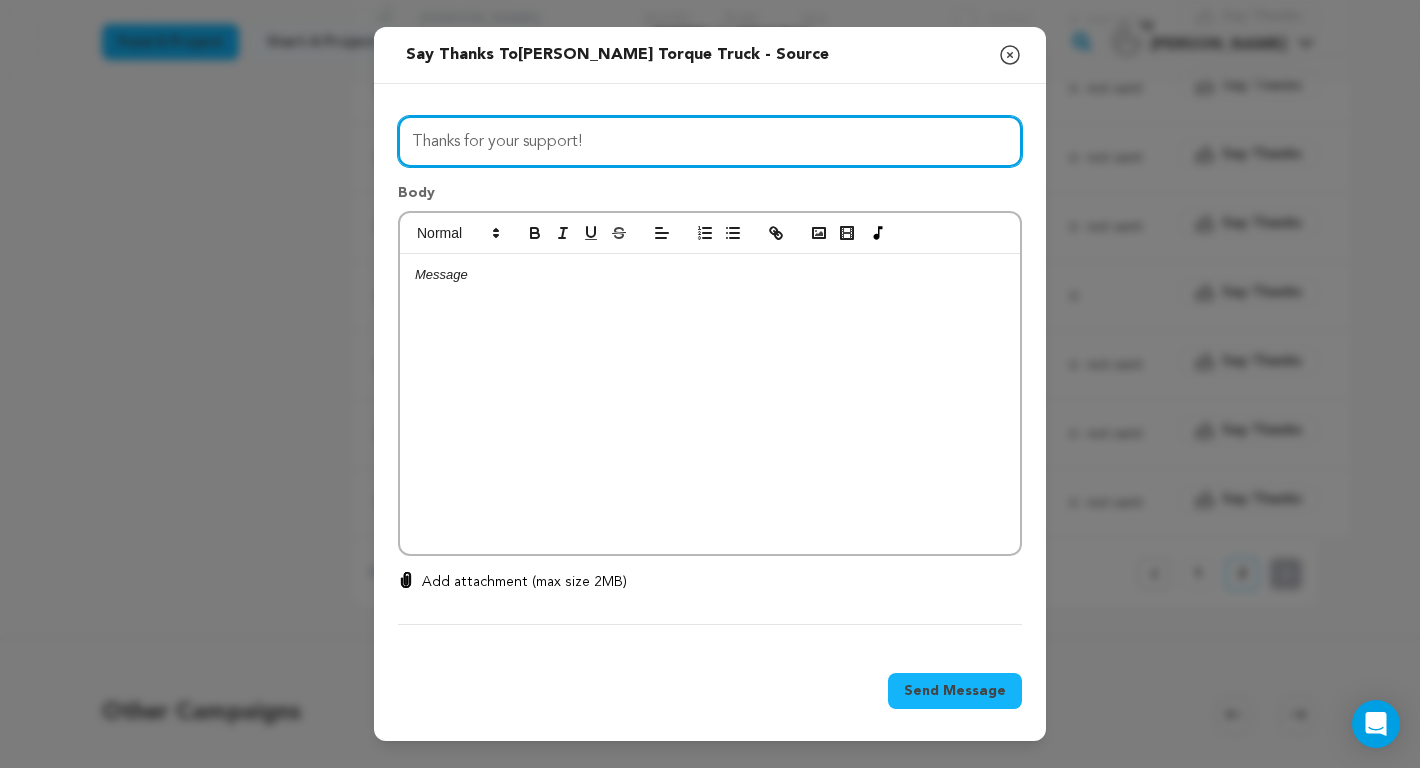 click on "Thanks for your support!" at bounding box center [710, 141] 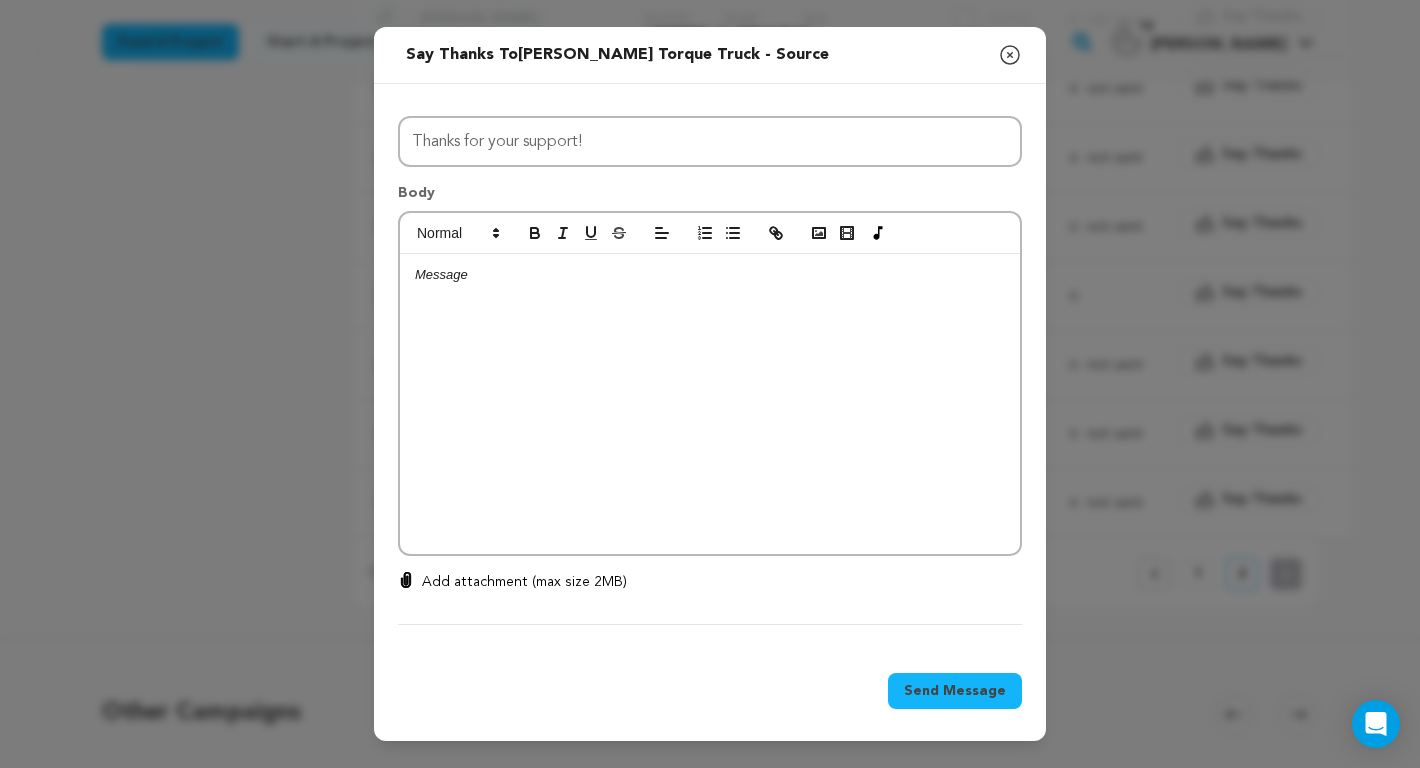 click 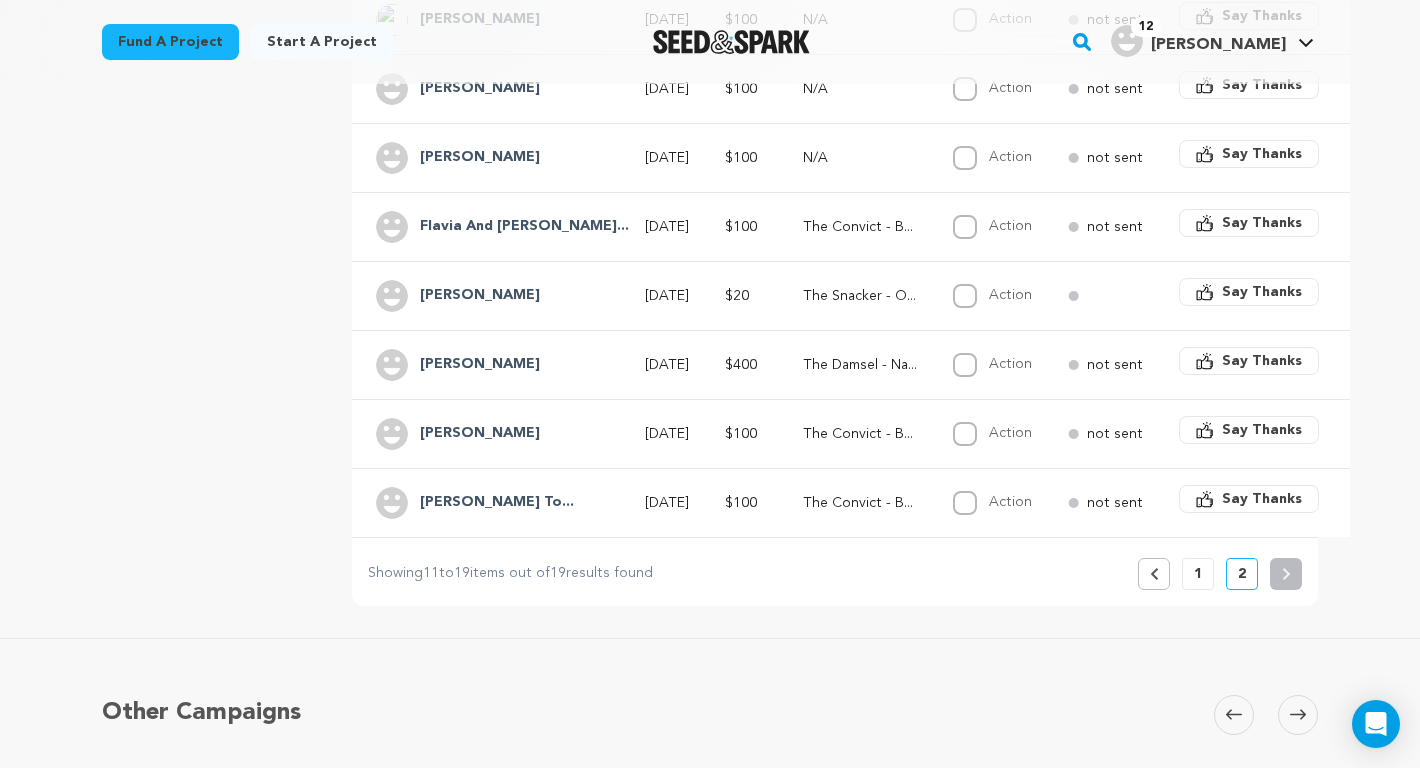 click on "Say Thanks" at bounding box center (1262, 499) 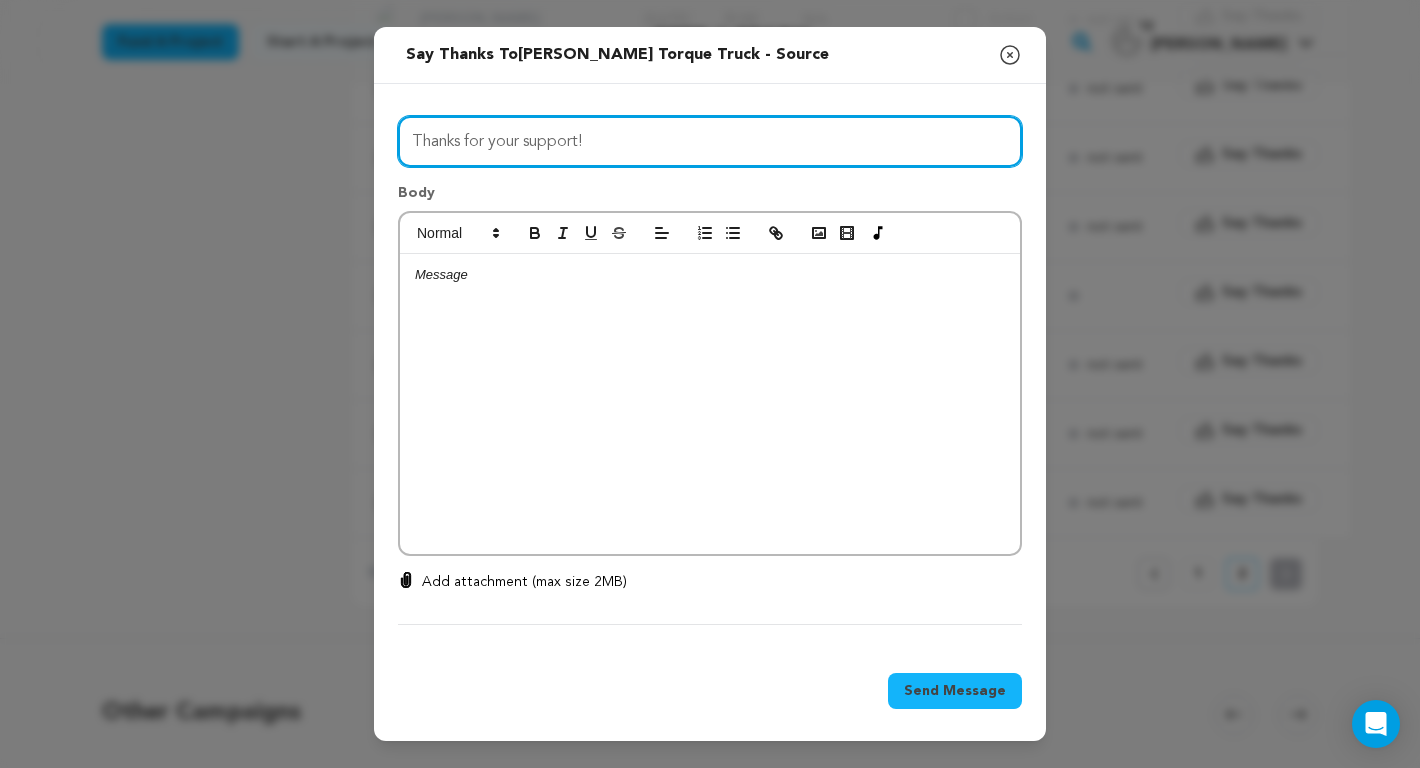 click on "Thanks for your support!" at bounding box center (710, 141) 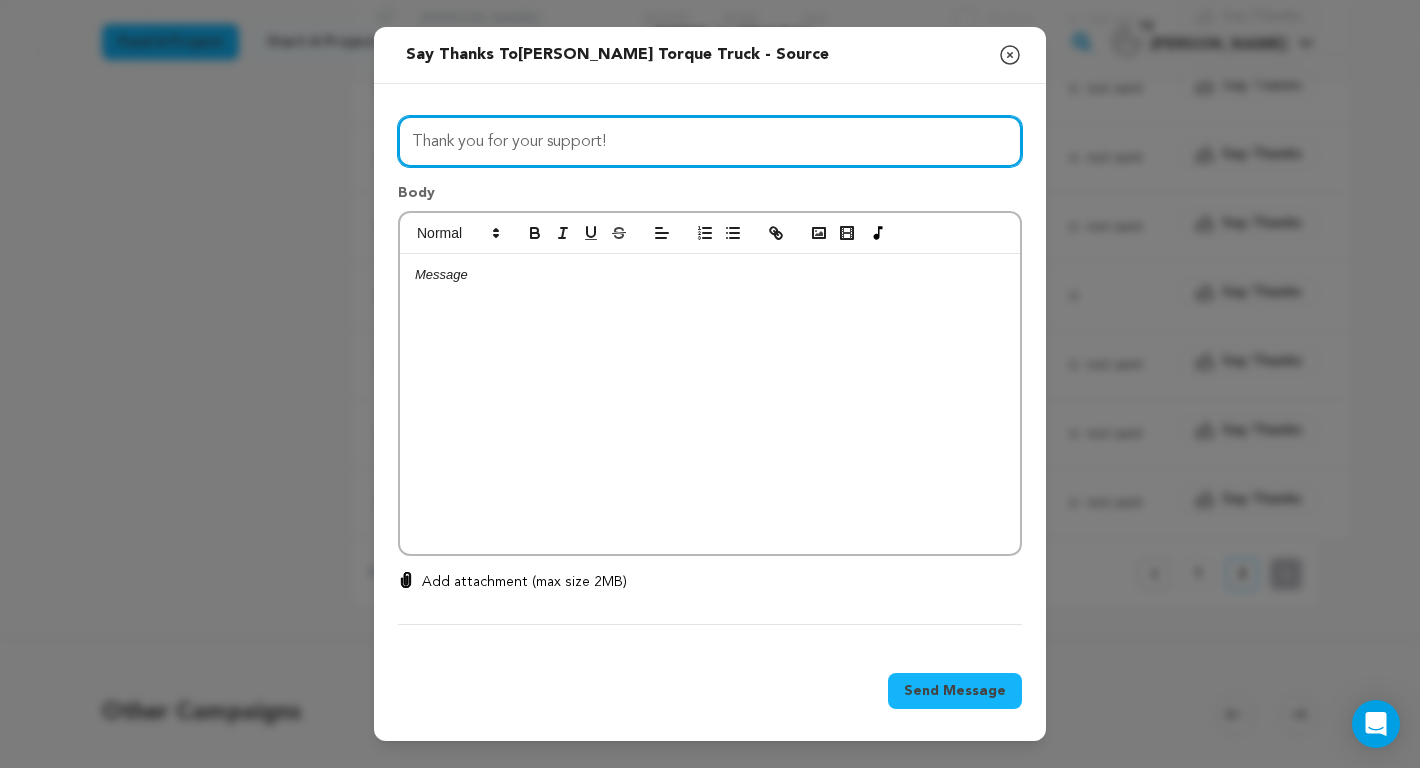 type on "Thank you for your support!" 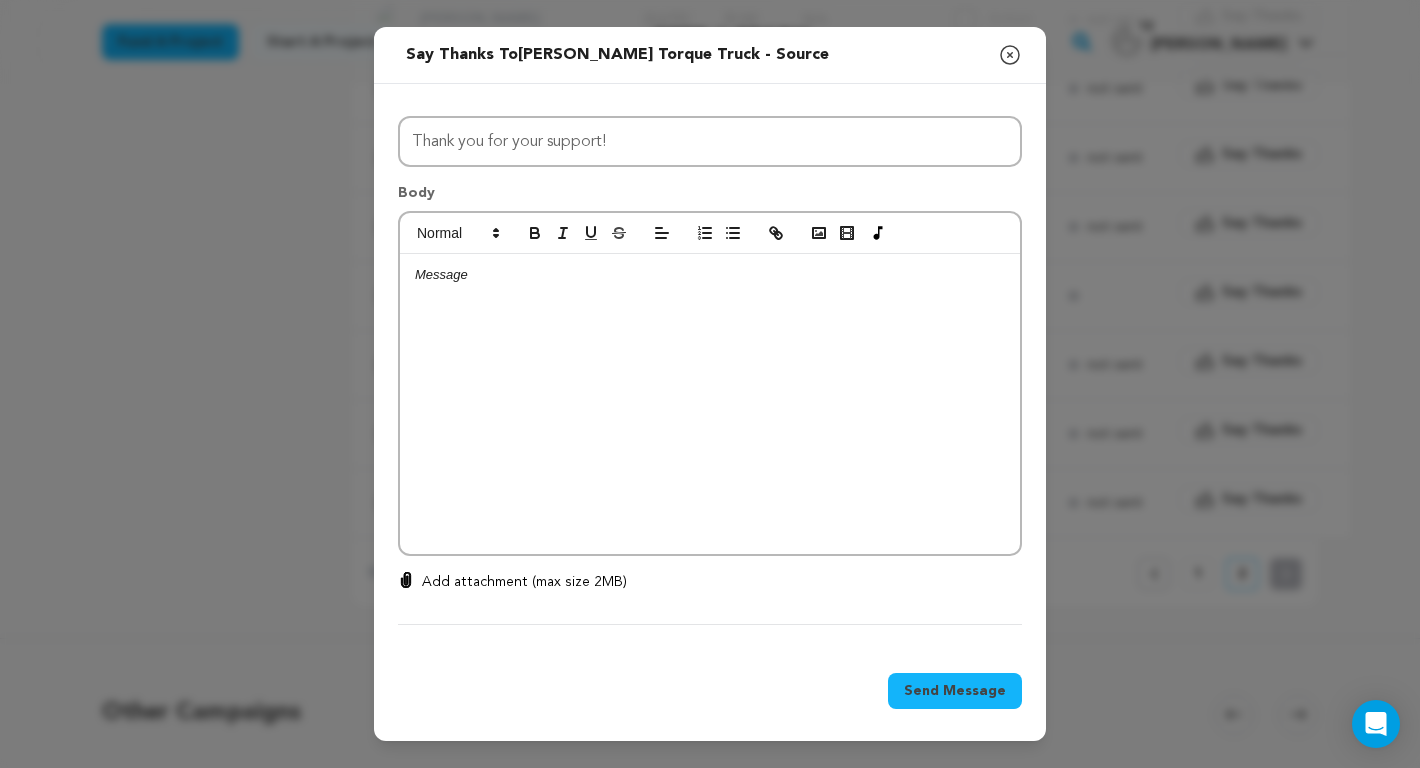click at bounding box center [710, 404] 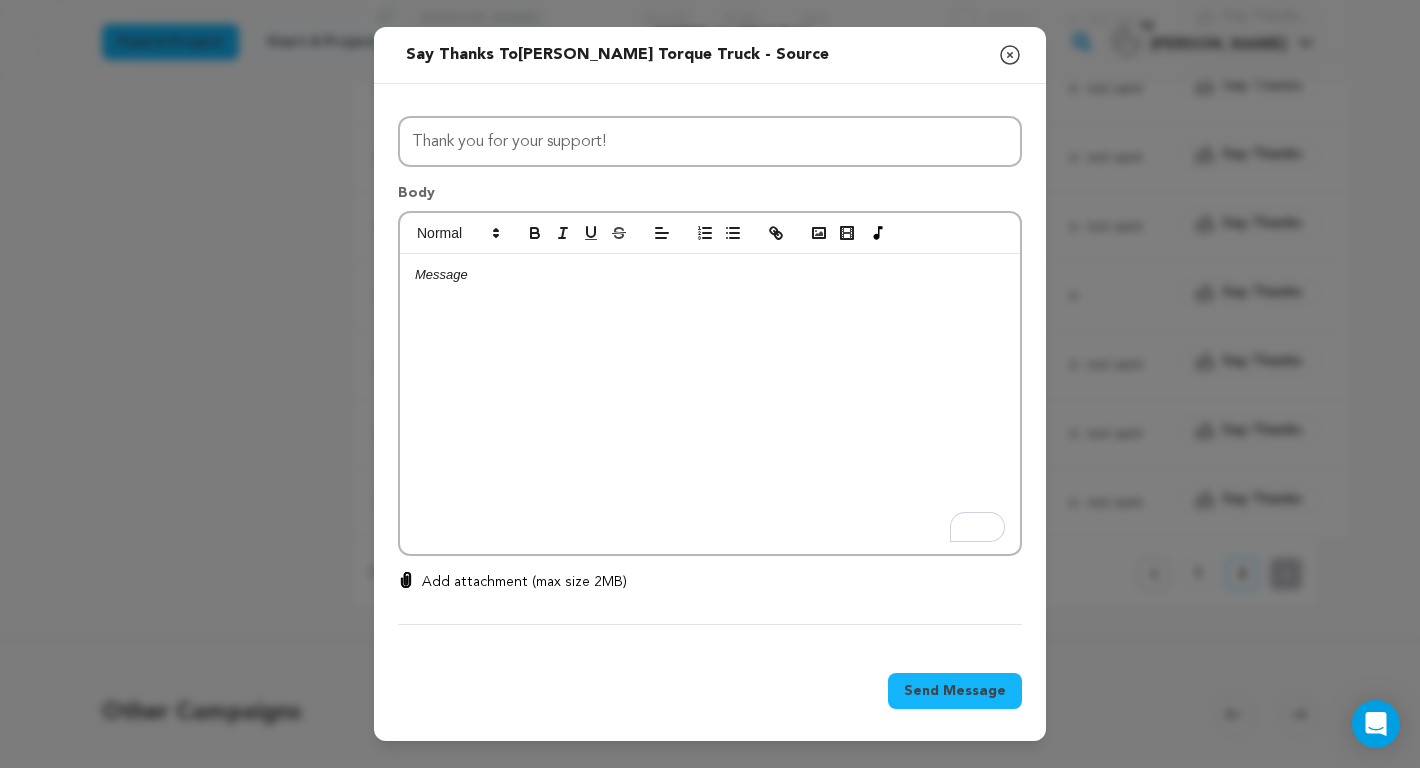 type 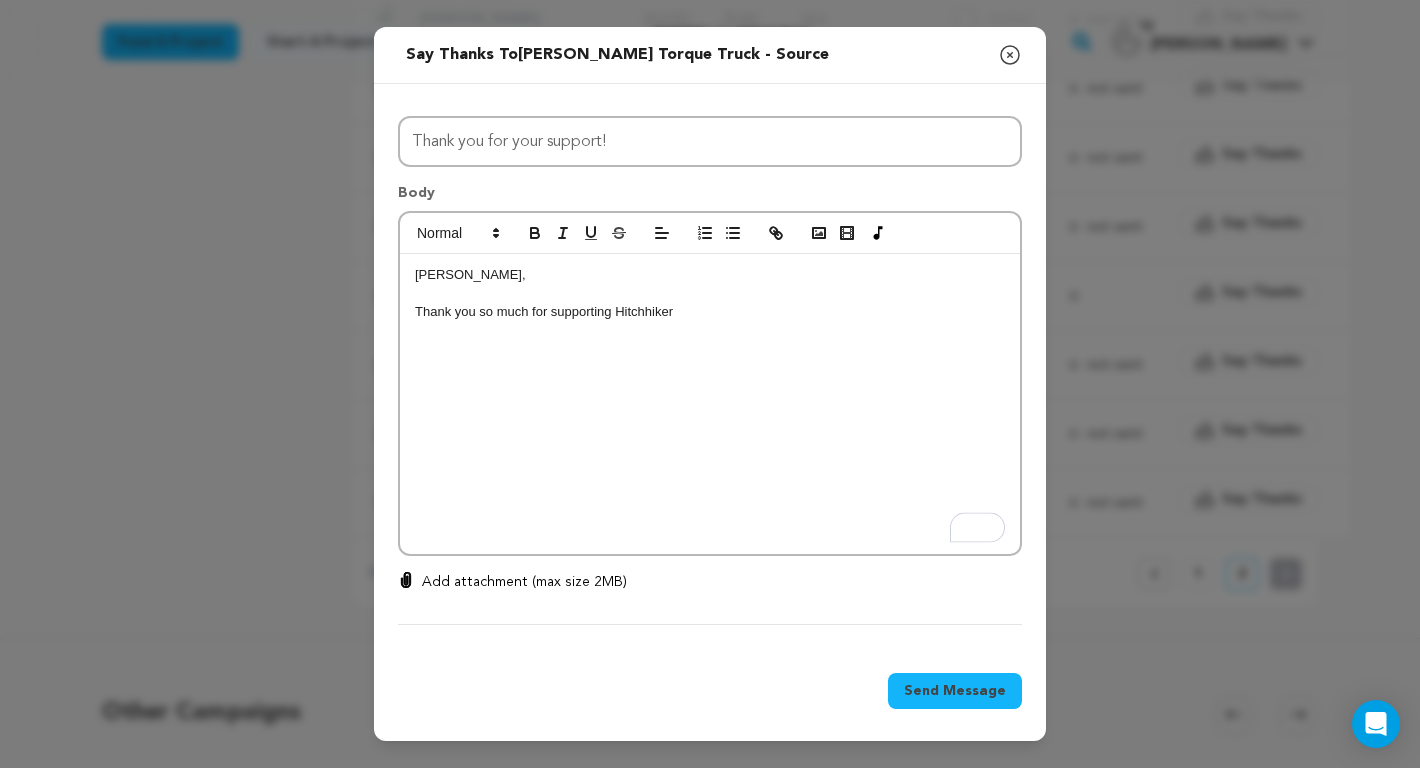 click on "Thank you so much for supporting Hitchhiker" at bounding box center (710, 312) 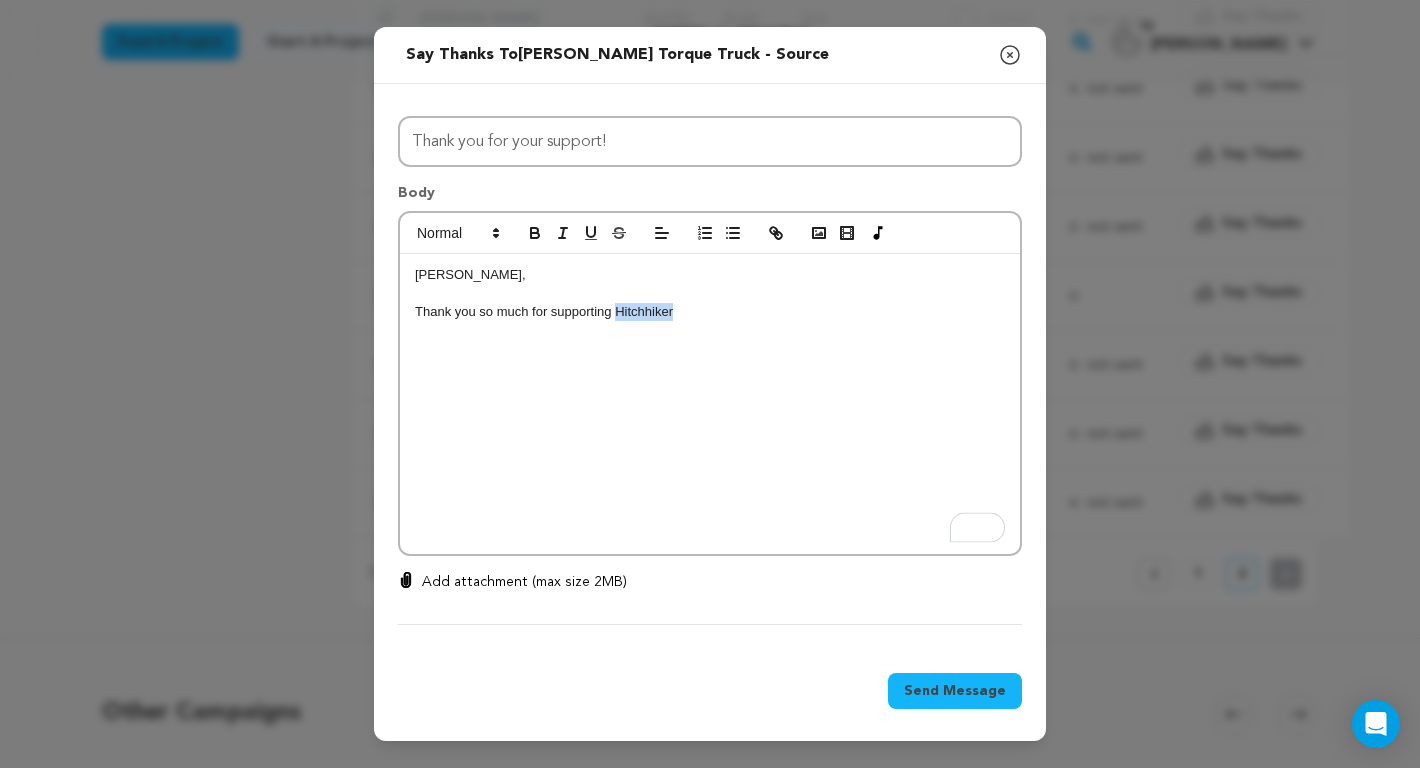click on "Thank you so much for supporting Hitchhiker" at bounding box center (710, 312) 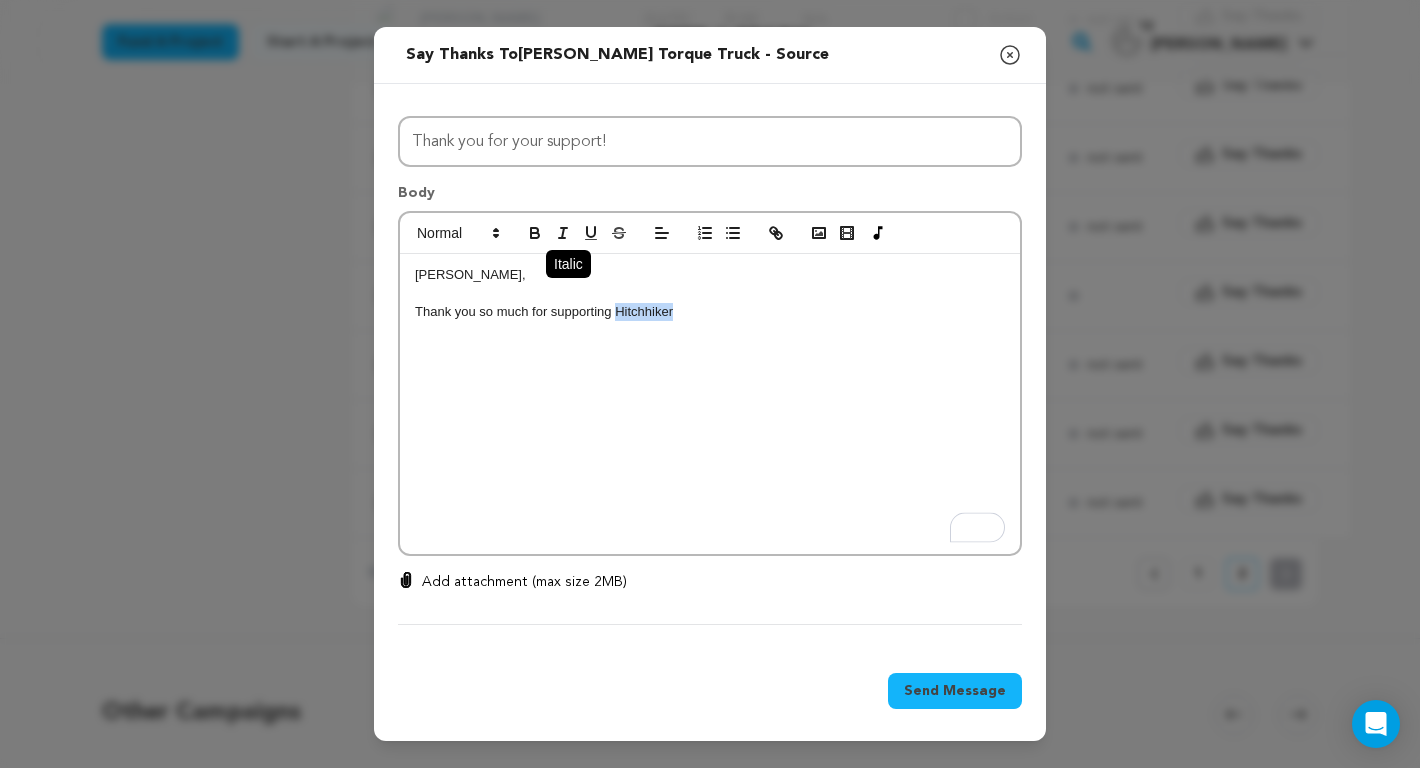 click 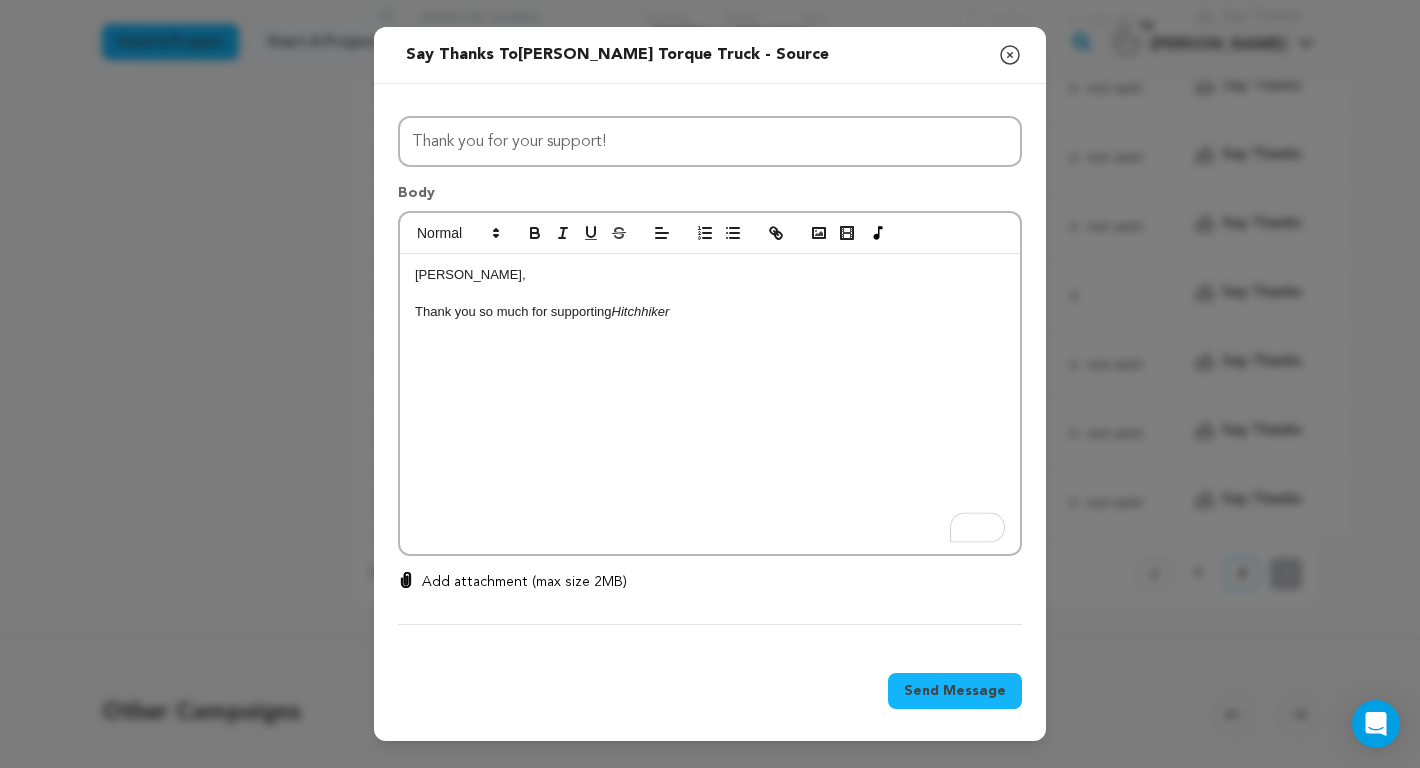 click on "Thank you so much for supporting  Hitchhiker" at bounding box center (710, 312) 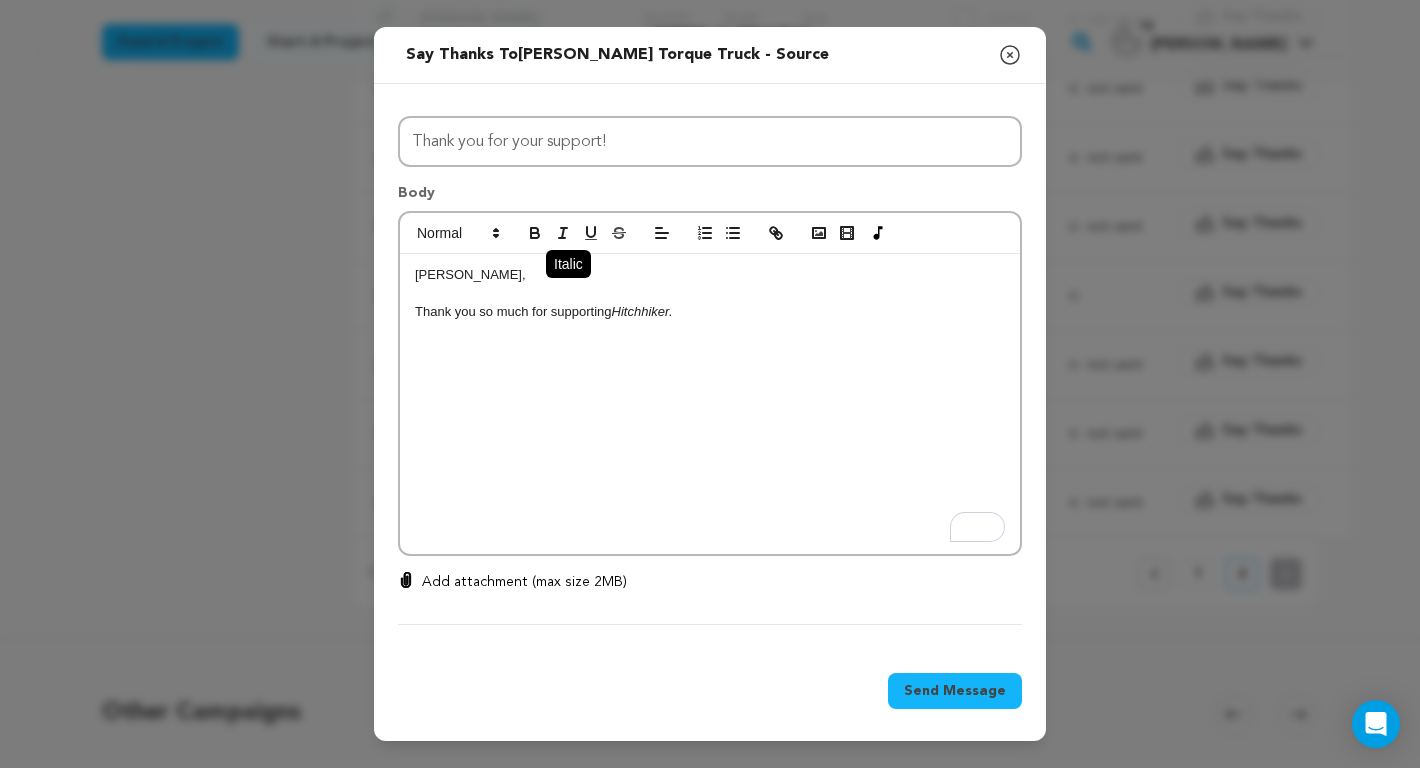 click 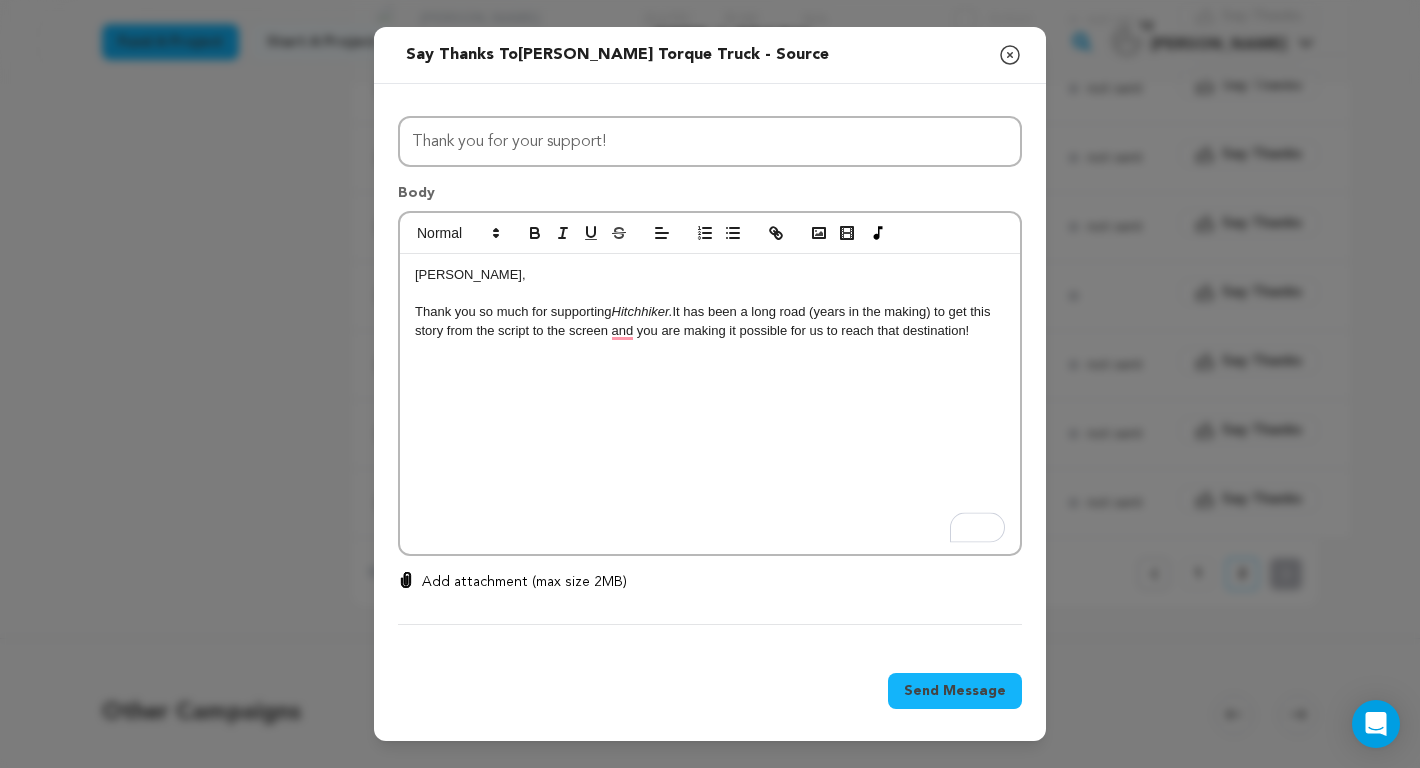click on "Thank you so much for supporting  Hitchhiker.  It has been a long road (years in the making) to get this story from the script to the screen and you are making it possible for us to reach that destination!" at bounding box center [710, 321] 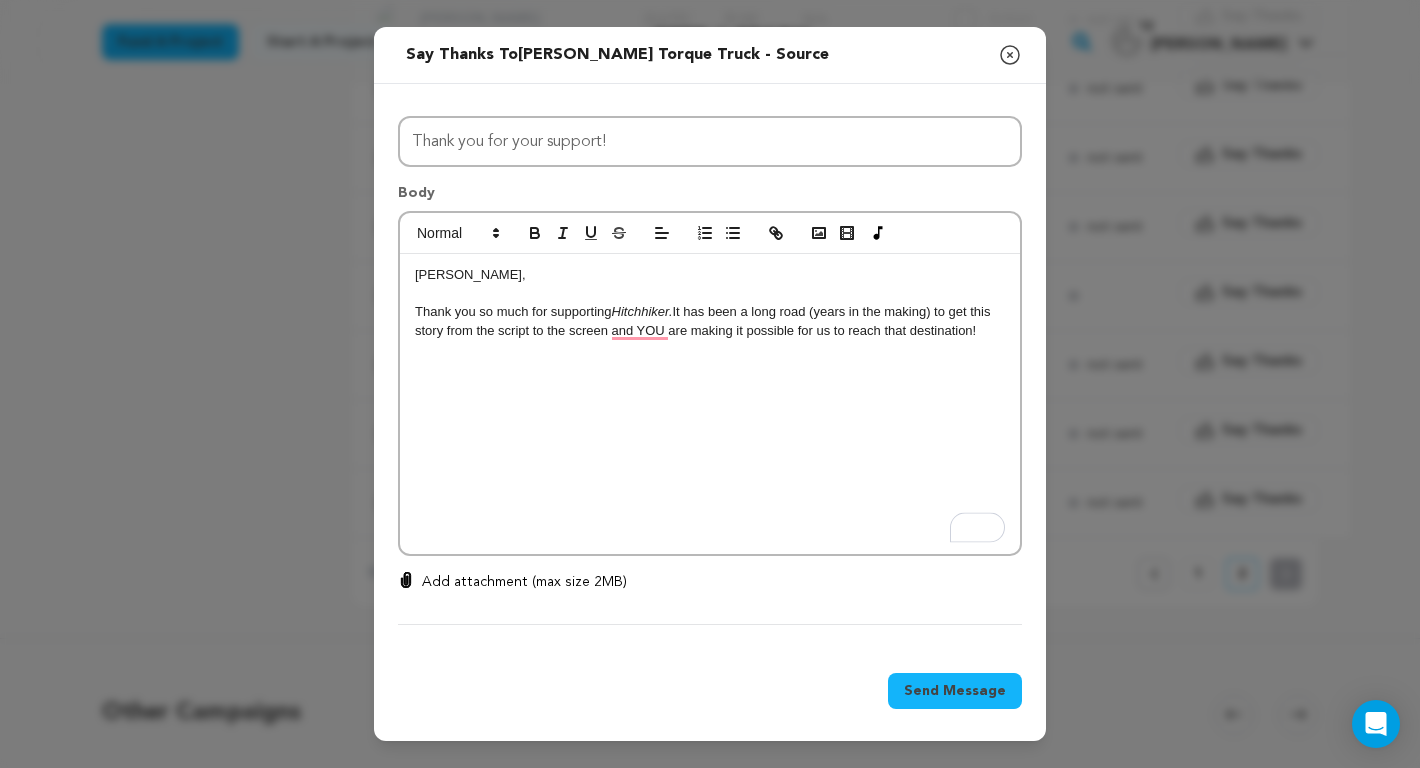 click on "Thank you so much for supporting  Hitchhiker.  It has been a long road (years in the making) to get this story from the script to the screen and YOU are making it possible for us to reach that destination!" at bounding box center [710, 321] 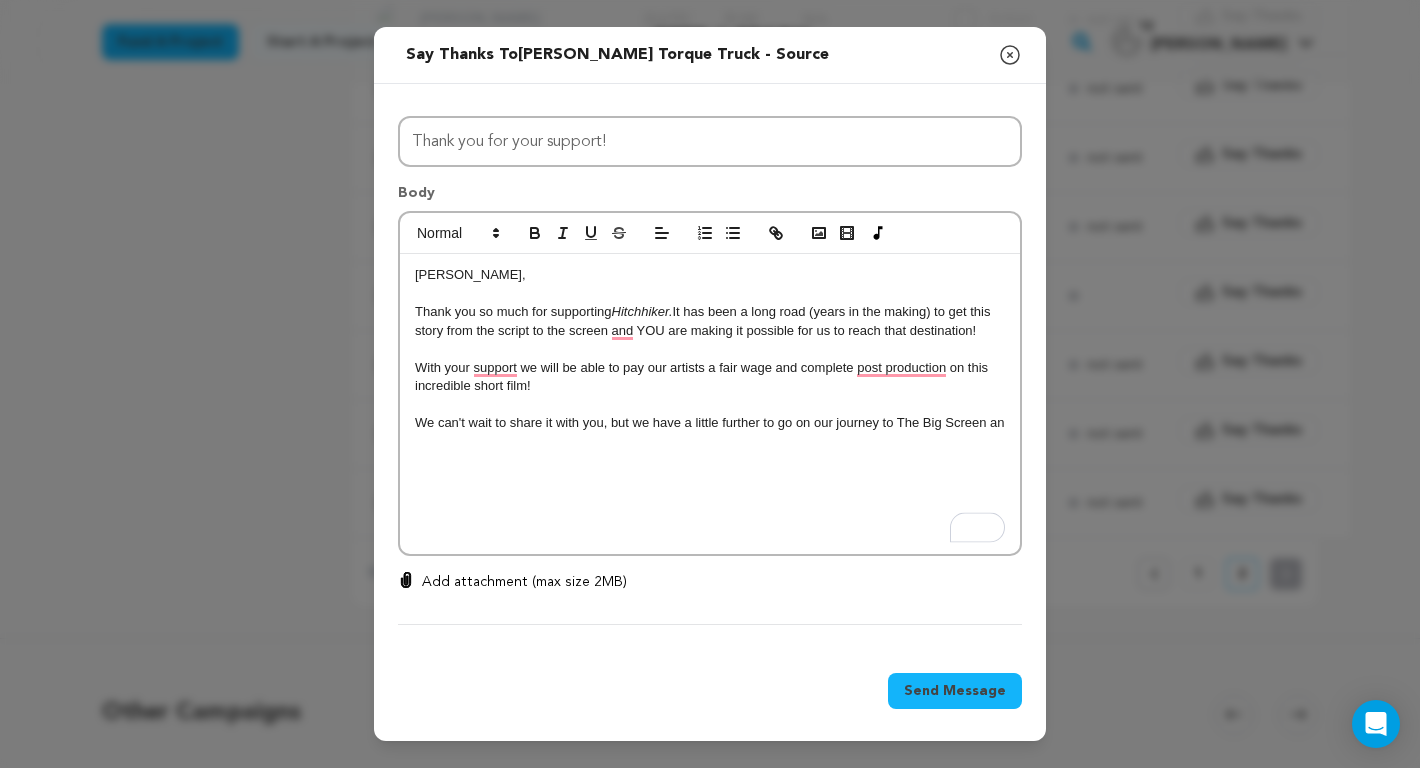 click on "We can't wait to share it with you, but we have a little further to go on our journey to The Big Screen an" at bounding box center (710, 423) 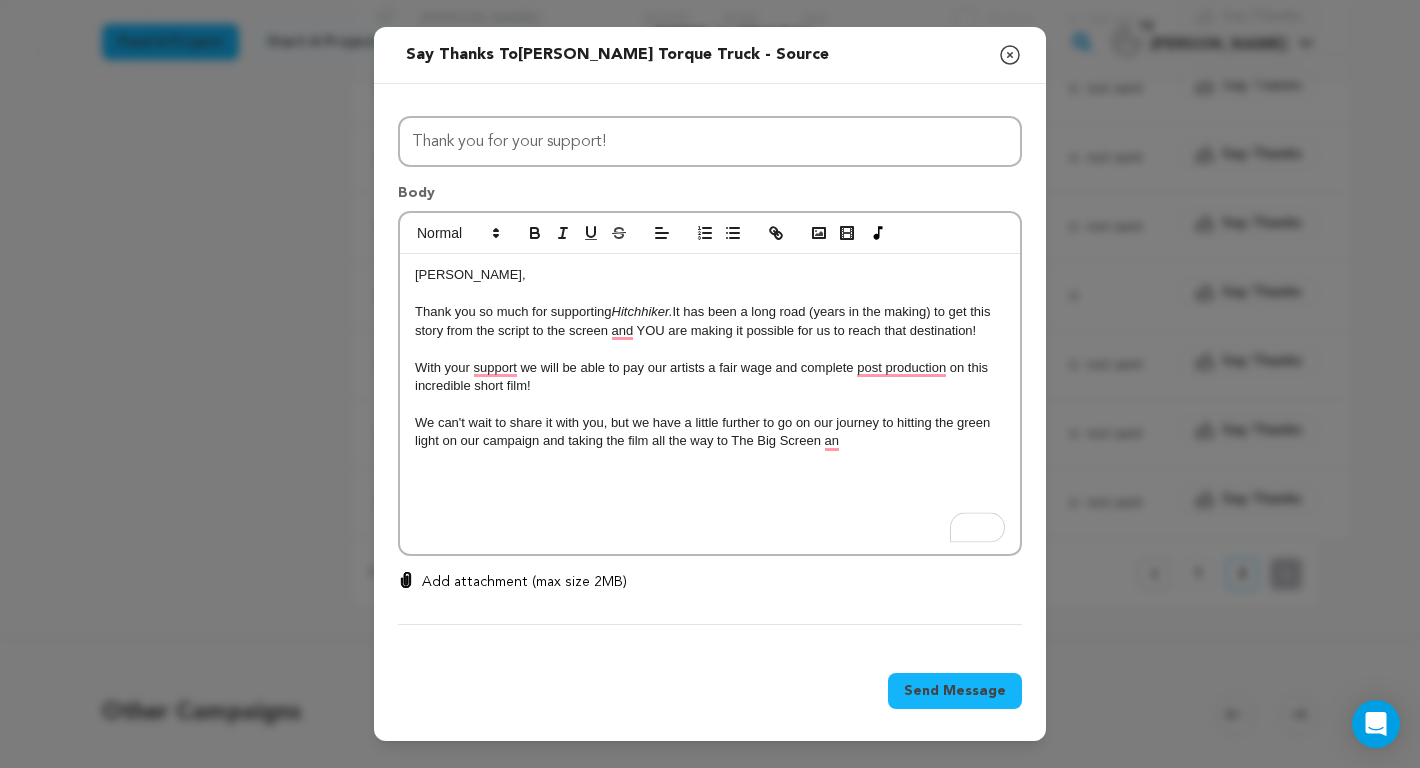 click on "We can't wait to share it with you, but we have a little further to go on our journey to hitting the green light on our campaign and taking the film all the way to The Big Screen an" at bounding box center (710, 432) 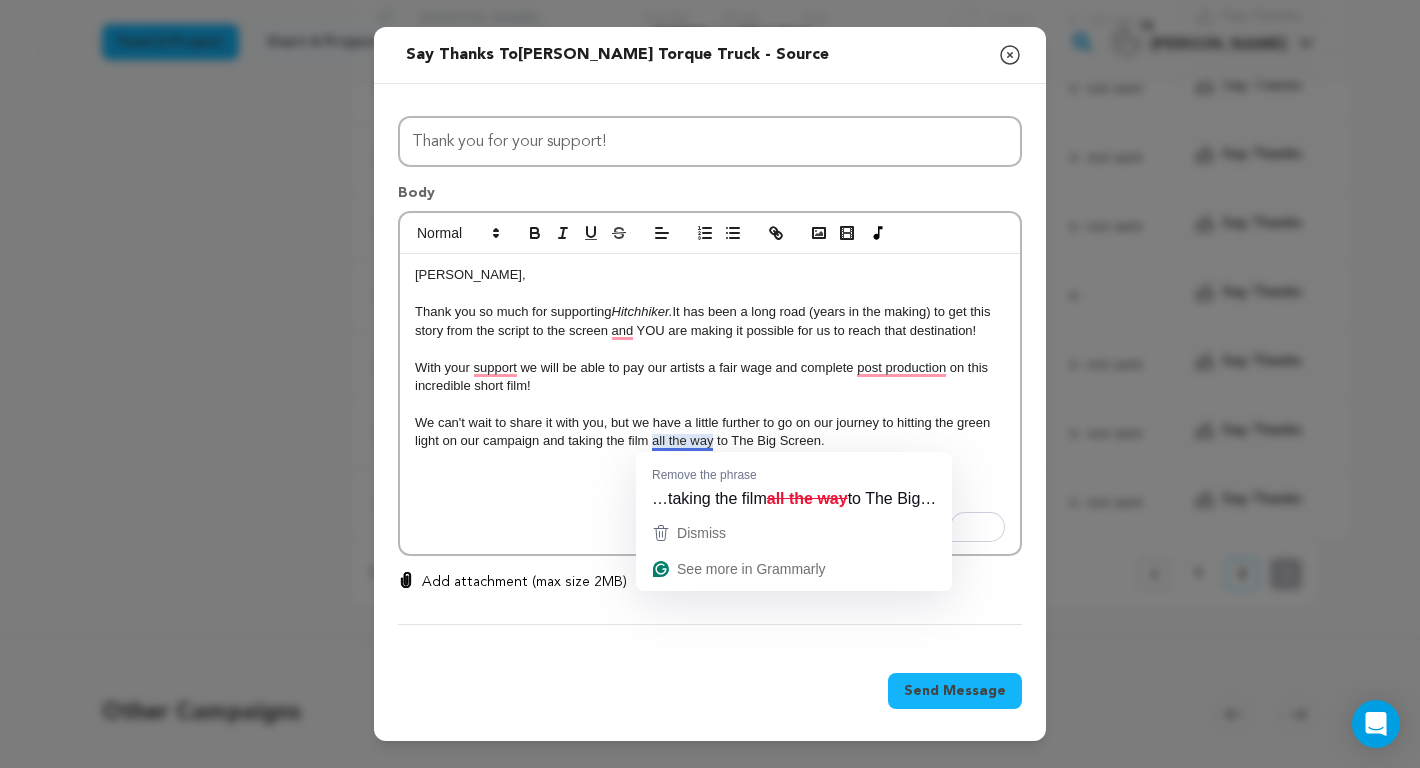 click on "We can't wait to share it with you, but we have a little further to go on our journey to hitting the green light on our campaign and taking the film all the way to The Big Screen." at bounding box center [710, 432] 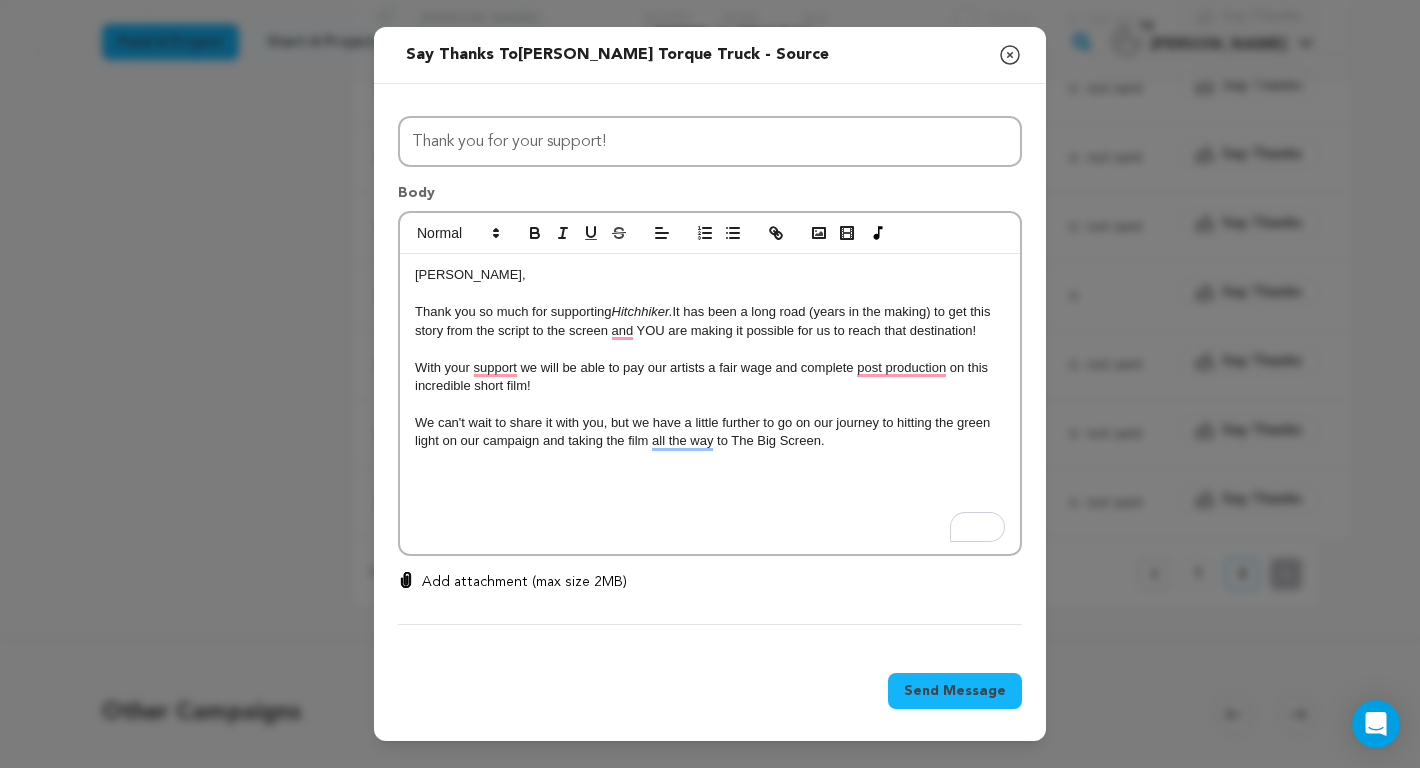click at bounding box center (710, 478) 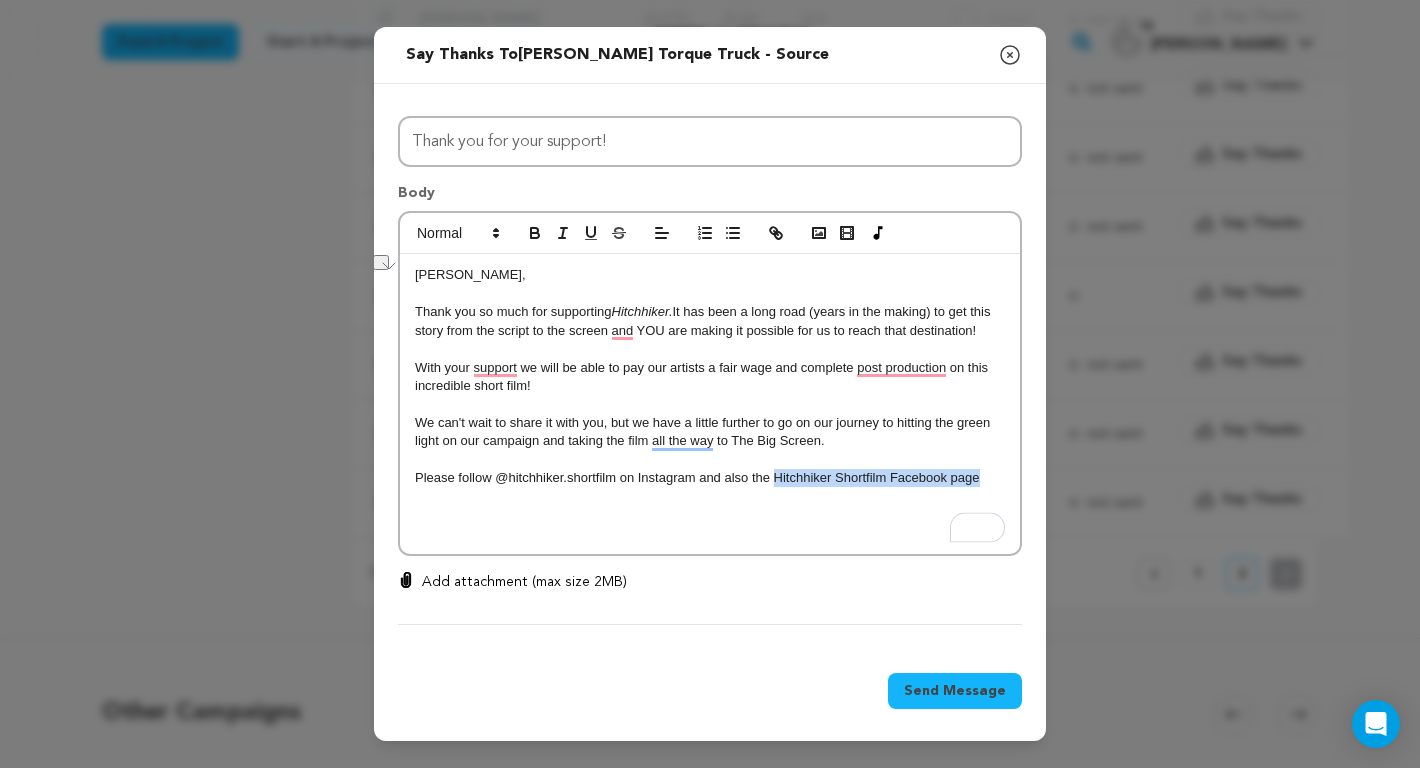 drag, startPoint x: 989, startPoint y: 481, endPoint x: 773, endPoint y: 479, distance: 216.00926 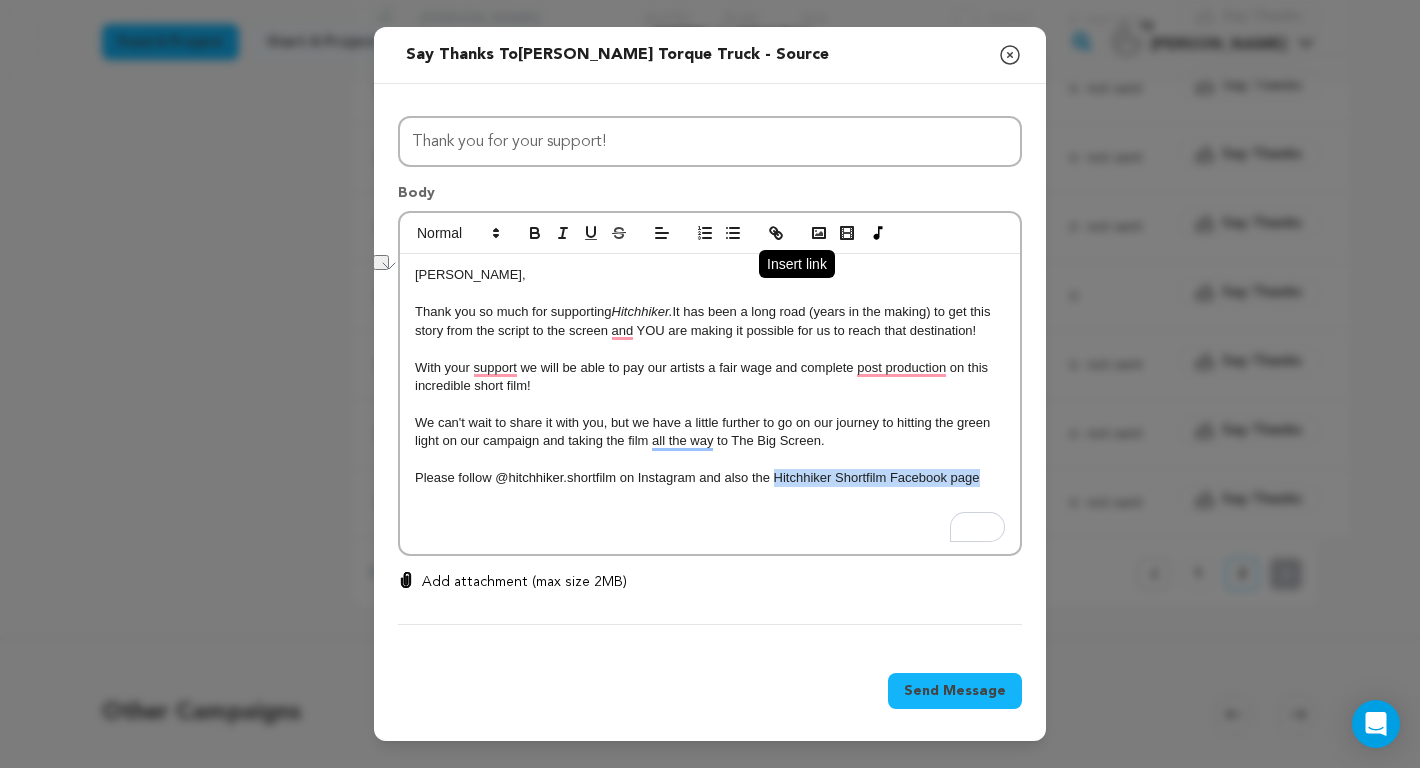 click 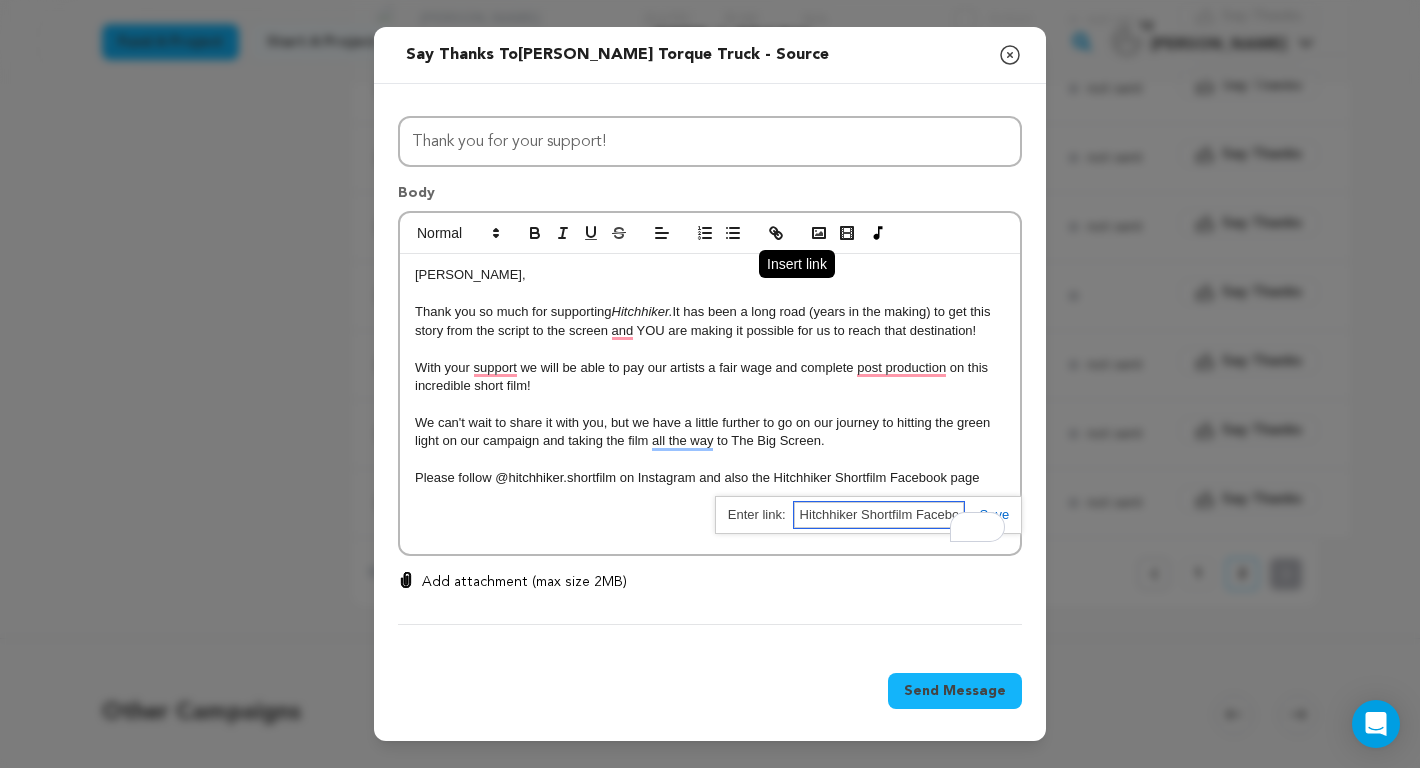 paste on "https://www.facebook.com/profile.php?id=61562070890397" 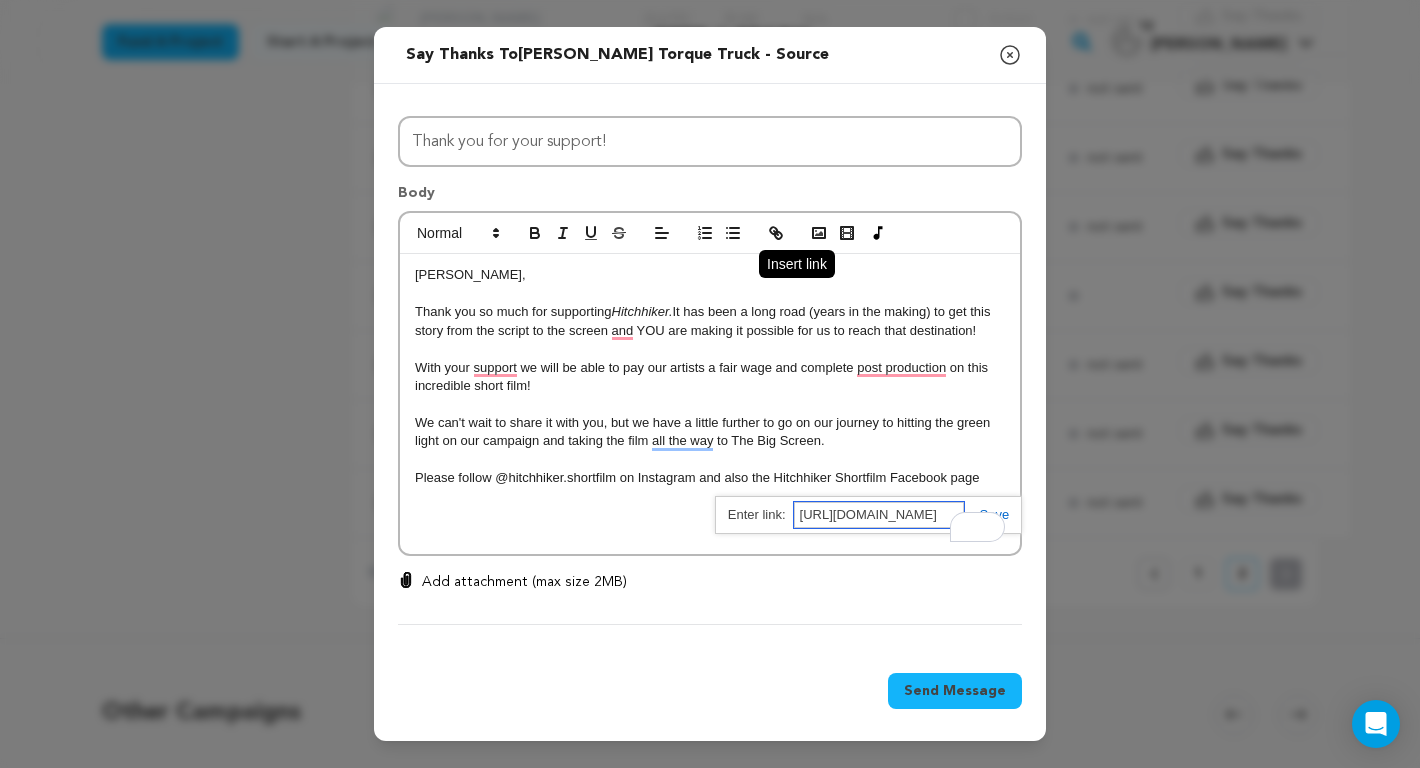 scroll, scrollTop: 0, scrollLeft: 183, axis: horizontal 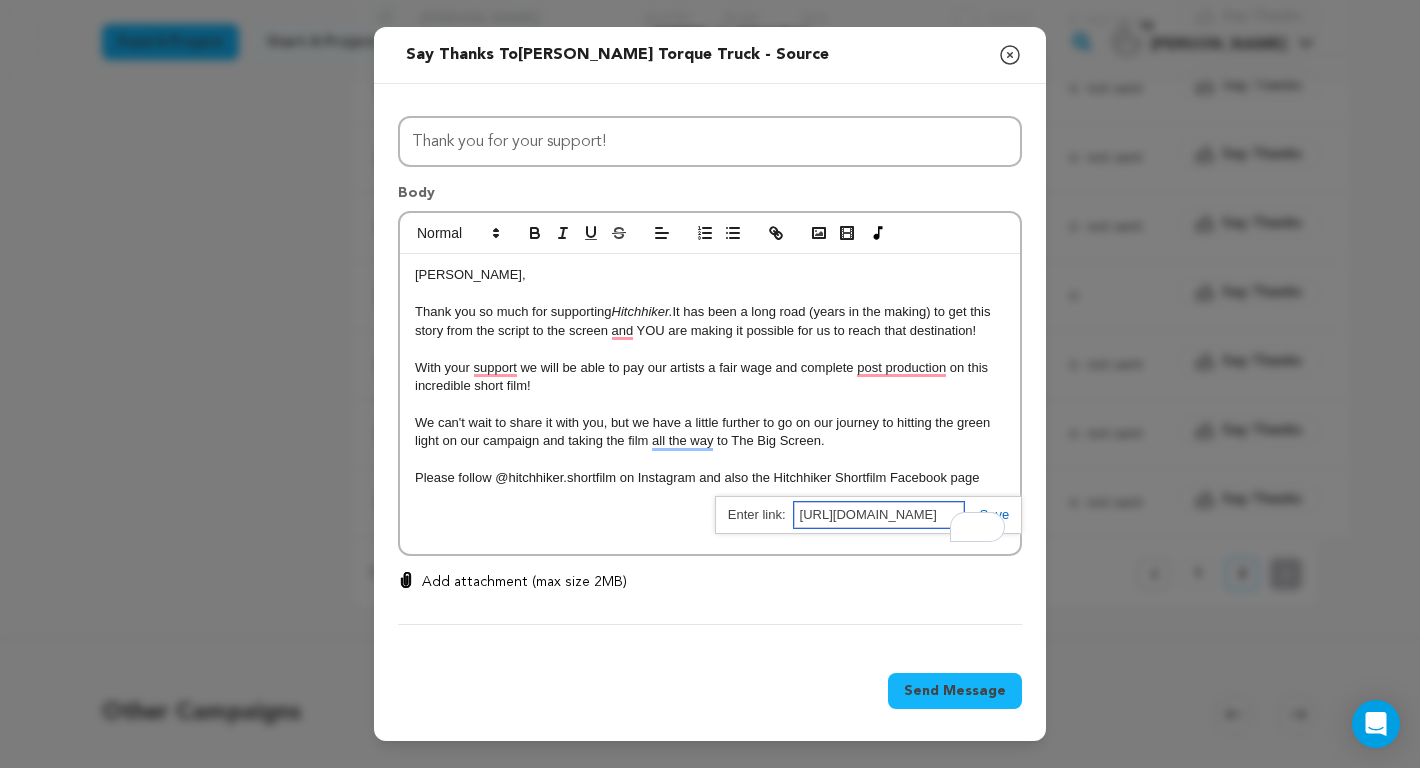 click on "4" at bounding box center [990, 527] 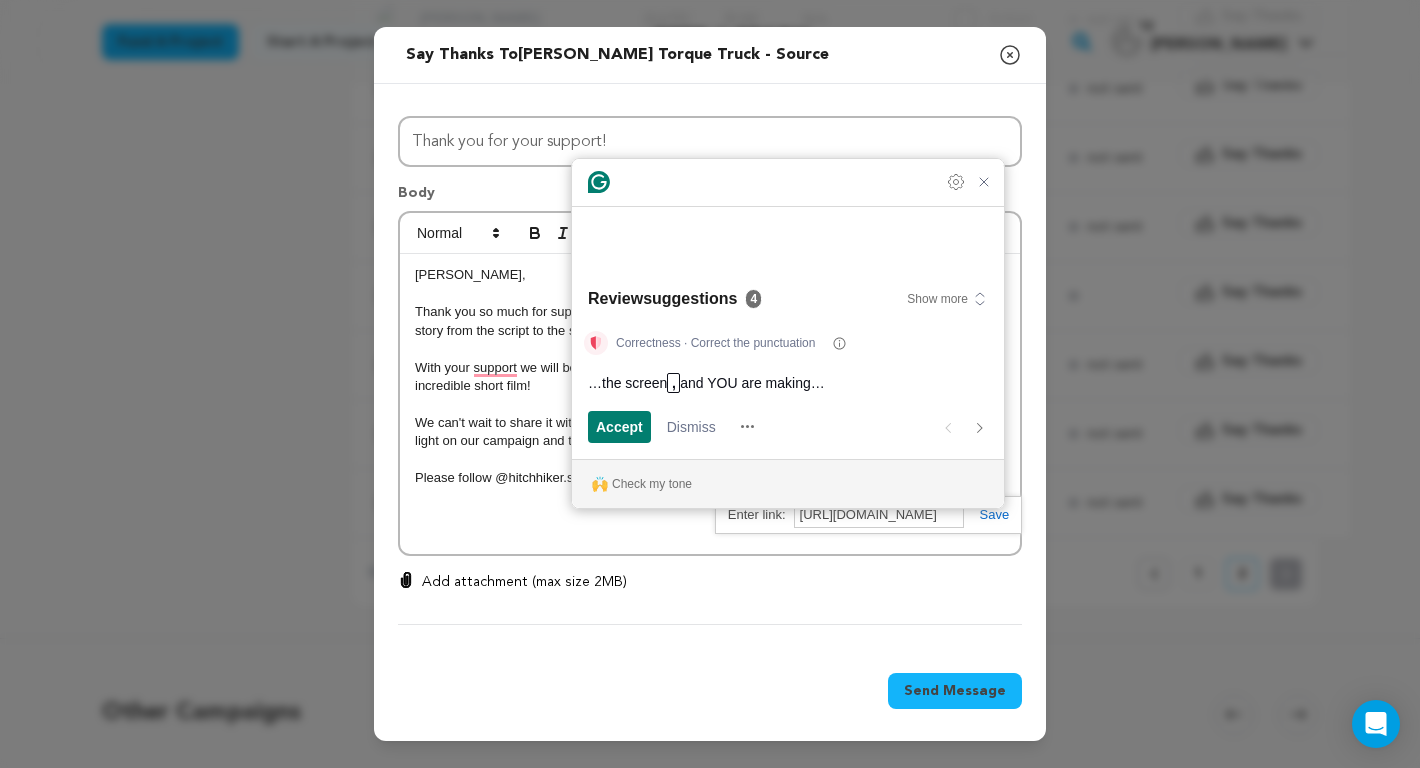 click at bounding box center (987, 514) 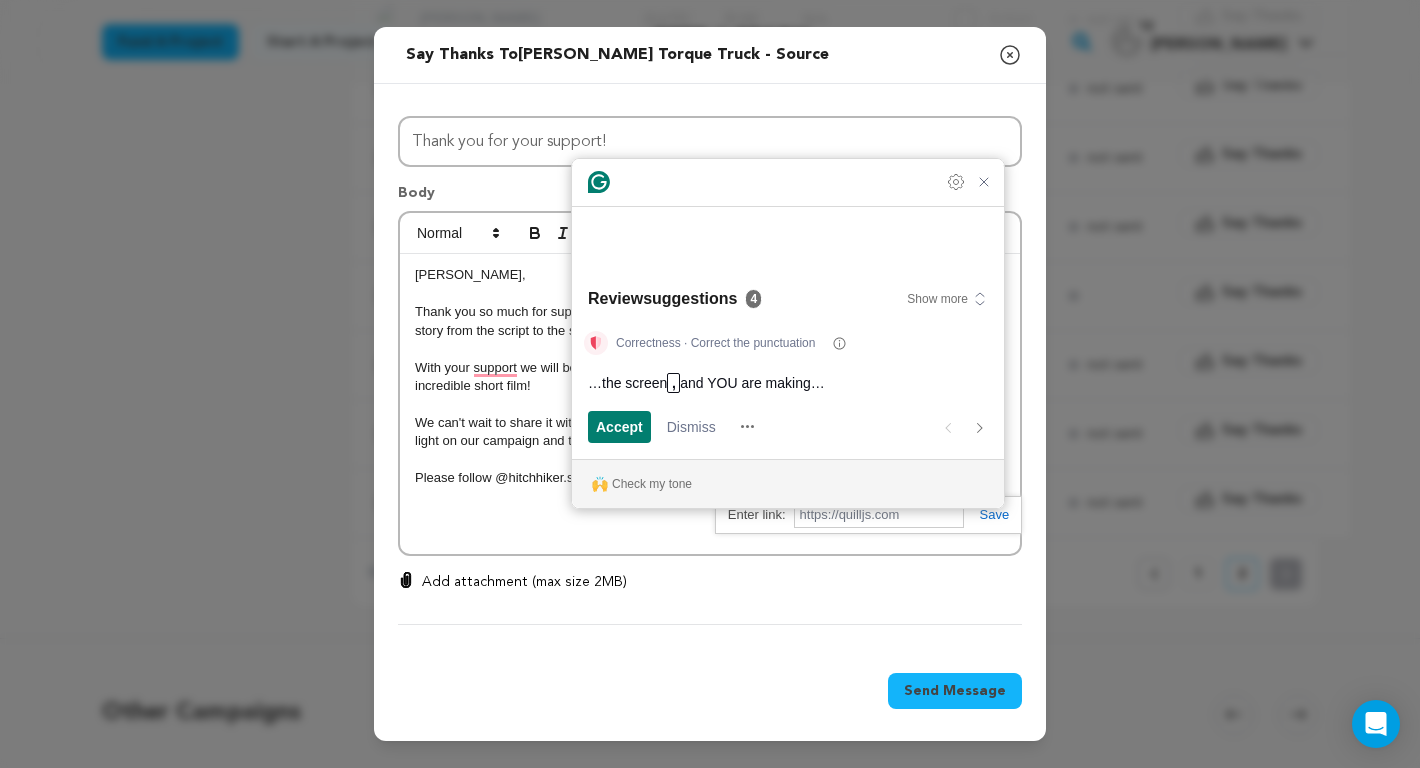 scroll, scrollTop: 0, scrollLeft: 0, axis: both 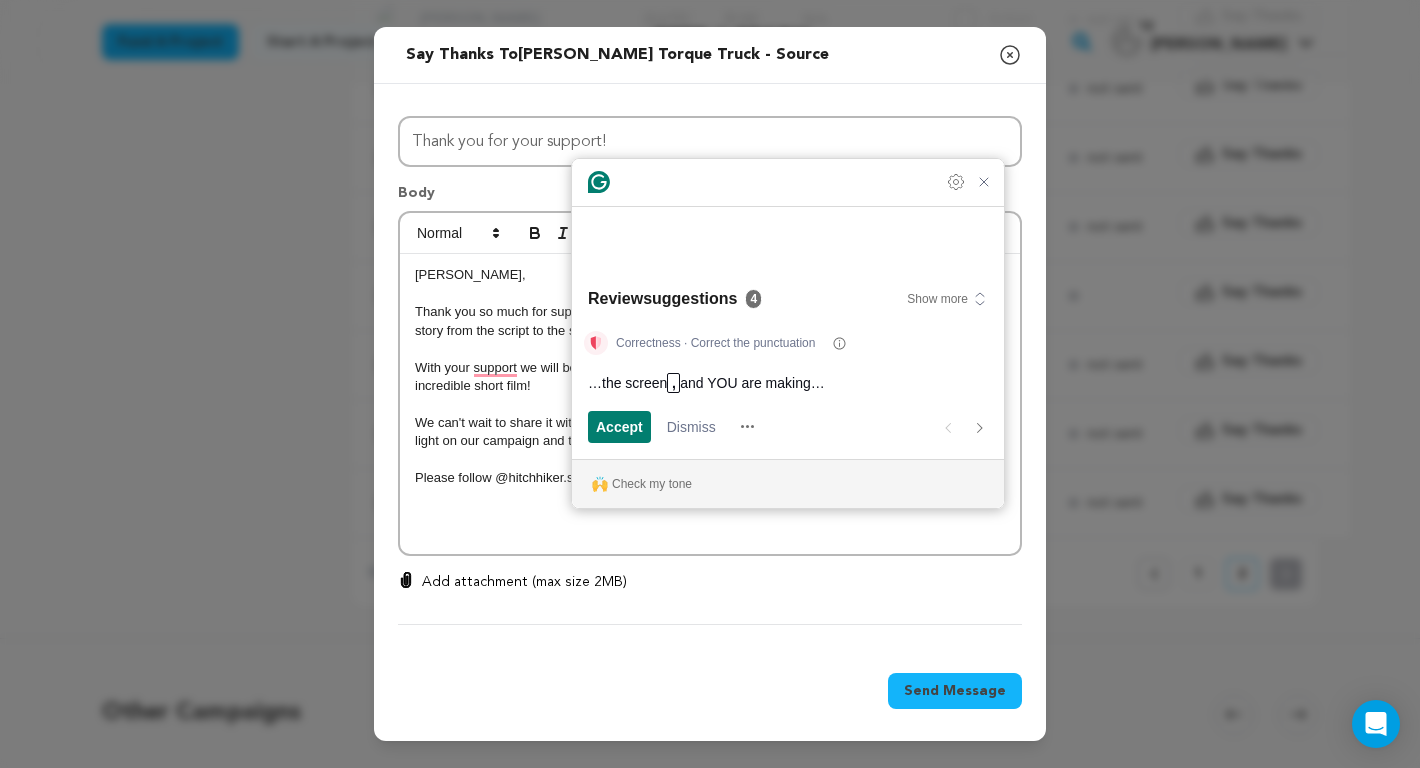 click on "Lorin, Thank you so much for supporting  Hitchhiker.  It has been a long road (years in the making) to get this story from the script to the screen and YOU are making it possible for us to reach that destination!  With your support we will be able to pay our artists a fair wage and complete post production on this incredible short film!  We can't wait to share it with you, but we have a little further to go on our journey to hitting the green light on our campaign and taking the film all the way to The Big Screen.  Please follow @hitchhiker.shortfilm on Instagram and also the  Hitchhiker Shortfilm Facebook page" at bounding box center [710, 404] 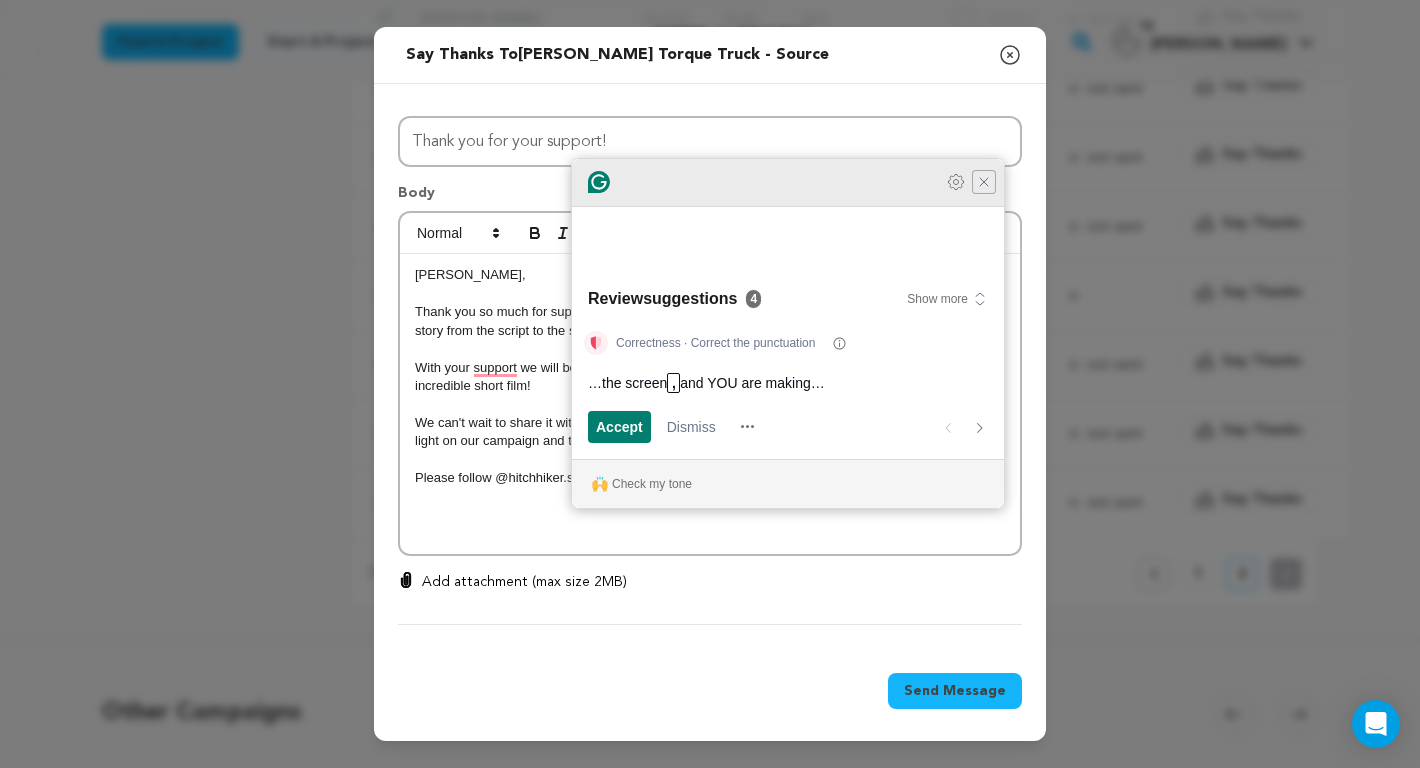 click 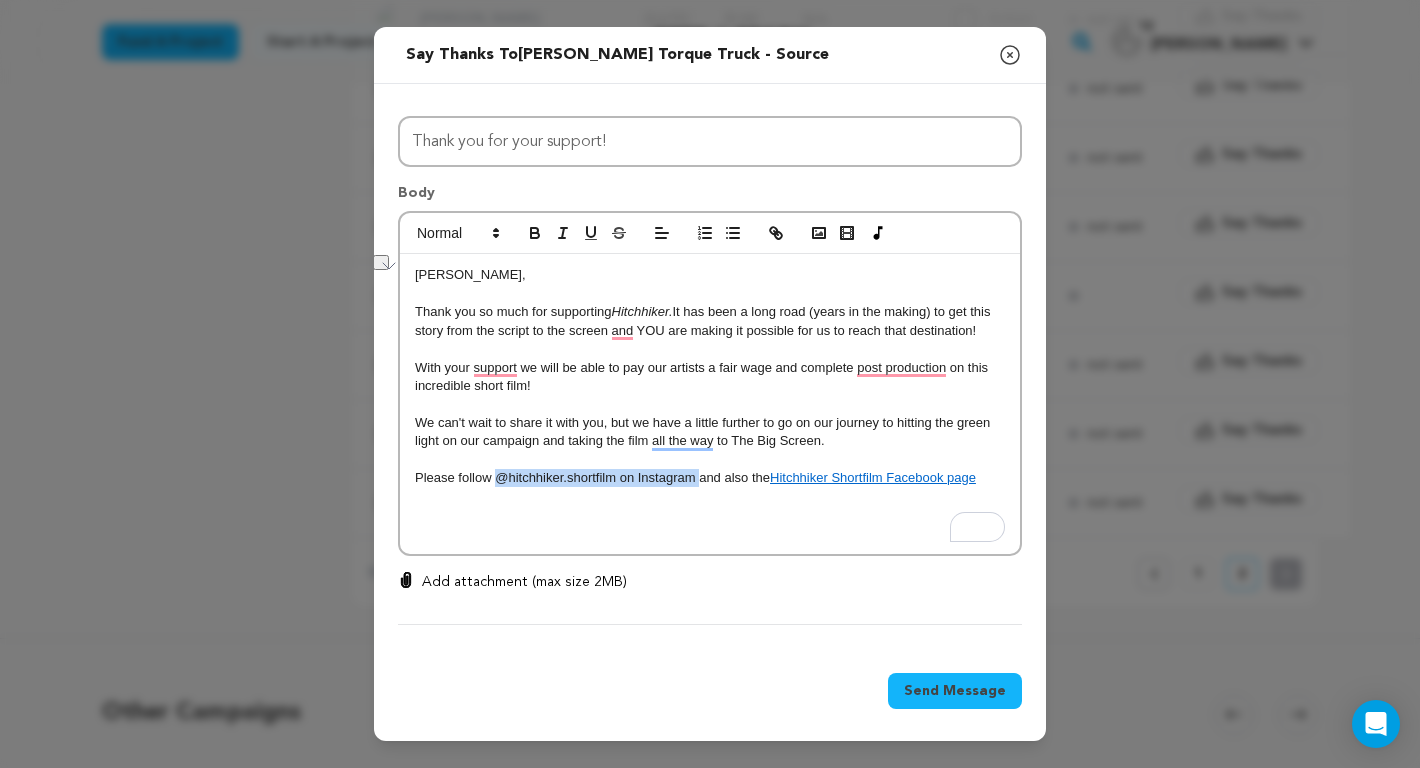 drag, startPoint x: 697, startPoint y: 482, endPoint x: 498, endPoint y: 483, distance: 199.00252 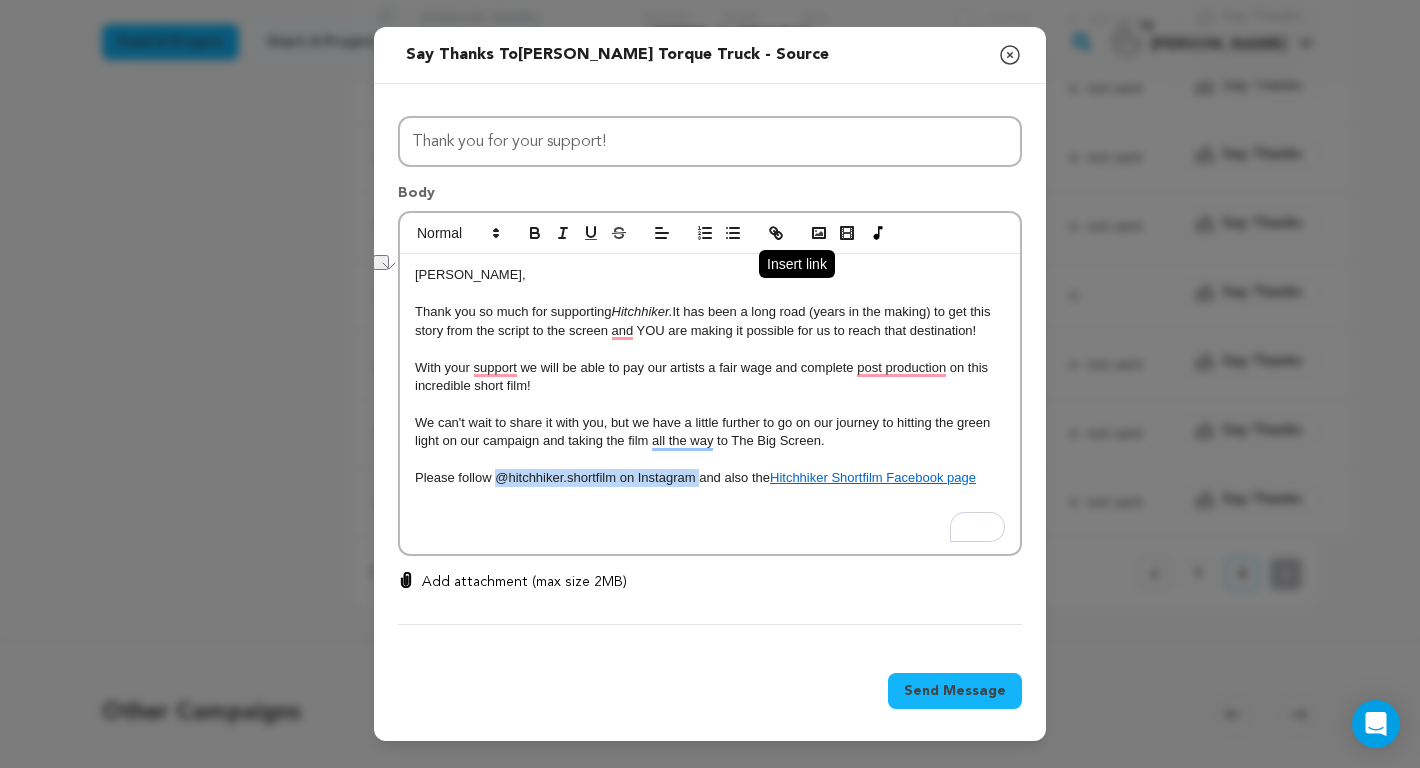 click 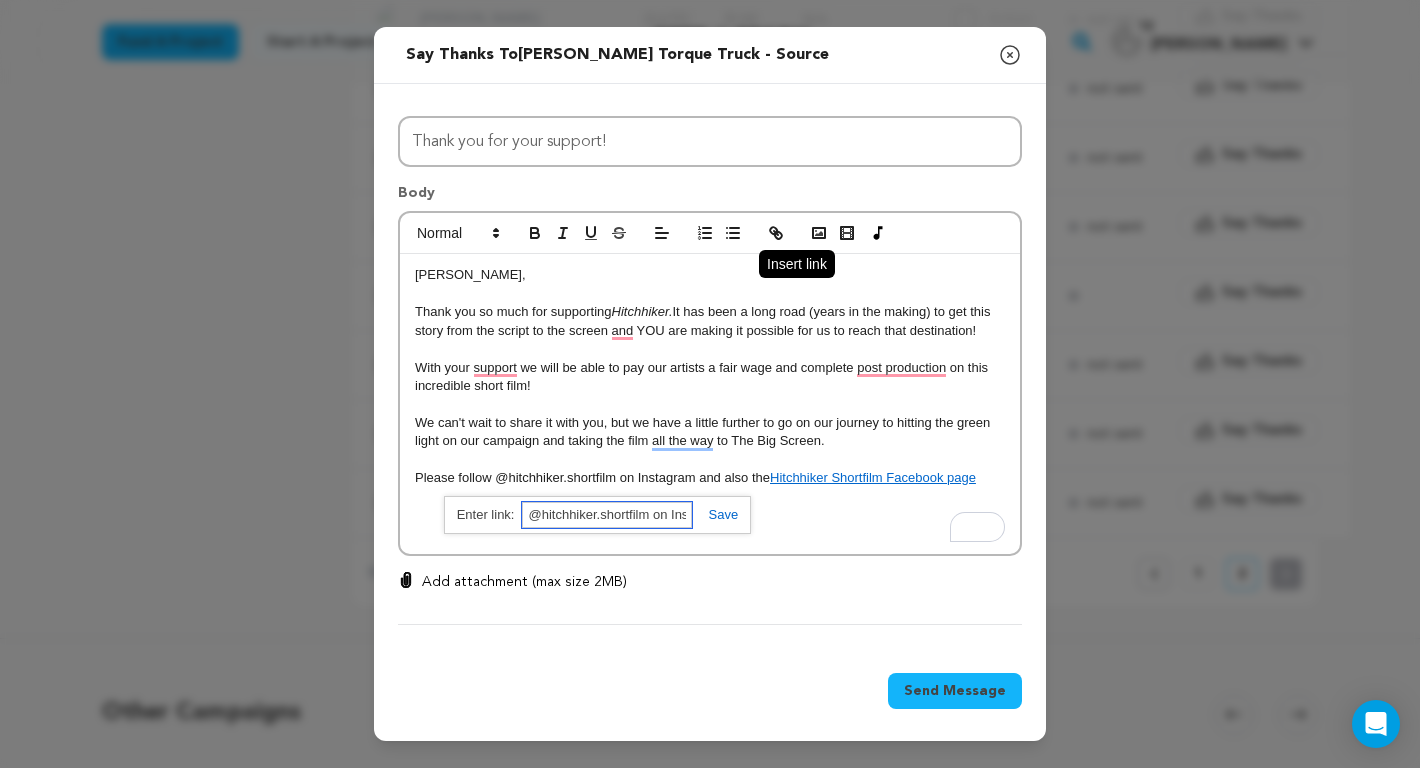 paste on "https://www.instagram.com/hitchhiker.shortfilm/" 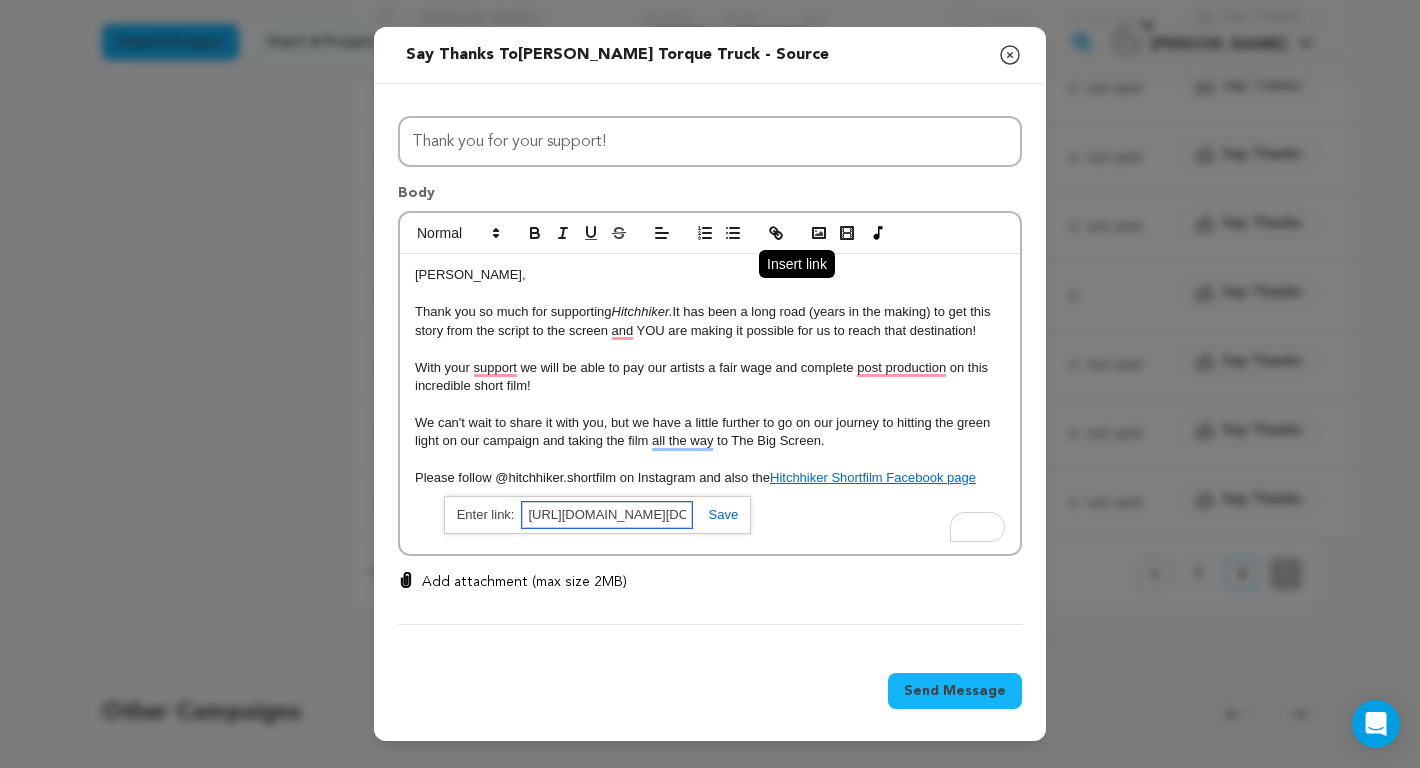scroll, scrollTop: 0, scrollLeft: 112, axis: horizontal 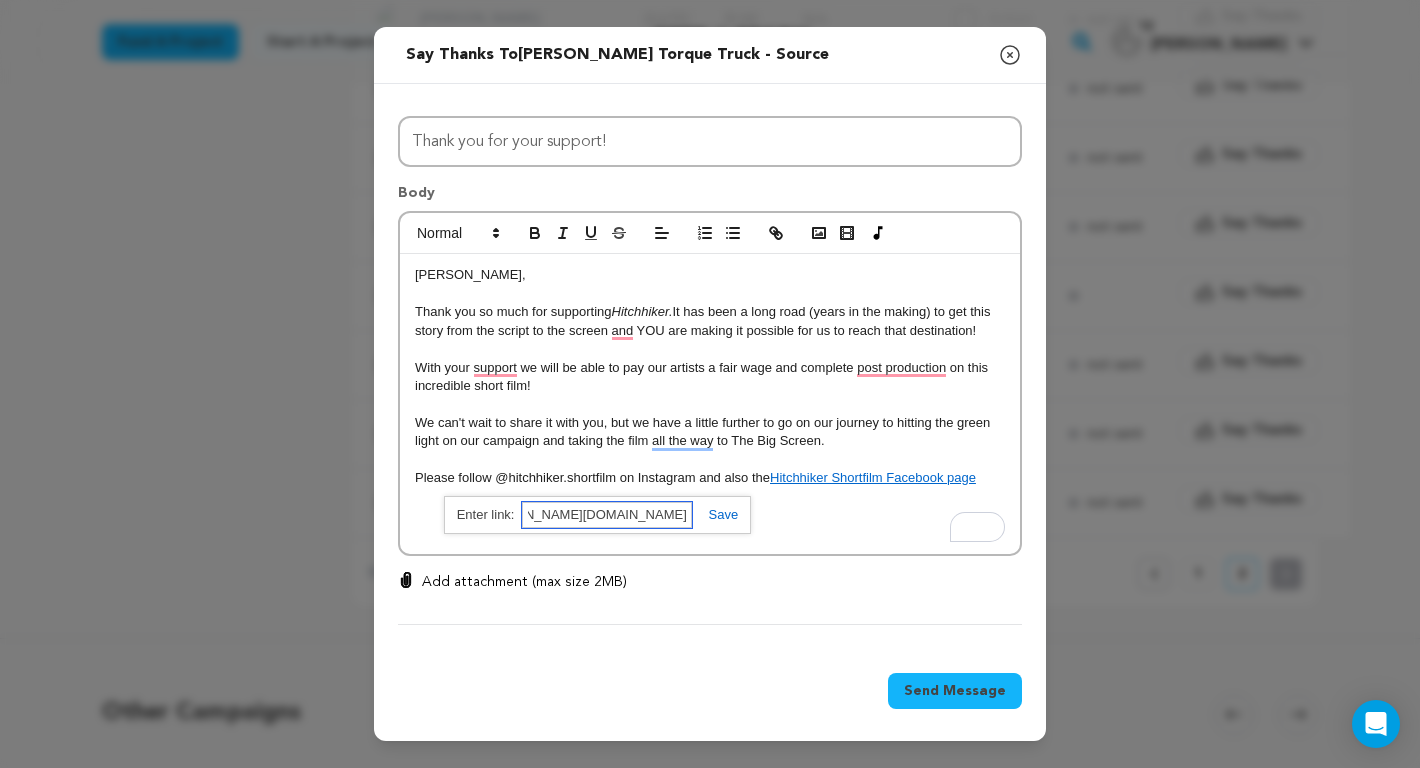 type on "https://www.instagram.com/hitchhiker.shortfilm/" 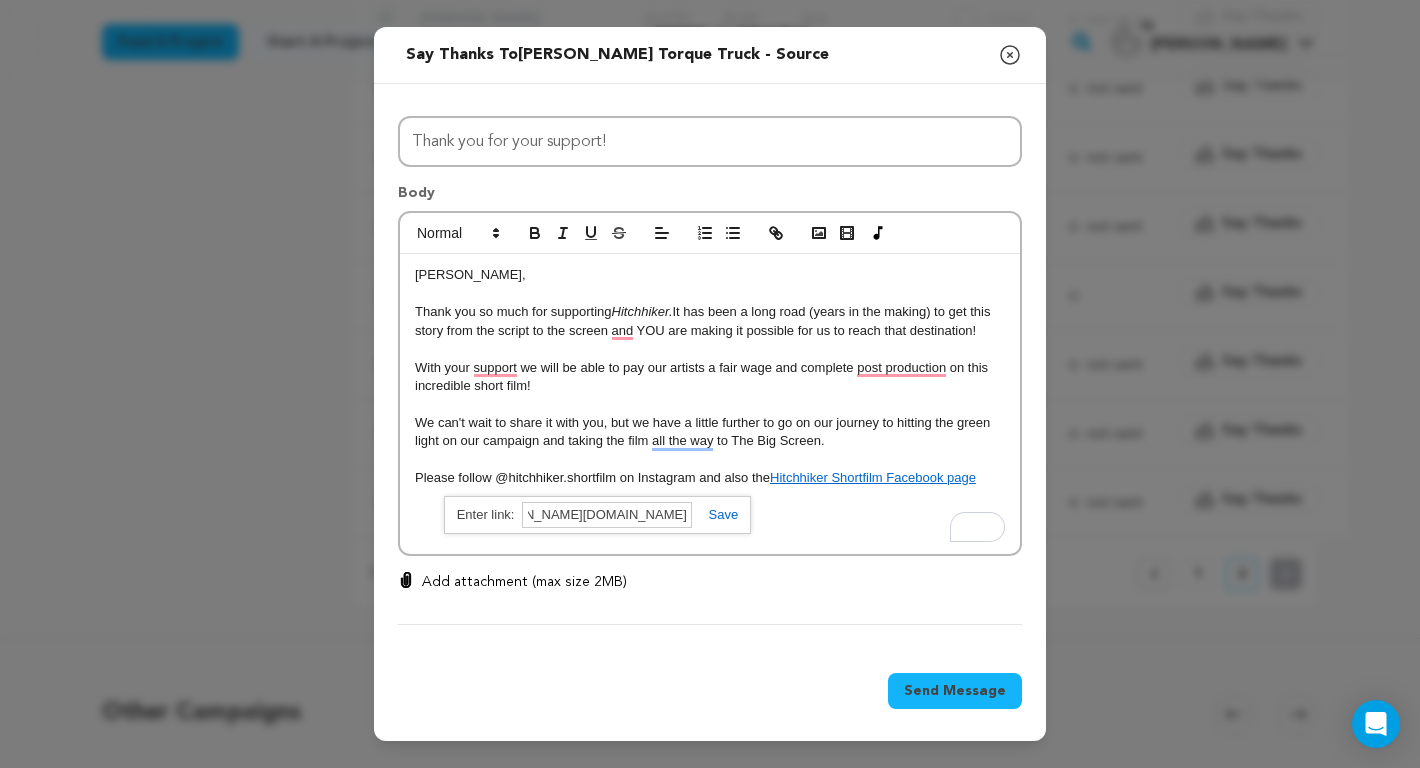 scroll, scrollTop: 0, scrollLeft: 0, axis: both 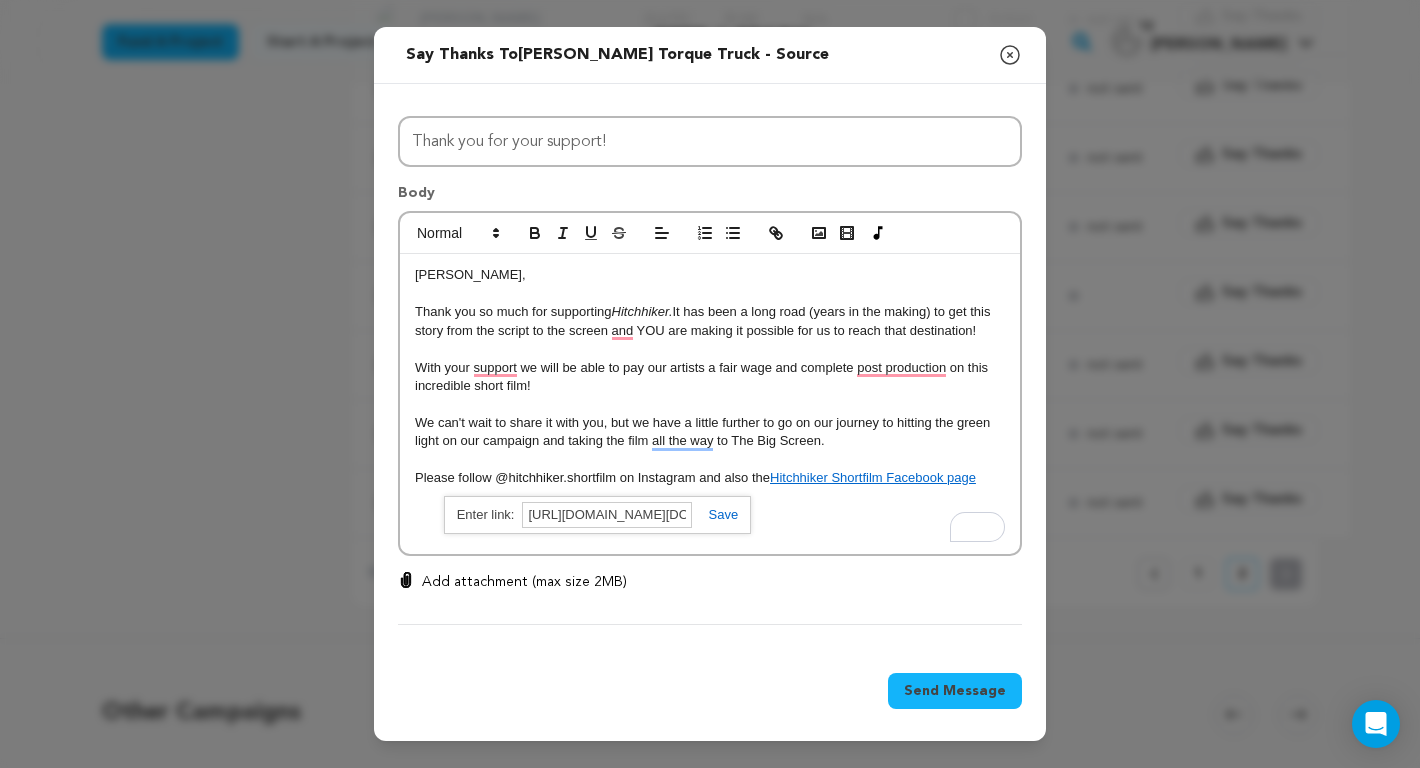click at bounding box center [715, 514] 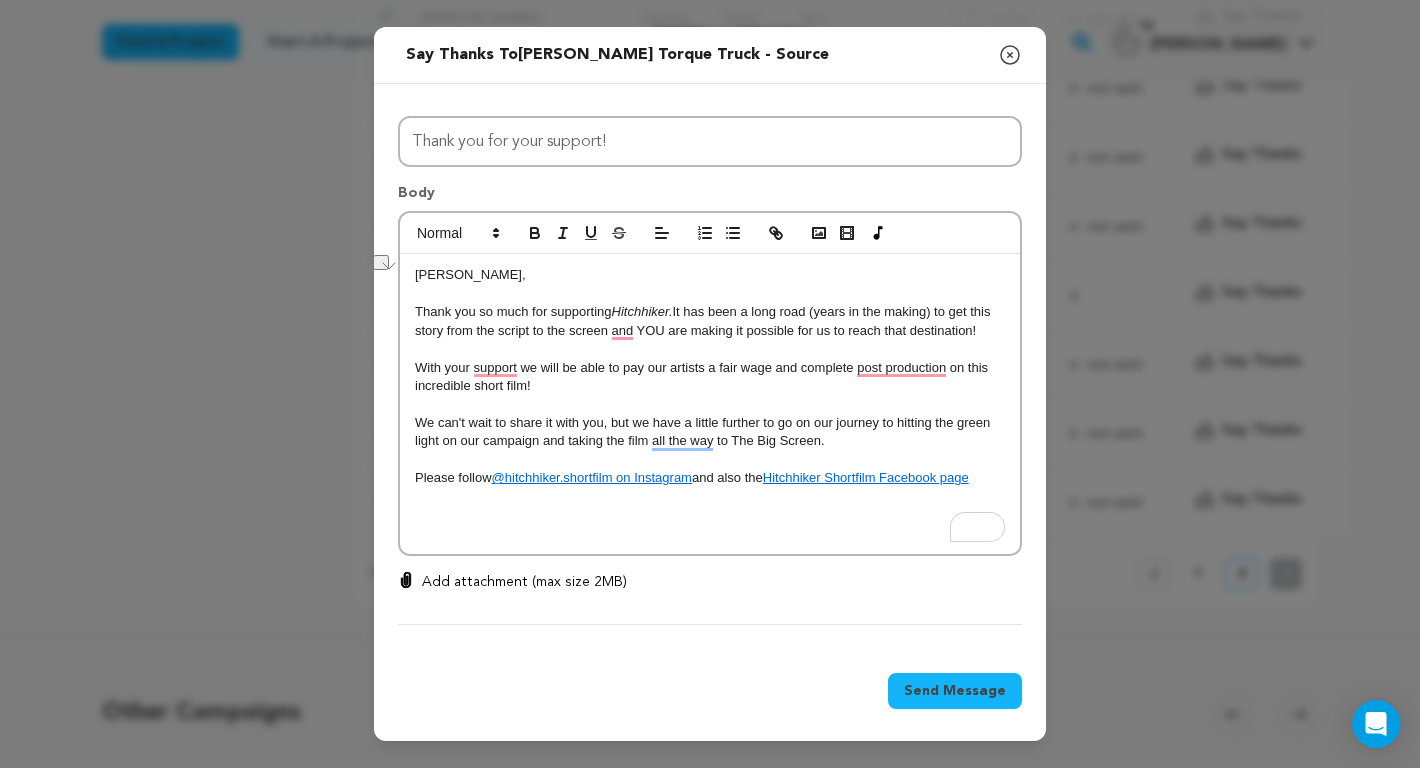 click on "Lorin, Thank you so much for supporting  Hitchhiker.  It has been a long road (years in the making) to get this story from the script to the screen and YOU are making it possible for us to reach that destination!  With your support we will be able to pay our artists a fair wage and complete post production on this incredible short film!  We can't wait to share it with you, but we have a little further to go on our journey to hitting the green light on our campaign and taking the film all the way to The Big Screen.  Please follow  @hitchhiker.shortfilm on Instagram  and also the  Hitchhiker Shortfilm Facebook page" at bounding box center [710, 404] 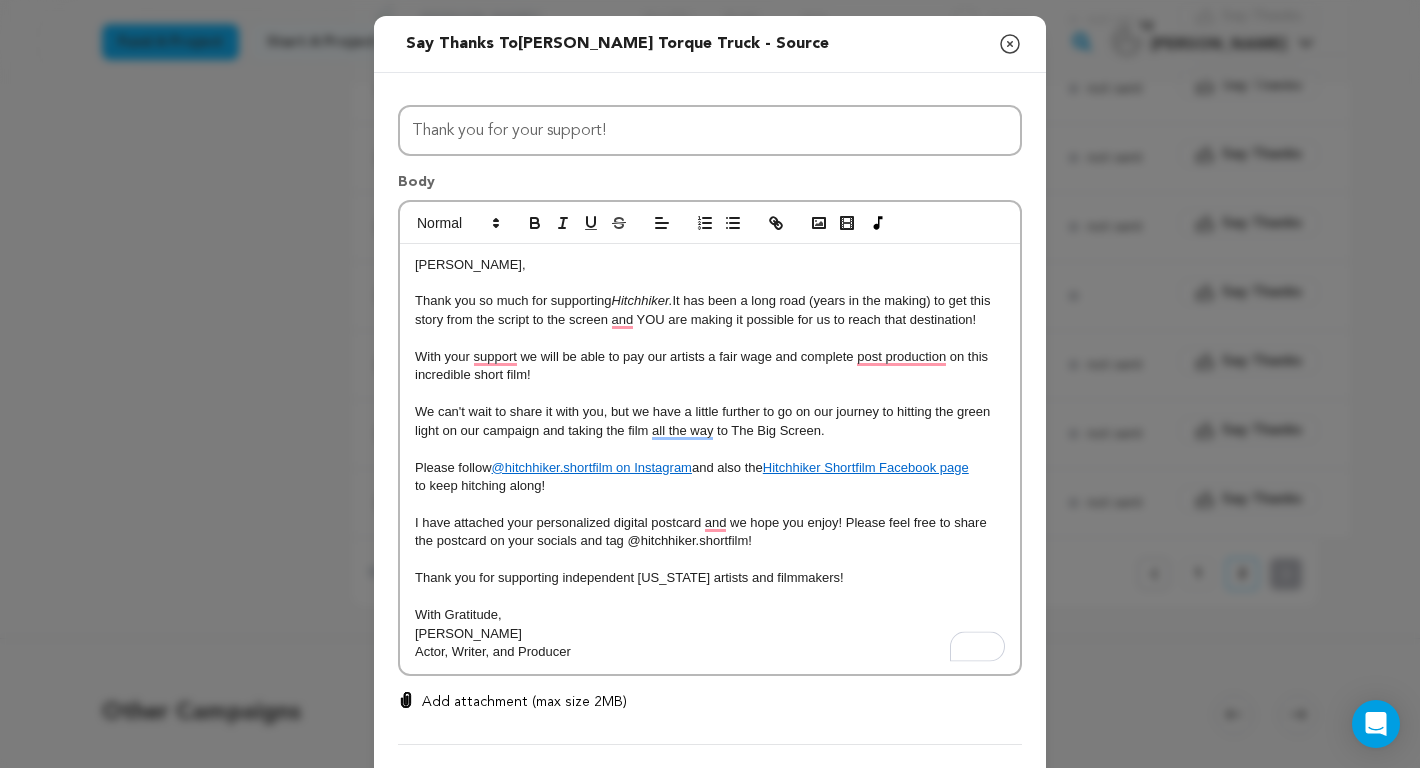 click on "With Gratitude," at bounding box center [710, 615] 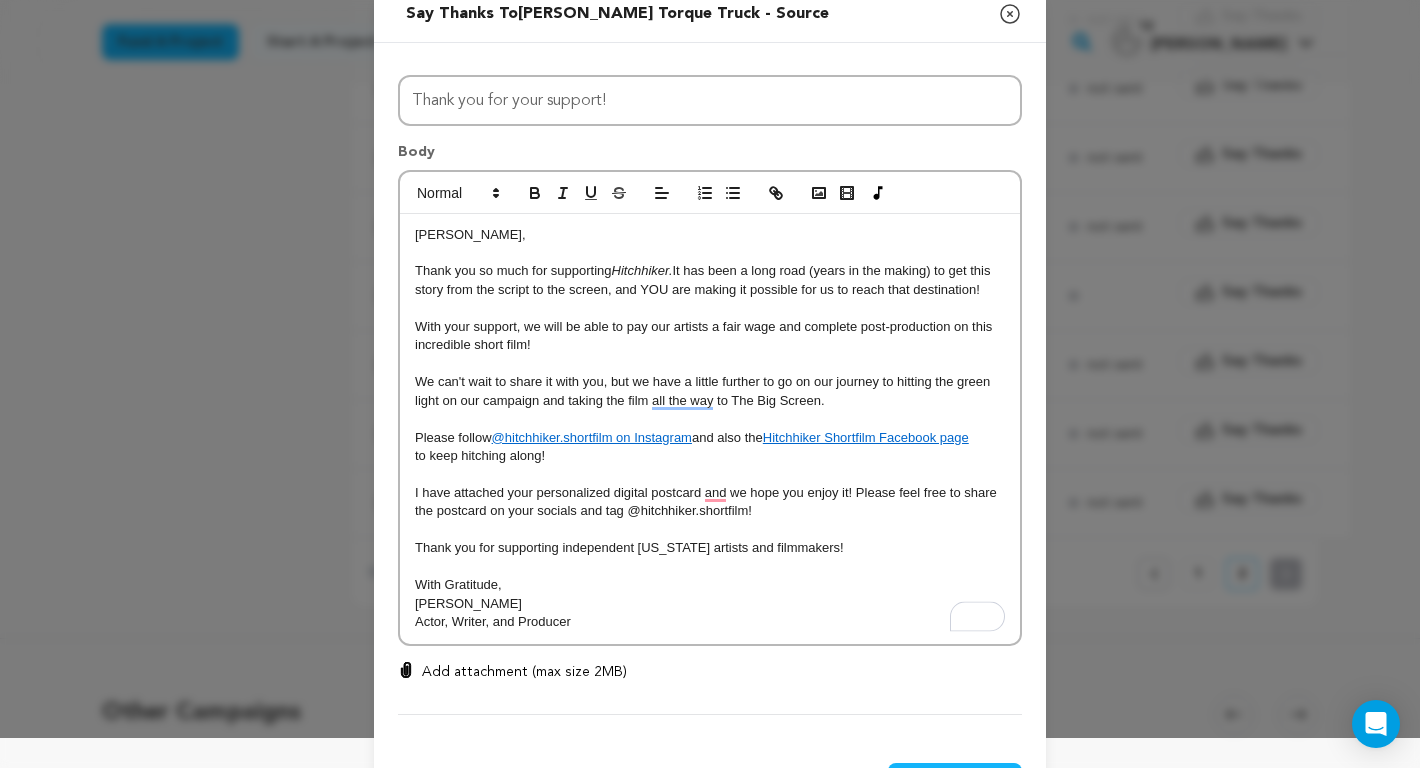 scroll, scrollTop: 35, scrollLeft: 0, axis: vertical 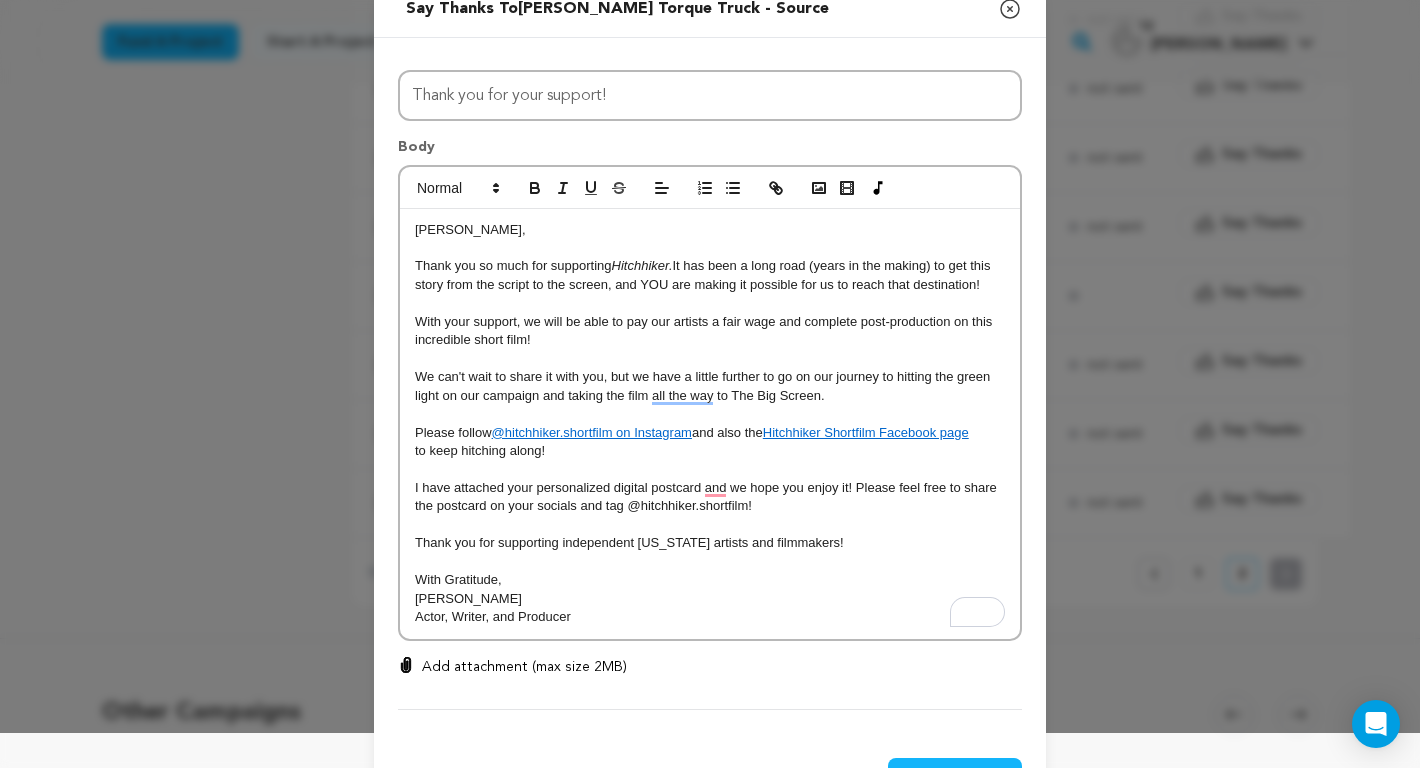 click on "Add attachment (max size 2MB)" at bounding box center (524, 667) 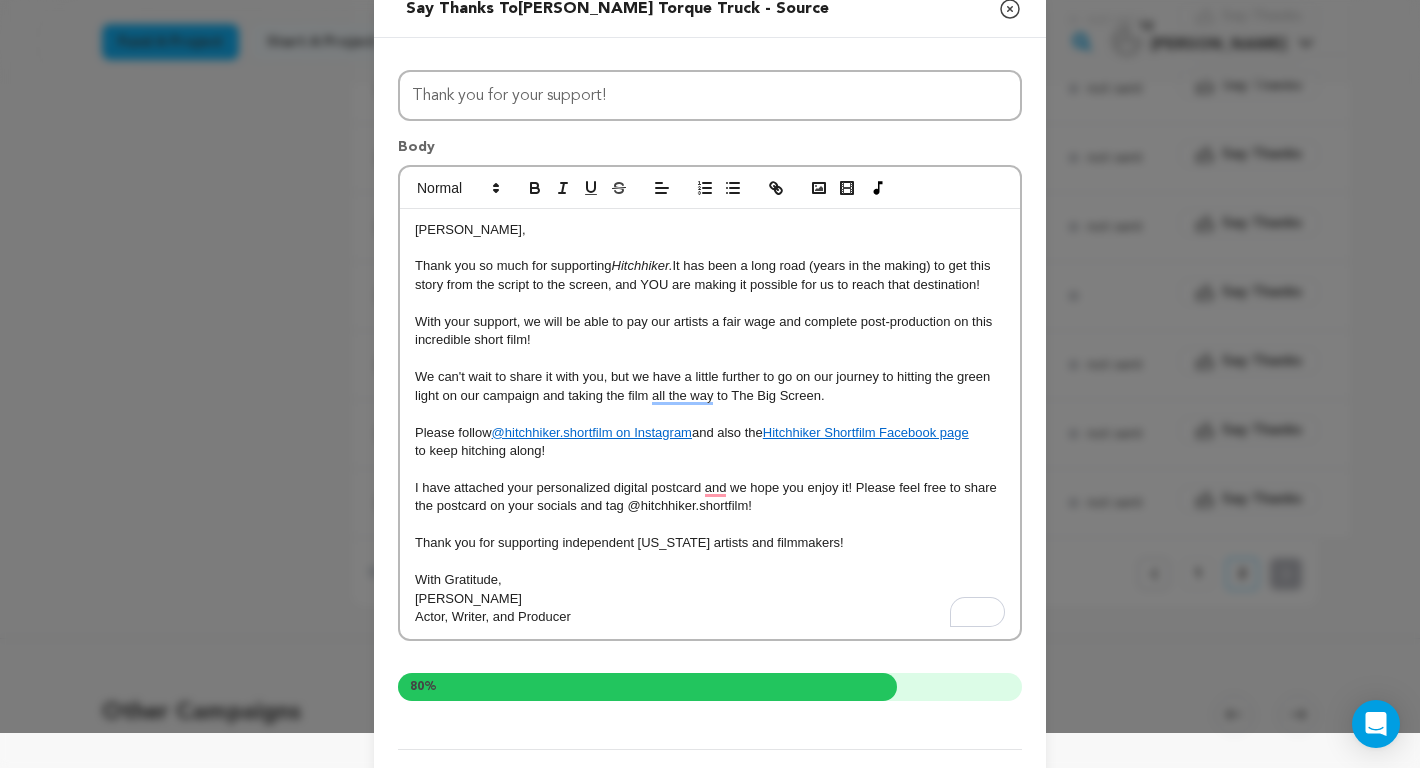 scroll, scrollTop: 149, scrollLeft: 0, axis: vertical 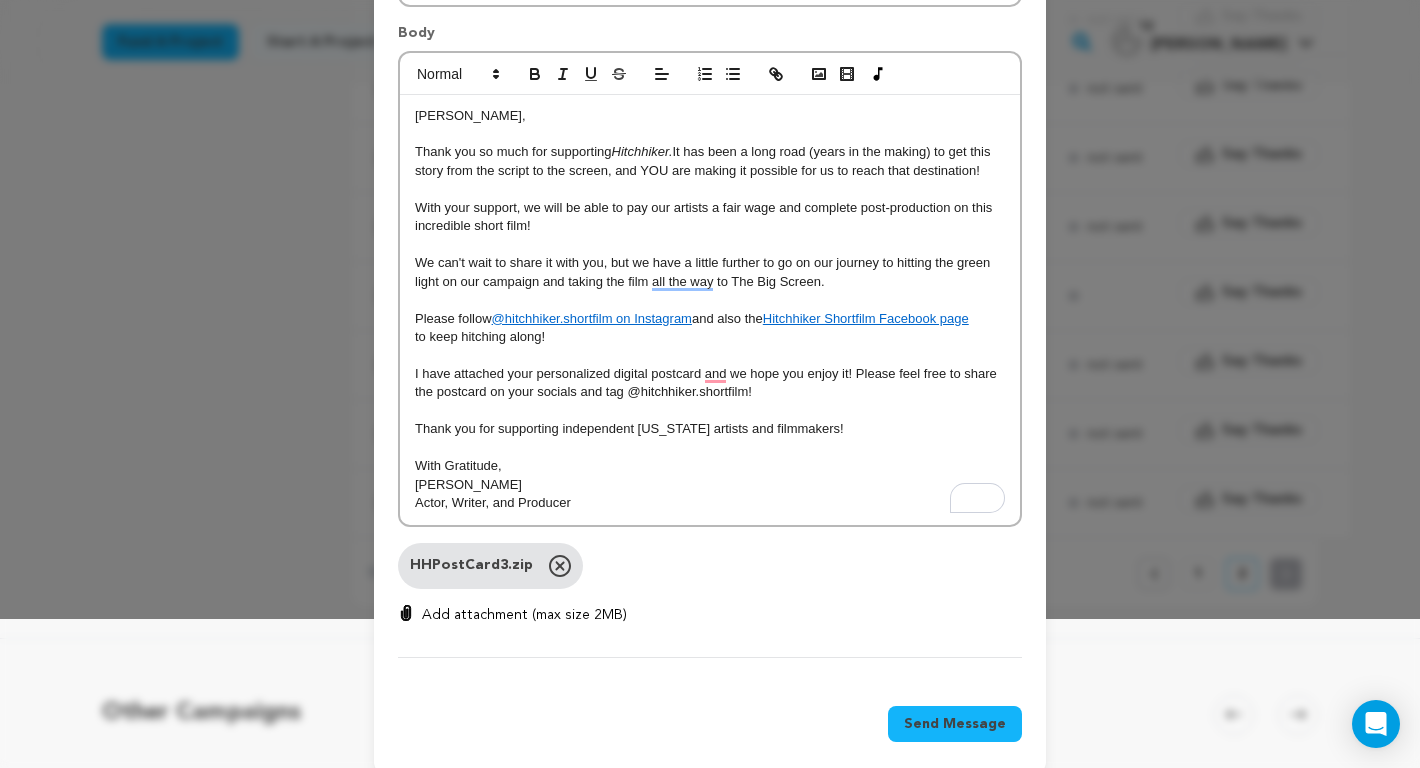 click 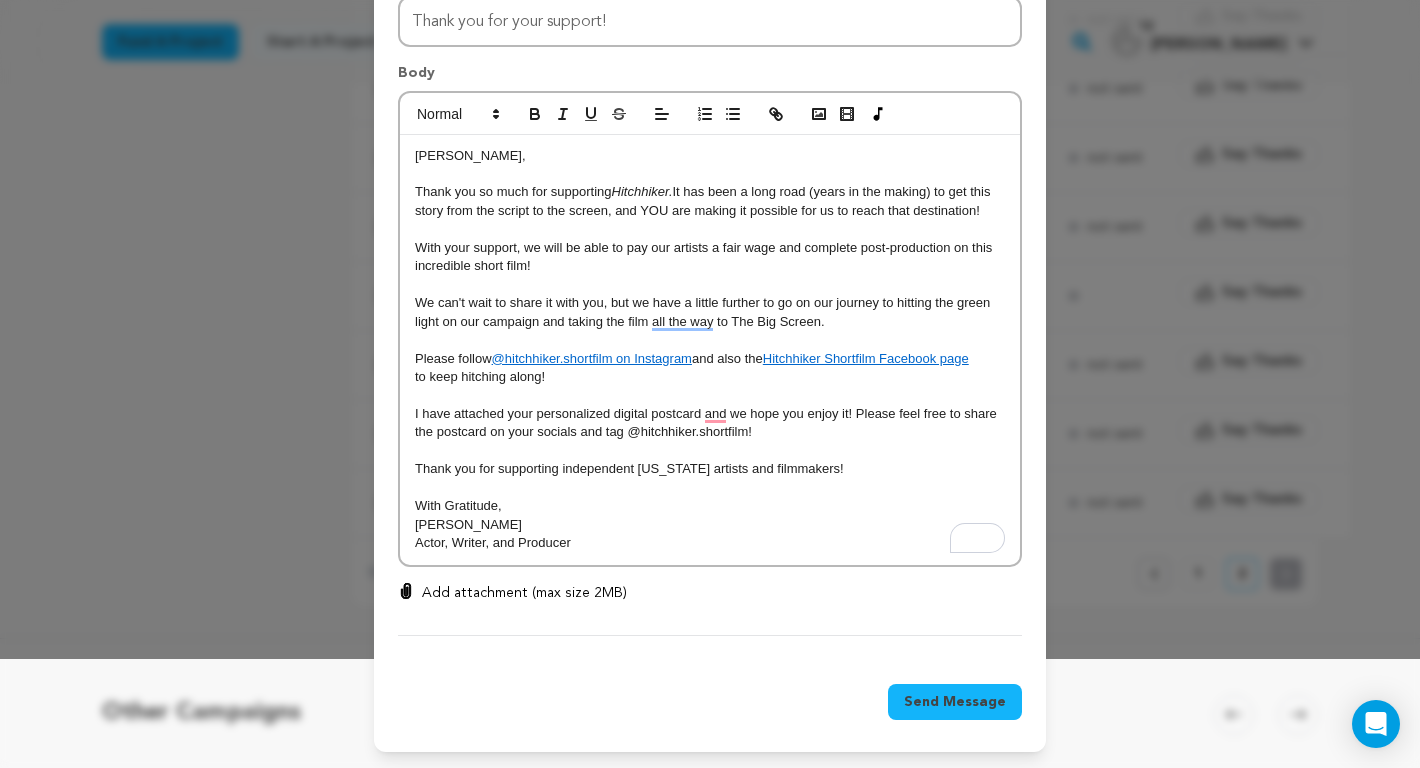scroll, scrollTop: 109, scrollLeft: 0, axis: vertical 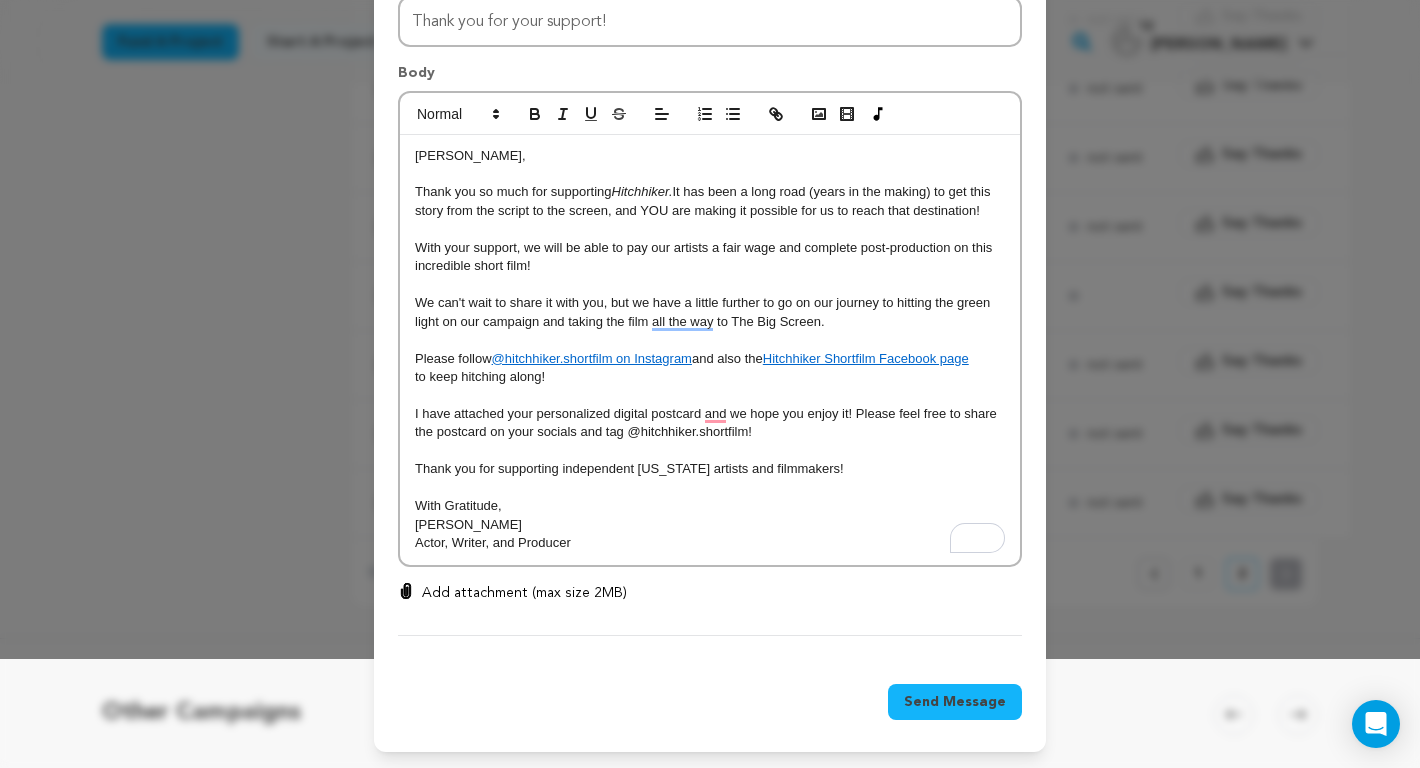 click on "Add attachment (max size 2MB)" at bounding box center (524, 593) 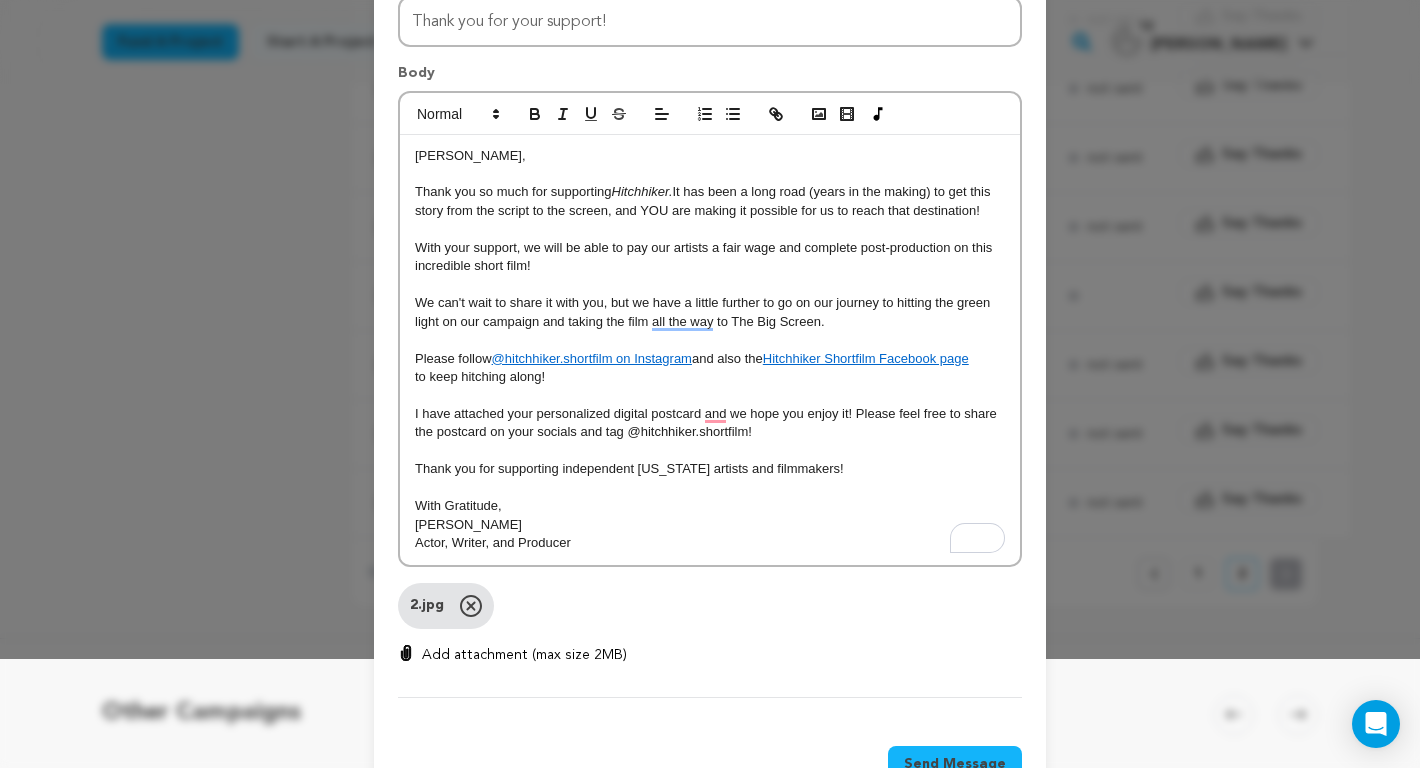 click on "Add attachment (max size 2MB)" at bounding box center (524, 655) 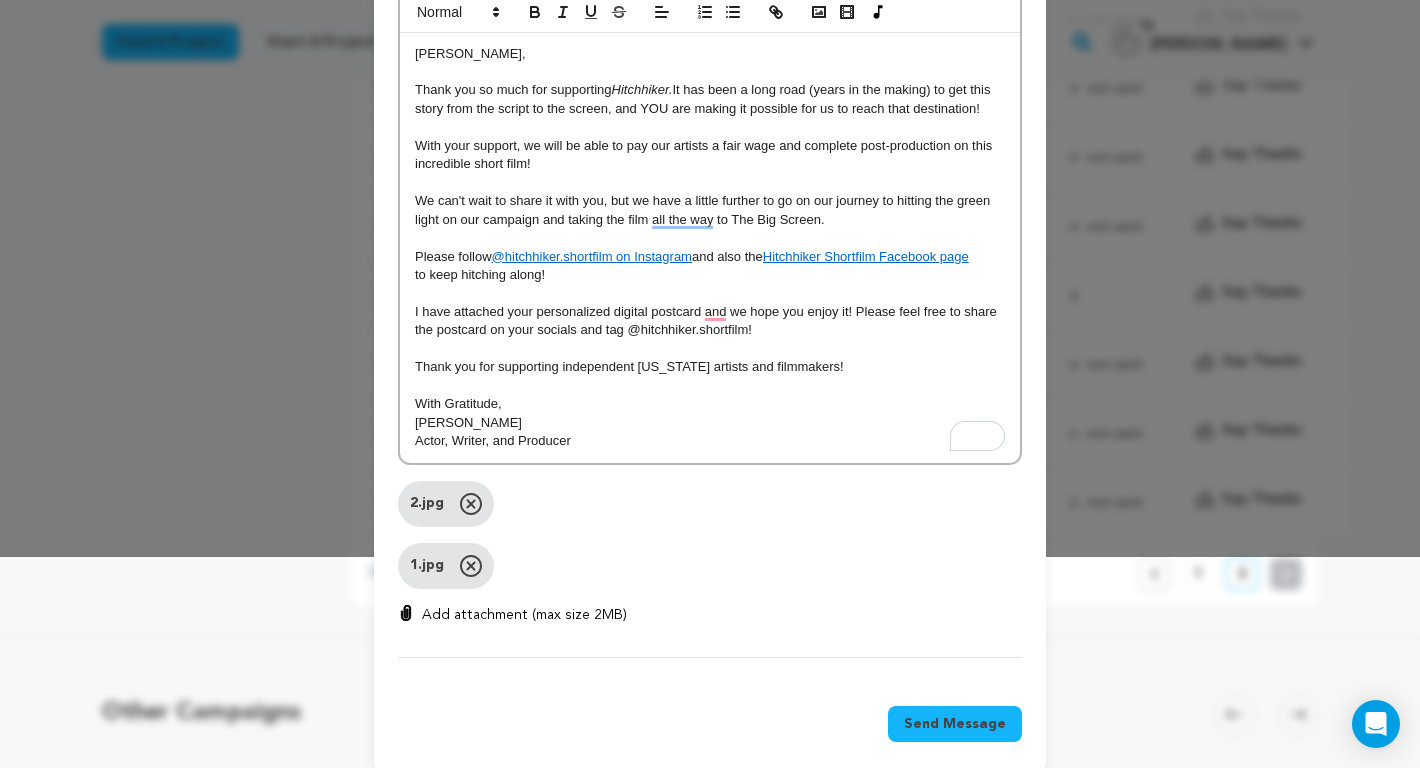 scroll, scrollTop: 233, scrollLeft: 0, axis: vertical 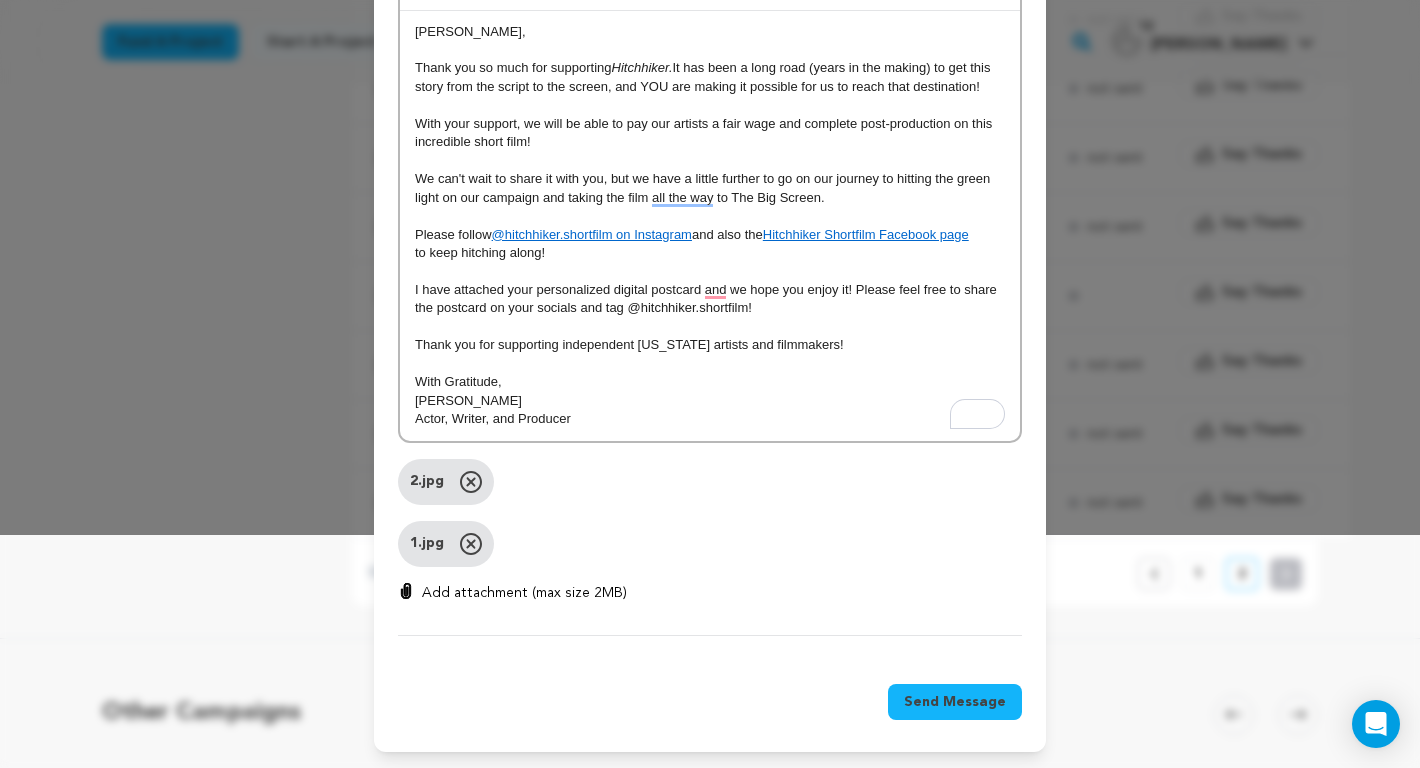 click on "Add attachment (max size 2MB)" at bounding box center (524, 593) 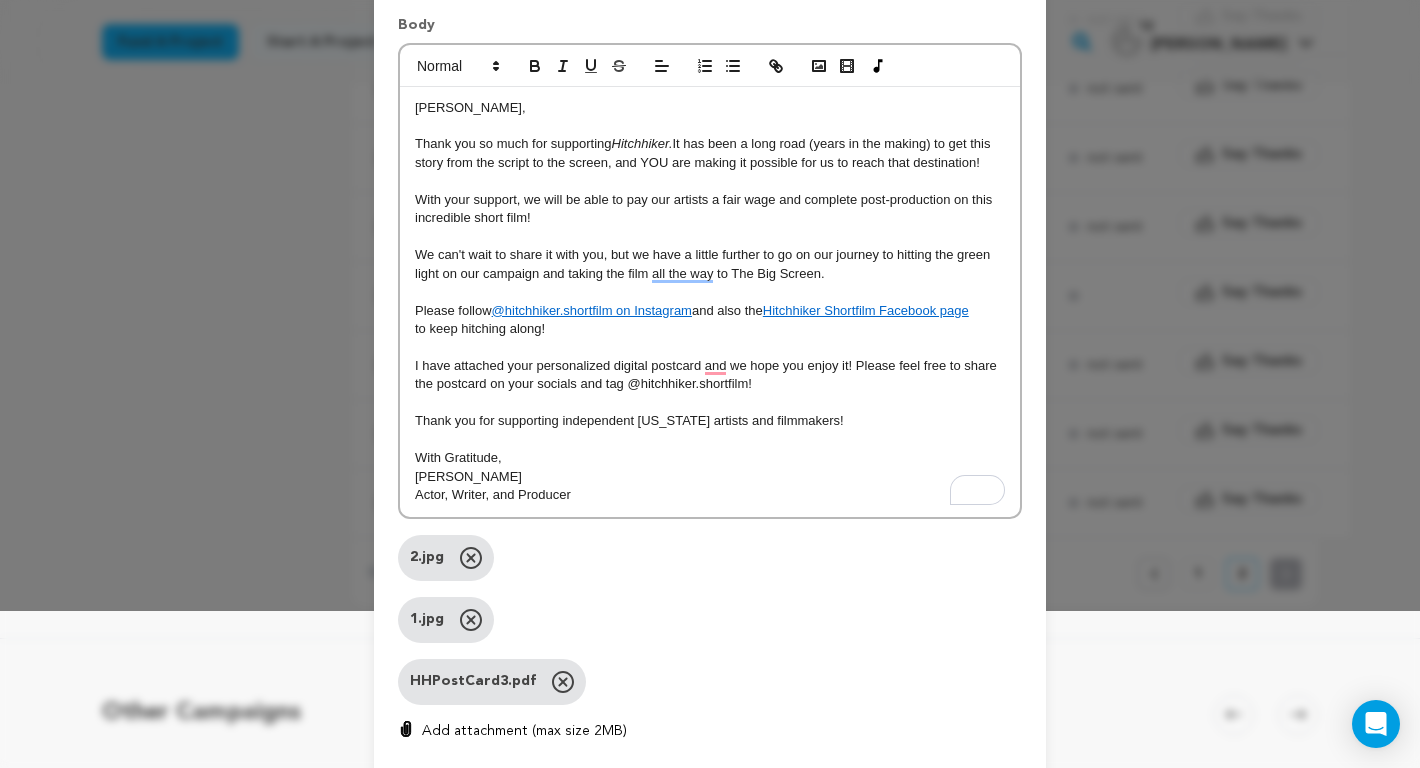 scroll, scrollTop: 165, scrollLeft: 0, axis: vertical 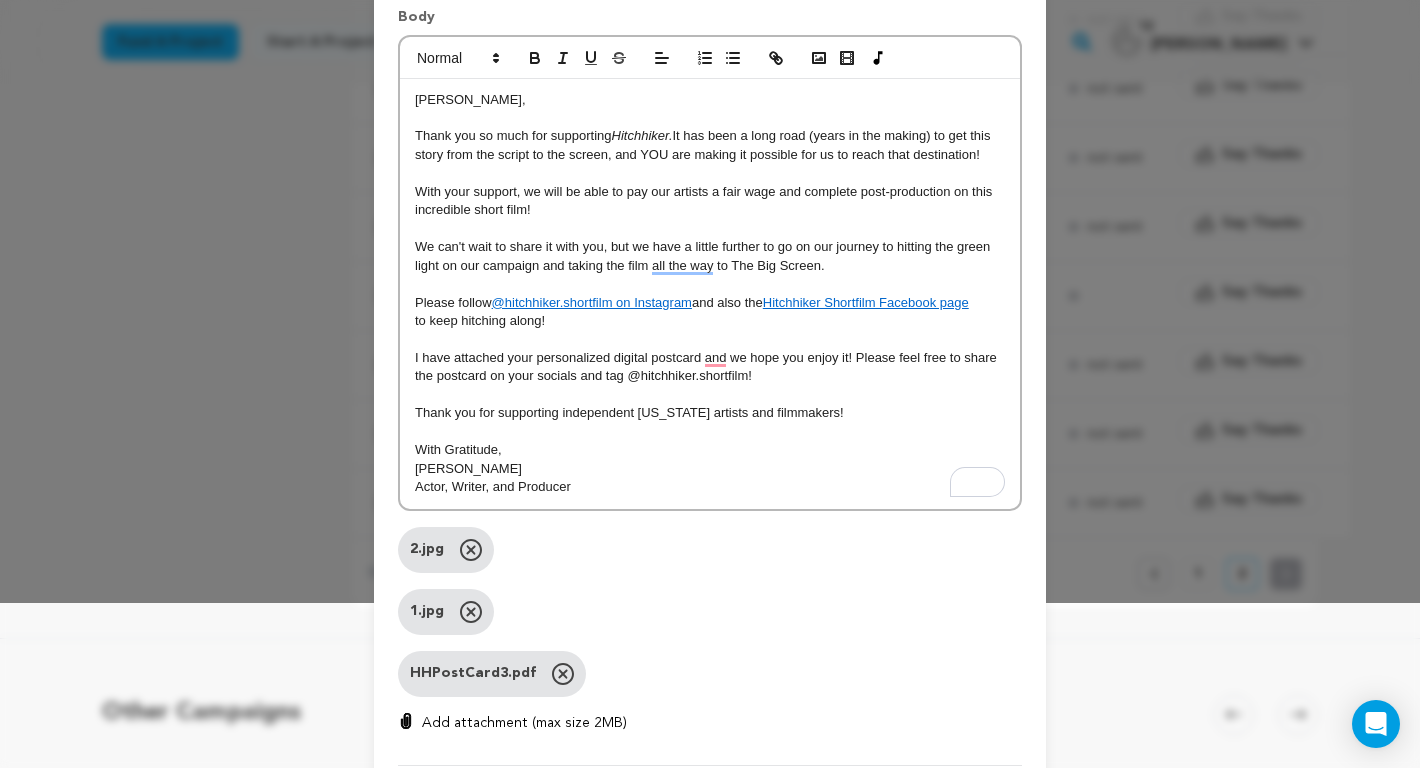 drag, startPoint x: 412, startPoint y: 101, endPoint x: 654, endPoint y: 485, distance: 453.89426 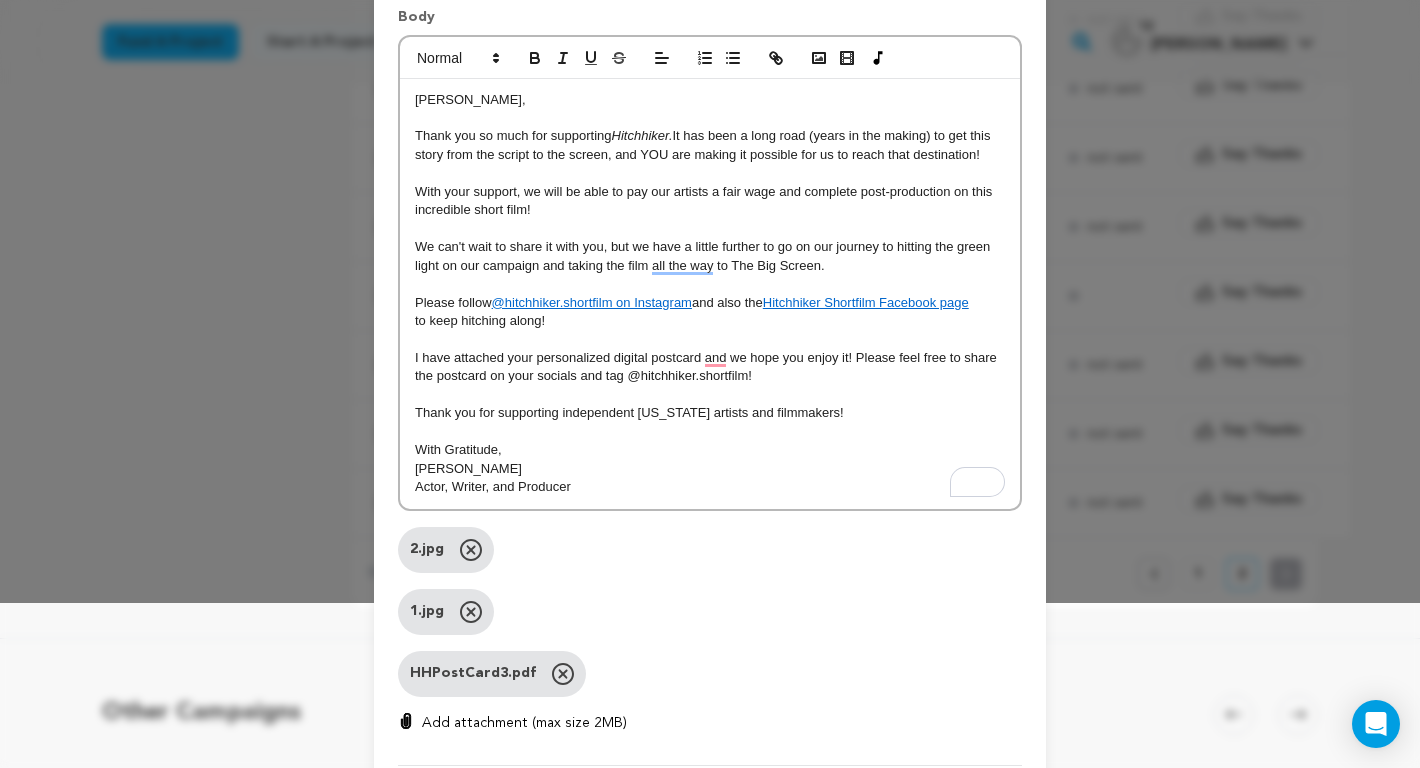 click on "Lorin, Thank you so much for supporting  Hitchhiker.  It has been a long road (years in the making) to get this story from the script to the screen, and YOU are making it possible for us to reach that destination!  With your support, we will be able to pay our artists a fair wage and complete post-production on this incredible short film!  We can't wait to share it with you, but we have a little further to go on our journey to hitting the green light on our campaign and taking the film all the way to The Big Screen.  Please follow  @hitchhiker.shortfilm on Instagram  and also the  Hitchhiker Shortfilm Facebook page to keep hitching along! I have attached your personalized digital postcard and we hope you enjoy it! Please feel free to share the postcard on your socials and tag @hitchhiker.shortfilm!  Thank you for supporting independent Texas artists and filmmakers!  With Gratitude, Samantha Walker Actor, Writer, and Producer" at bounding box center [710, 294] 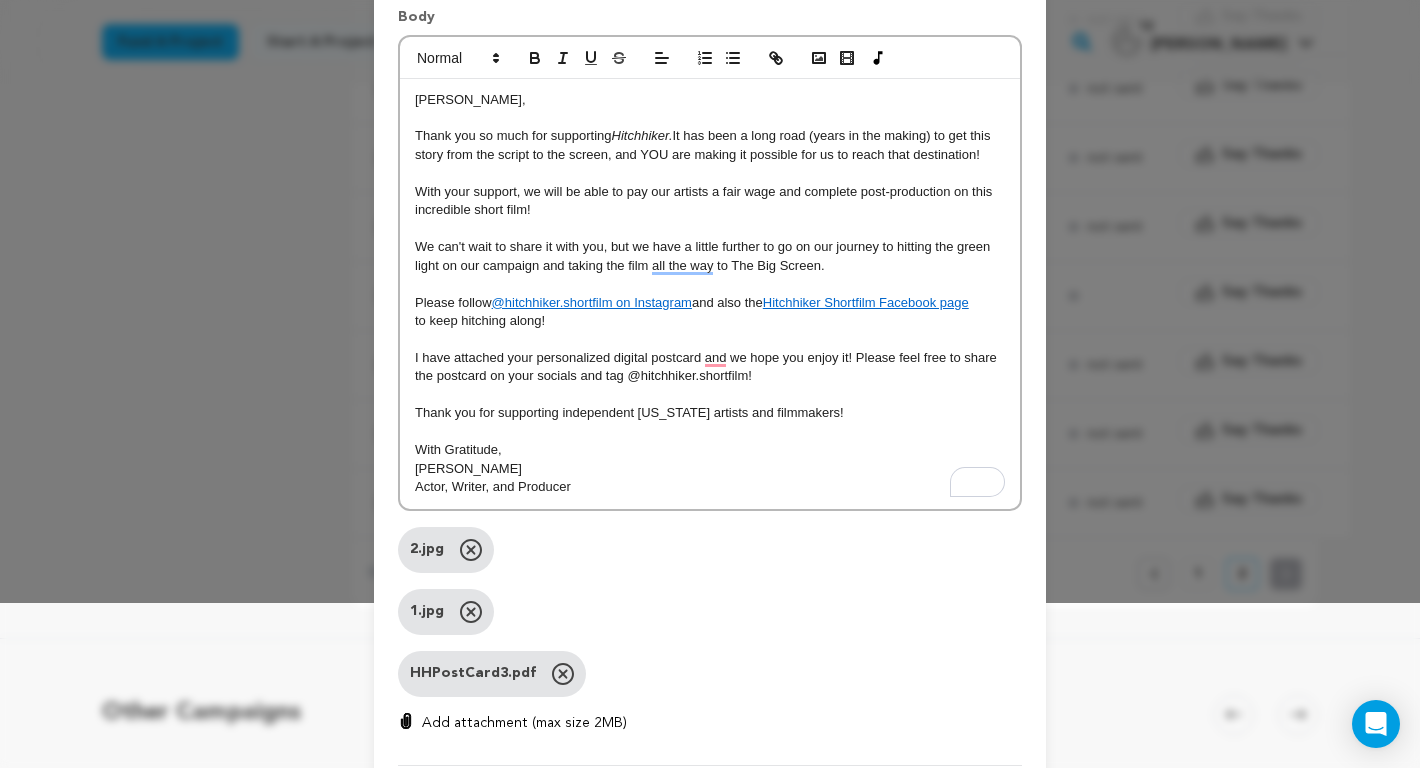 copy on "Lorin, Thank you so much for supporting  Hitchhiker.  It has been a long road (years in the making) to get this story from the script to the screen, and YOU are making it possible for us to reach that destination!  With your support, we will be able to pay our artists a fair wage and complete post-production on this incredible short film!  We can't wait to share it with you, but we have a little further to go on our journey to hitting the green light on our campaign and taking the film all the way to The Big Screen.  Please follow  @hitchhiker.shortfilm on Instagram  and also the  Hitchhiker Shortfilm Facebook page to keep hitching along! I have attached your personalized digital postcard and we hope you enjoy it! Please feel free to share the postcard on your socials and tag @hitchhiker.shortfilm!  Thank you for supporting independent Texas artists and filmmakers!  With Gratitude, Samantha Walker Actor, Writer, and Producer" 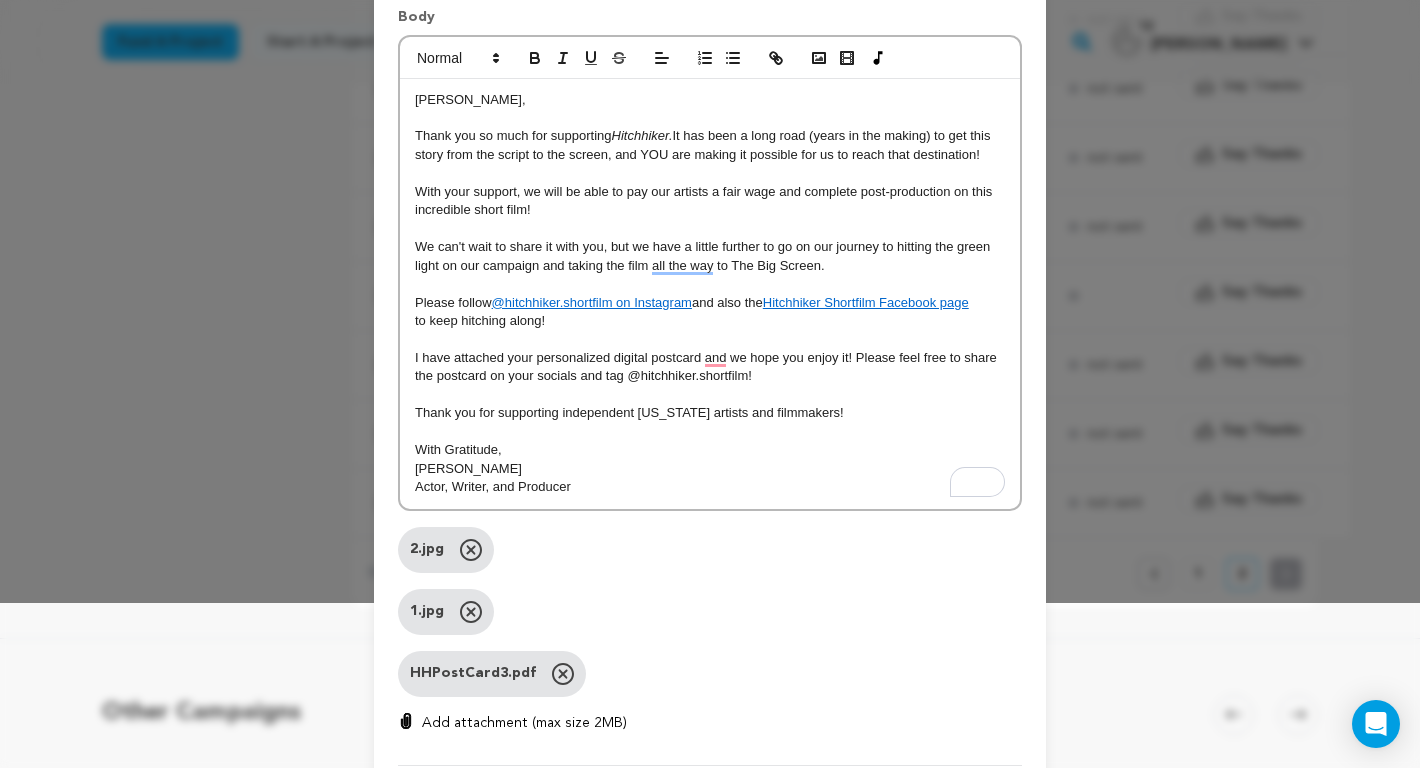 click on "[PERSON_NAME]" at bounding box center (710, 469) 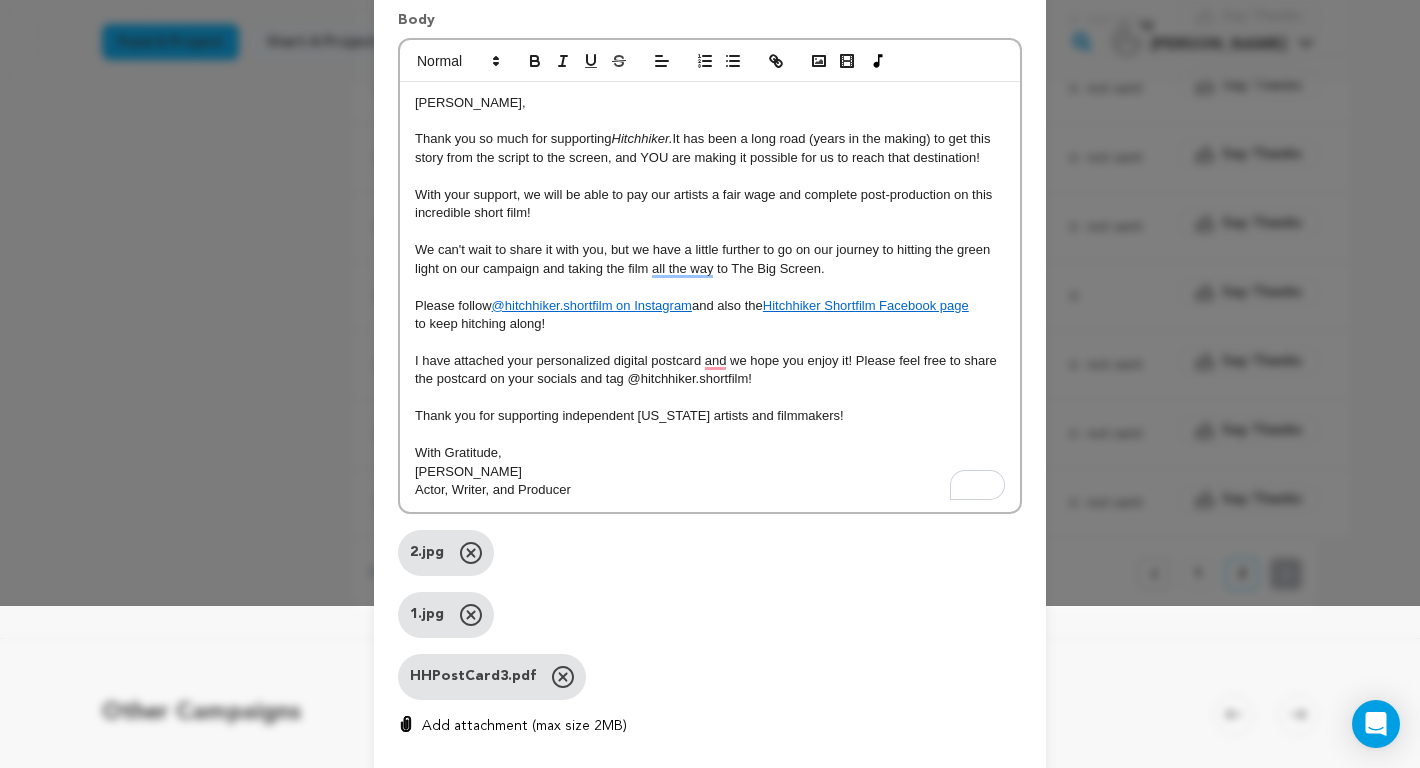 scroll, scrollTop: 295, scrollLeft: 0, axis: vertical 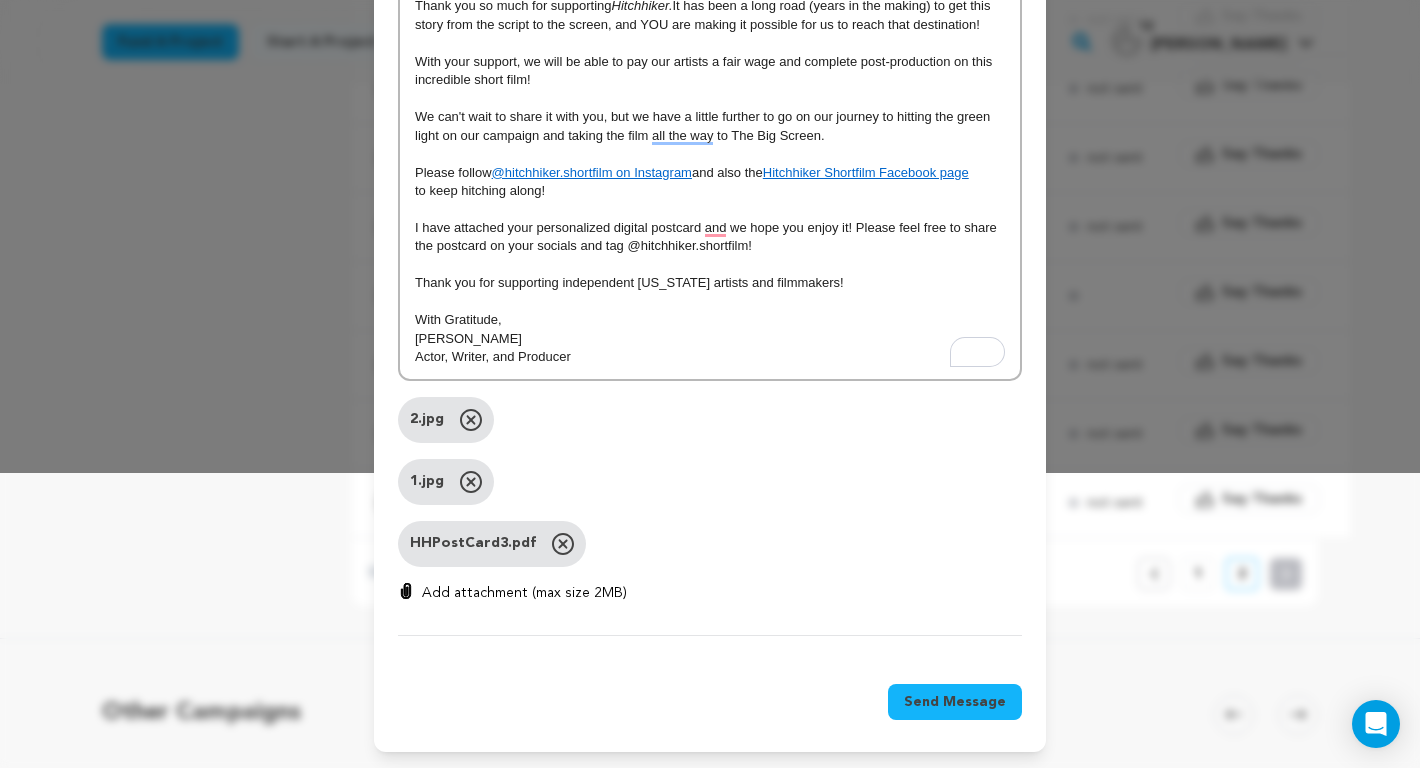 click on "Send Message" at bounding box center [955, 702] 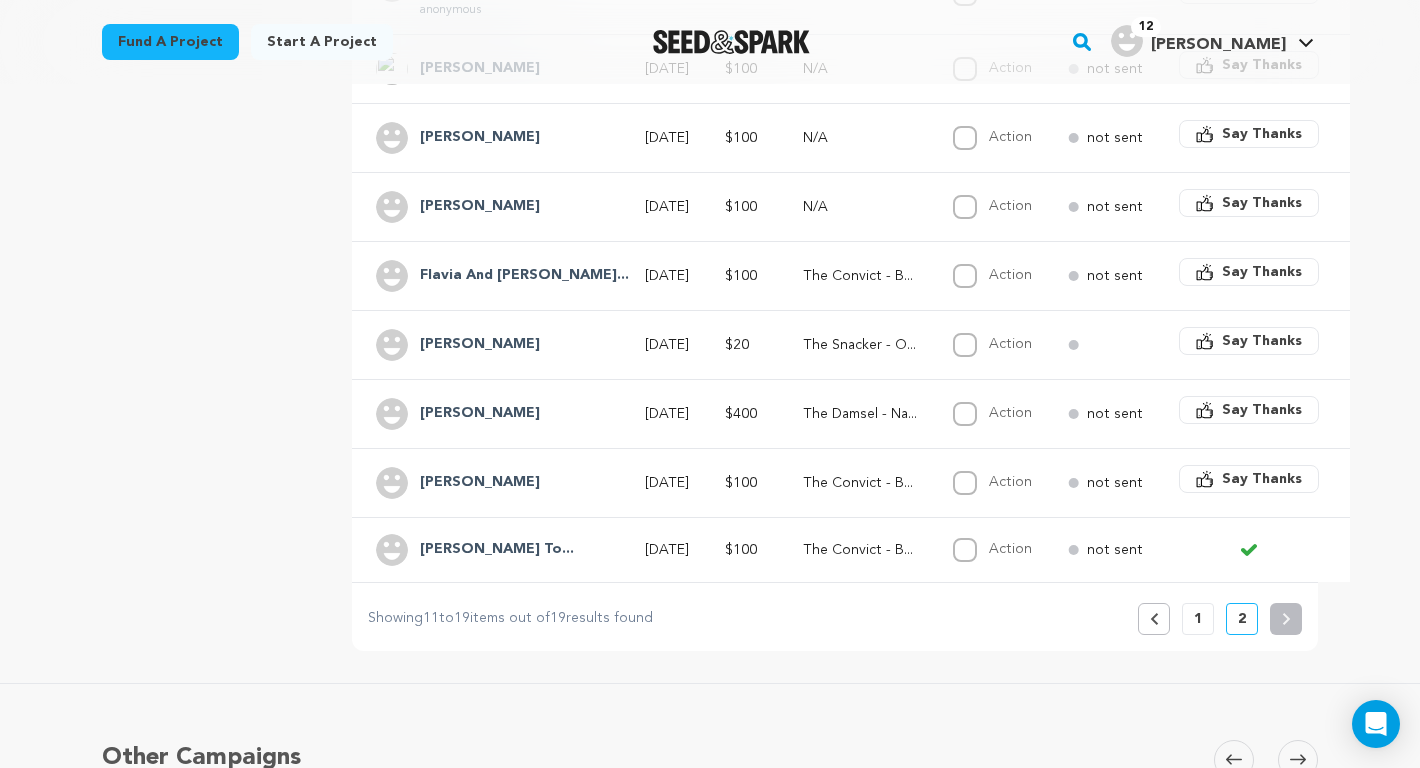 scroll, scrollTop: 587, scrollLeft: 0, axis: vertical 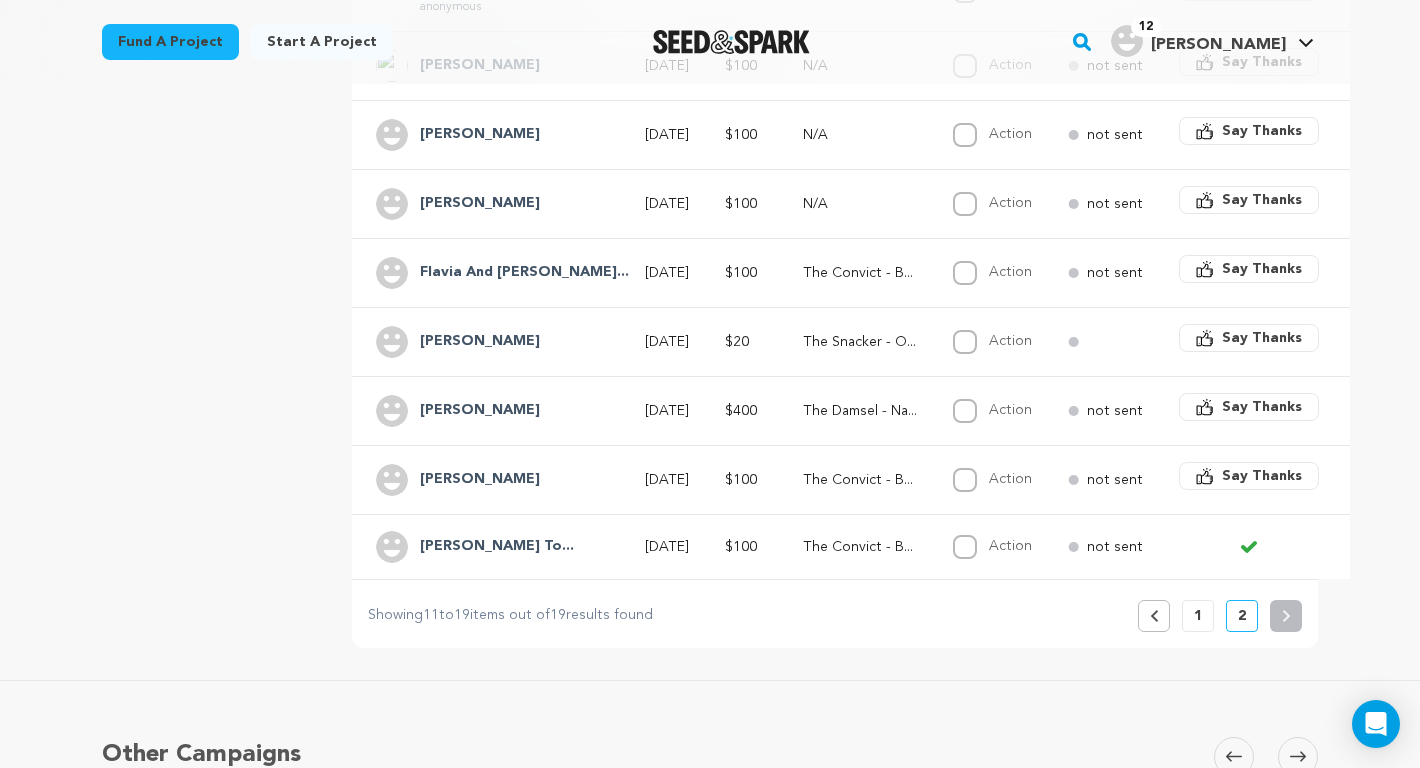 click on "Say Thanks" at bounding box center [1262, 476] 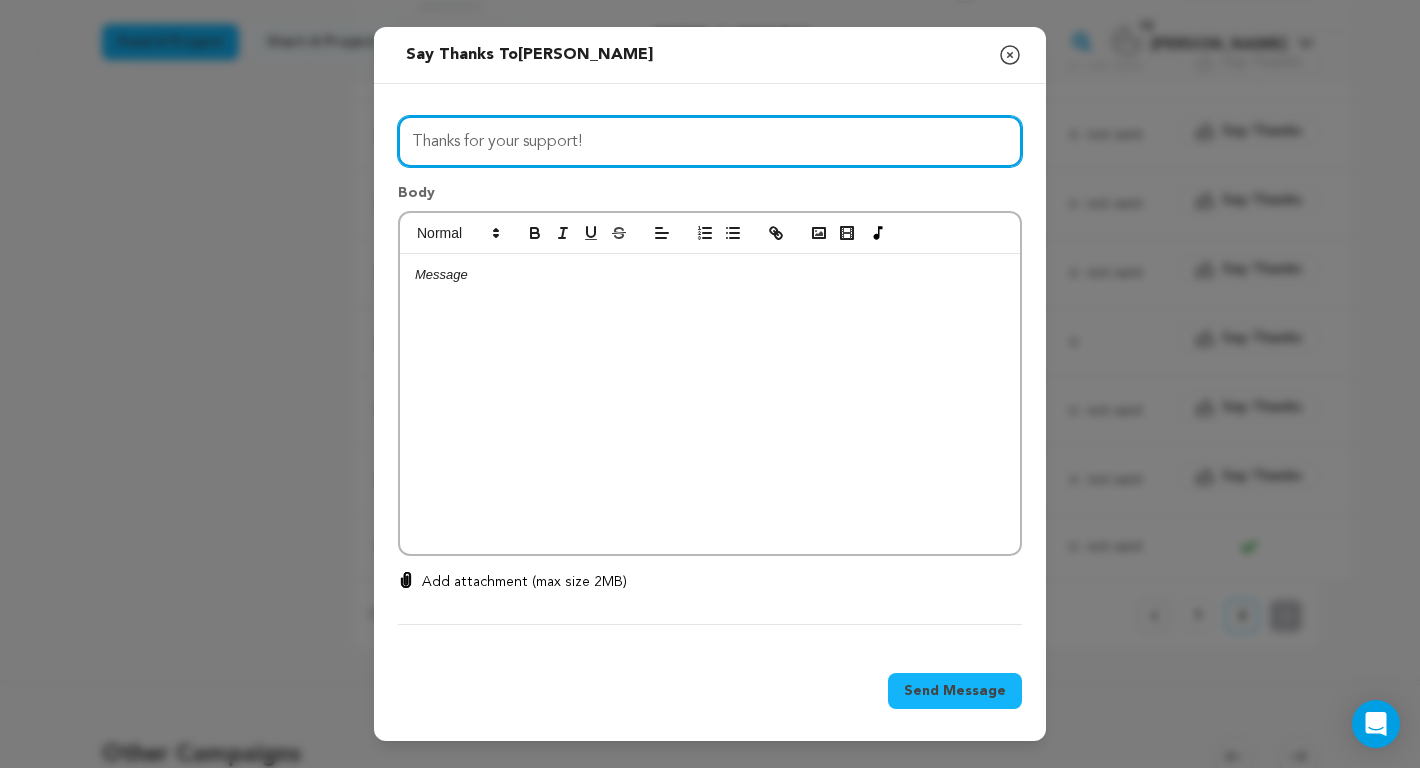 click on "Thanks for your support!" at bounding box center [710, 141] 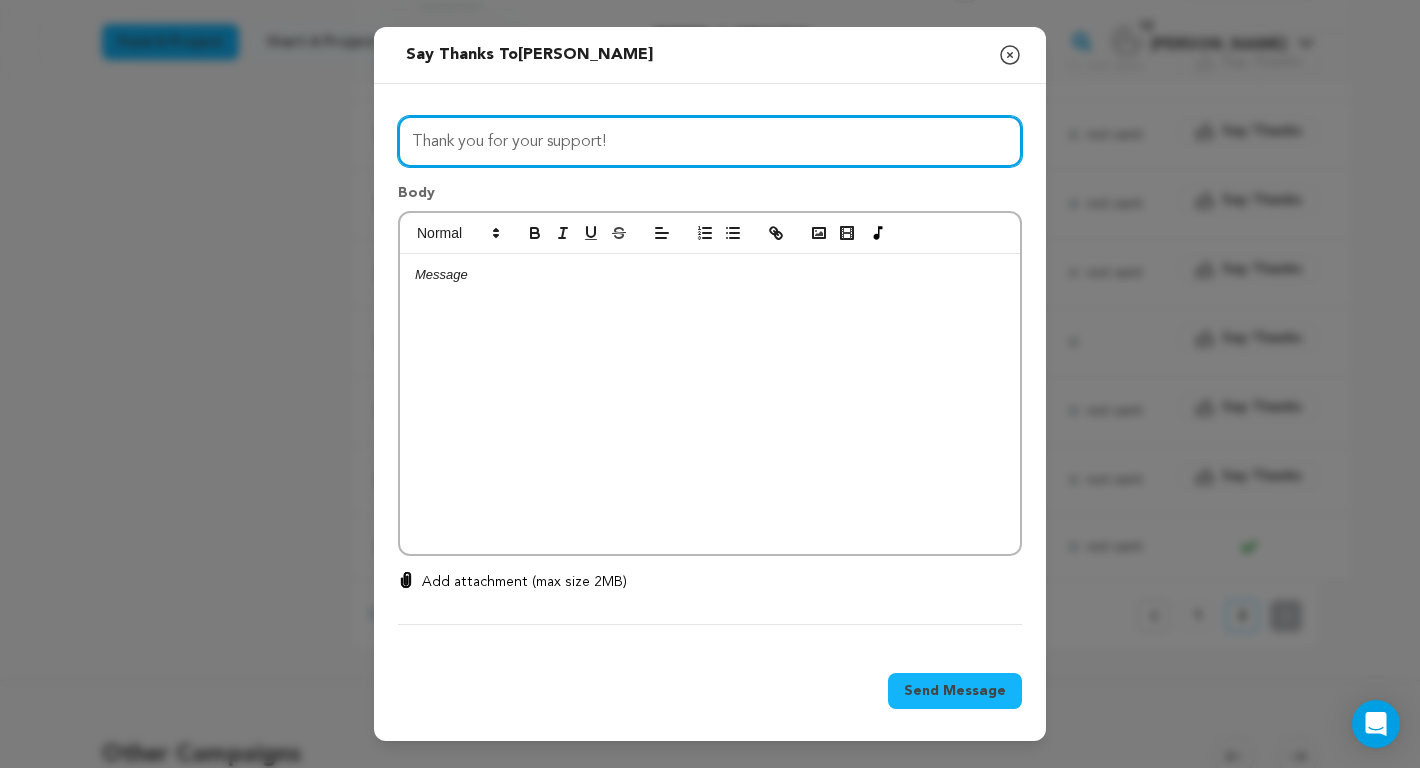 type on "Thank you for your support!" 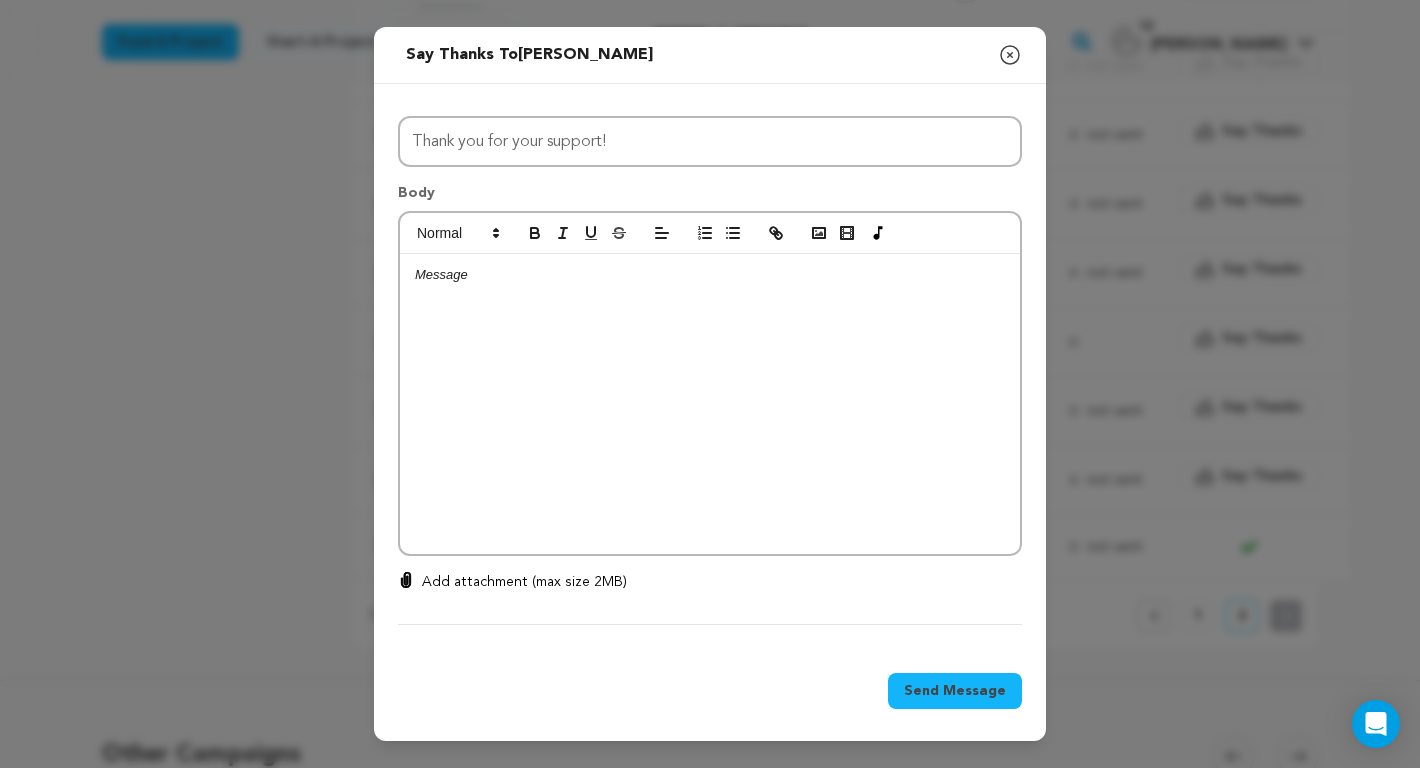 click at bounding box center (710, 404) 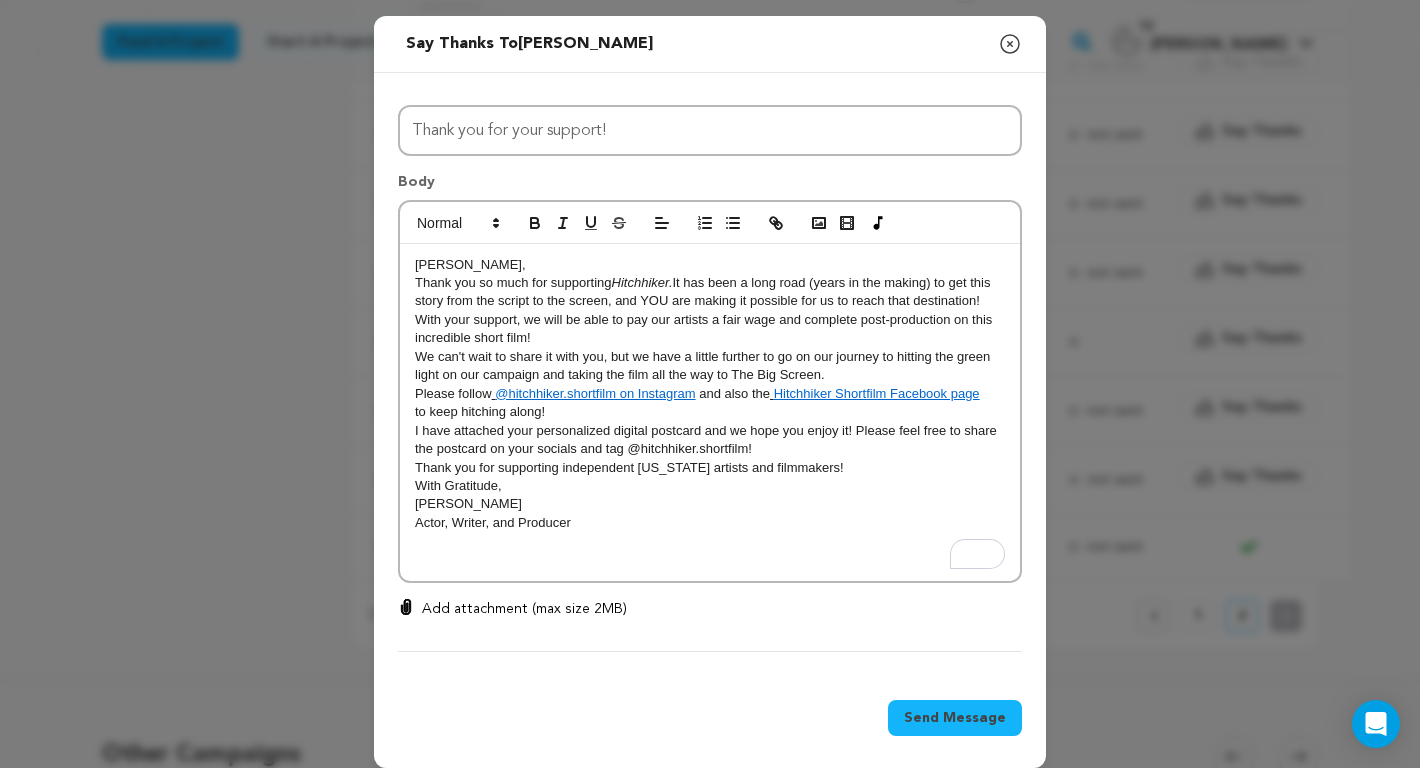 scroll, scrollTop: 0, scrollLeft: 0, axis: both 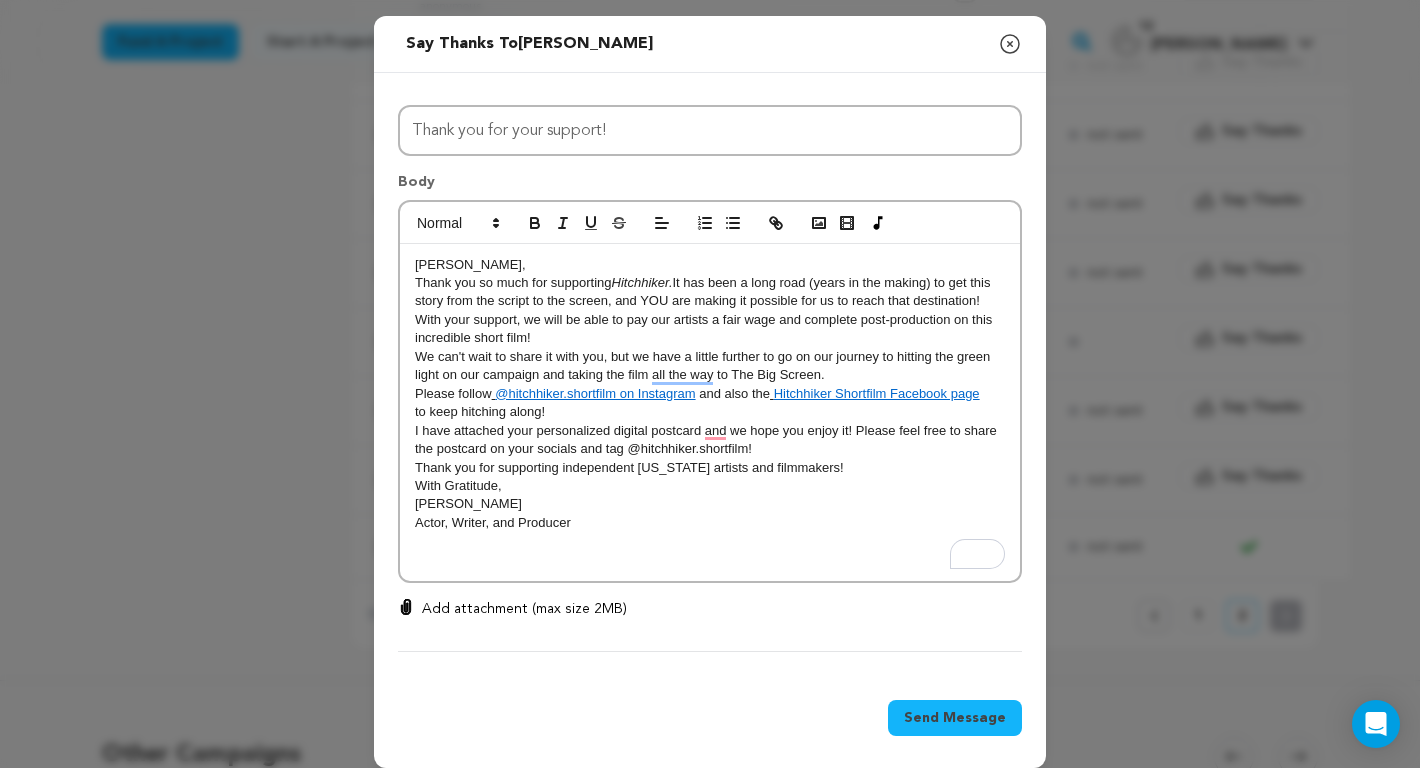 click on "[PERSON_NAME]," at bounding box center [470, 264] 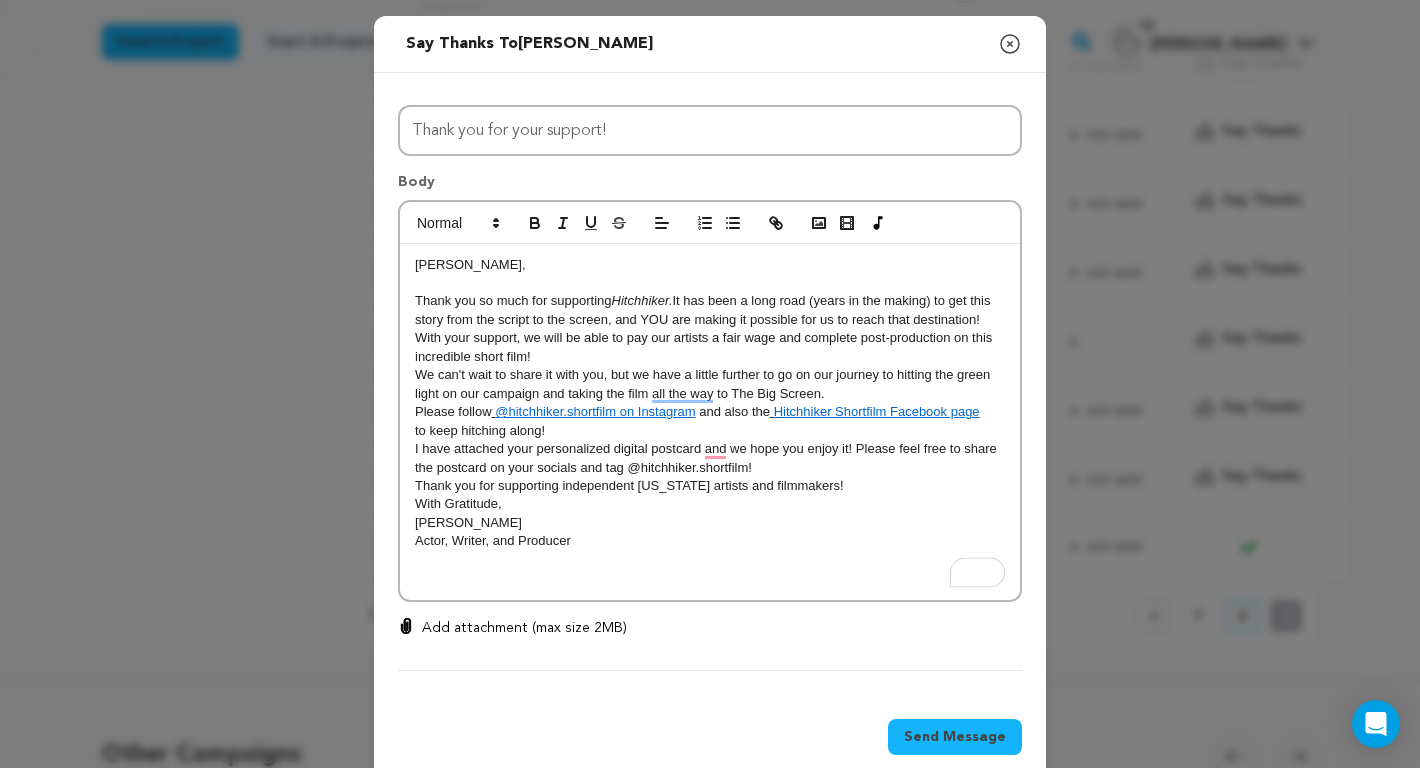 click on "With your support, we will be able to pay our artists a fair wage and complete post-production on this incredible short film!" at bounding box center [710, 347] 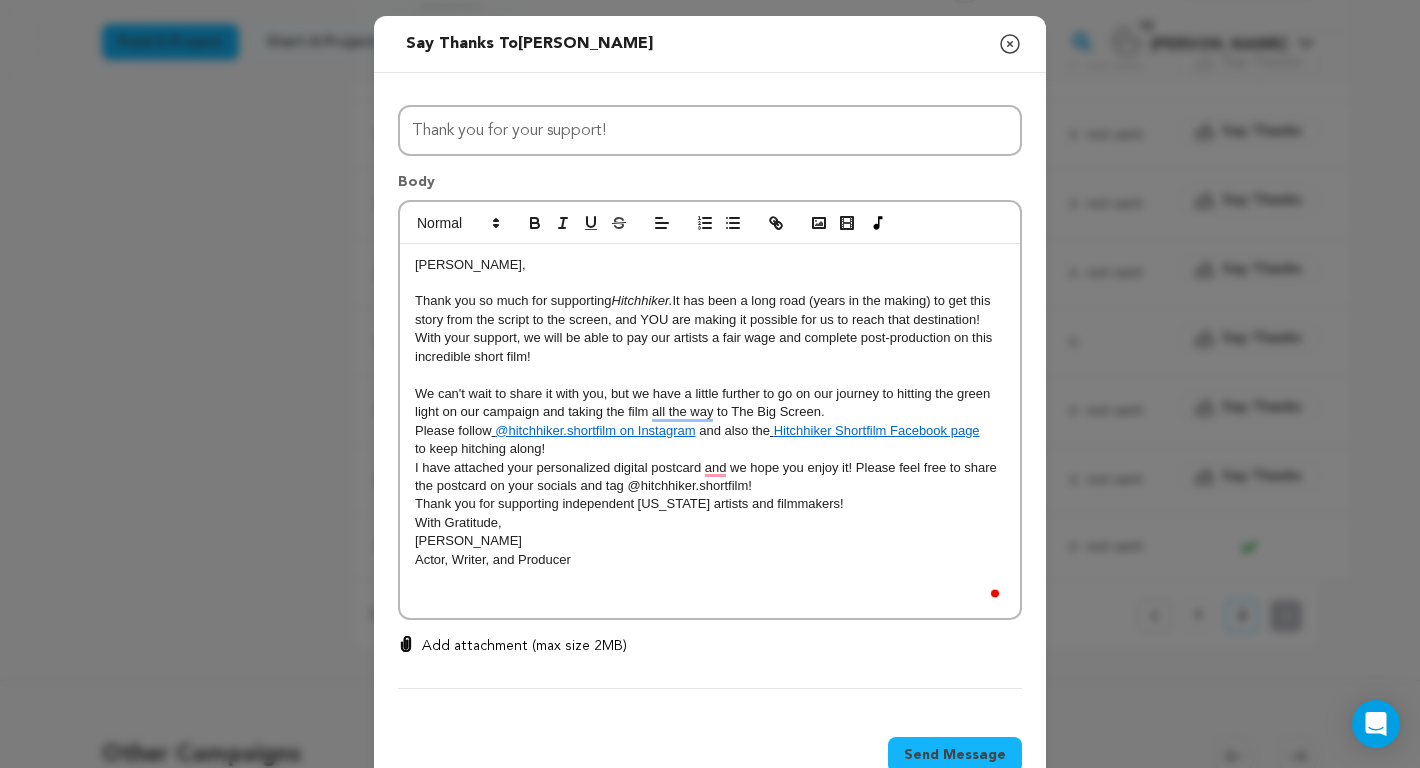 click on "We can't wait to share it with you, but we have a little further to go on our journey to hitting the green light on our campaign and taking the film all the way to The Big Screen." at bounding box center [710, 403] 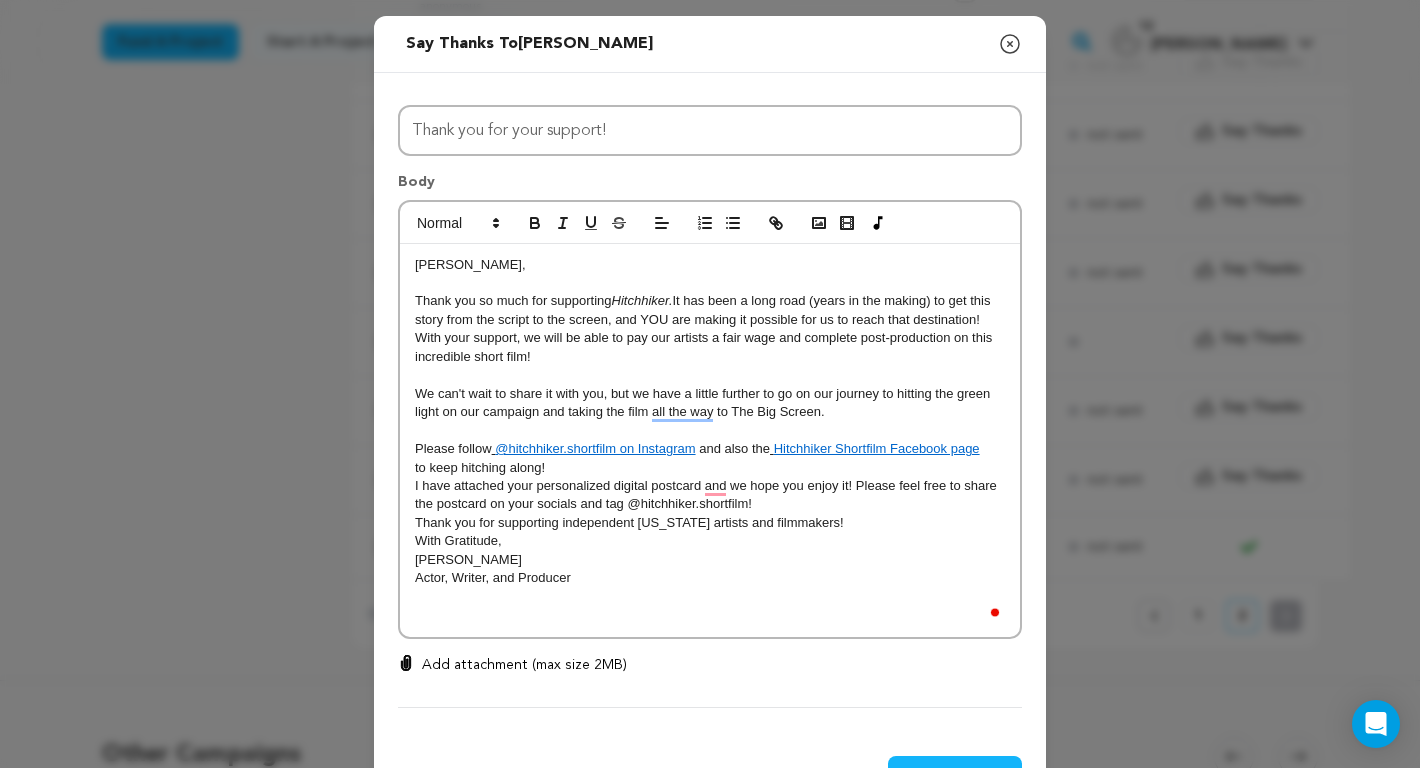 click on "to keep hitching along!" at bounding box center [710, 468] 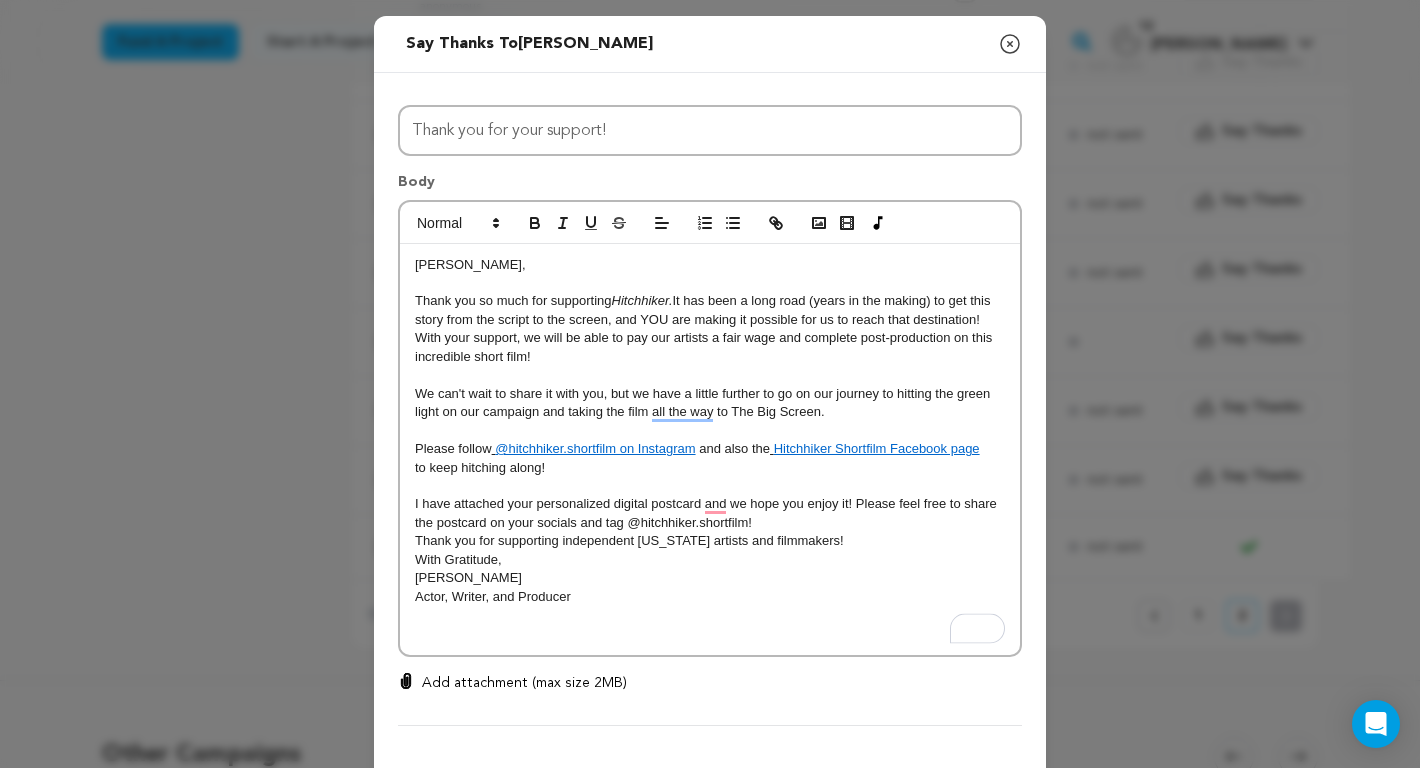 click on "I have attached your personalized digital postcard and we hope you enjoy it! Please feel free to share the postcard on your socials and tag @hitchhiker.shortfilm!" at bounding box center (710, 513) 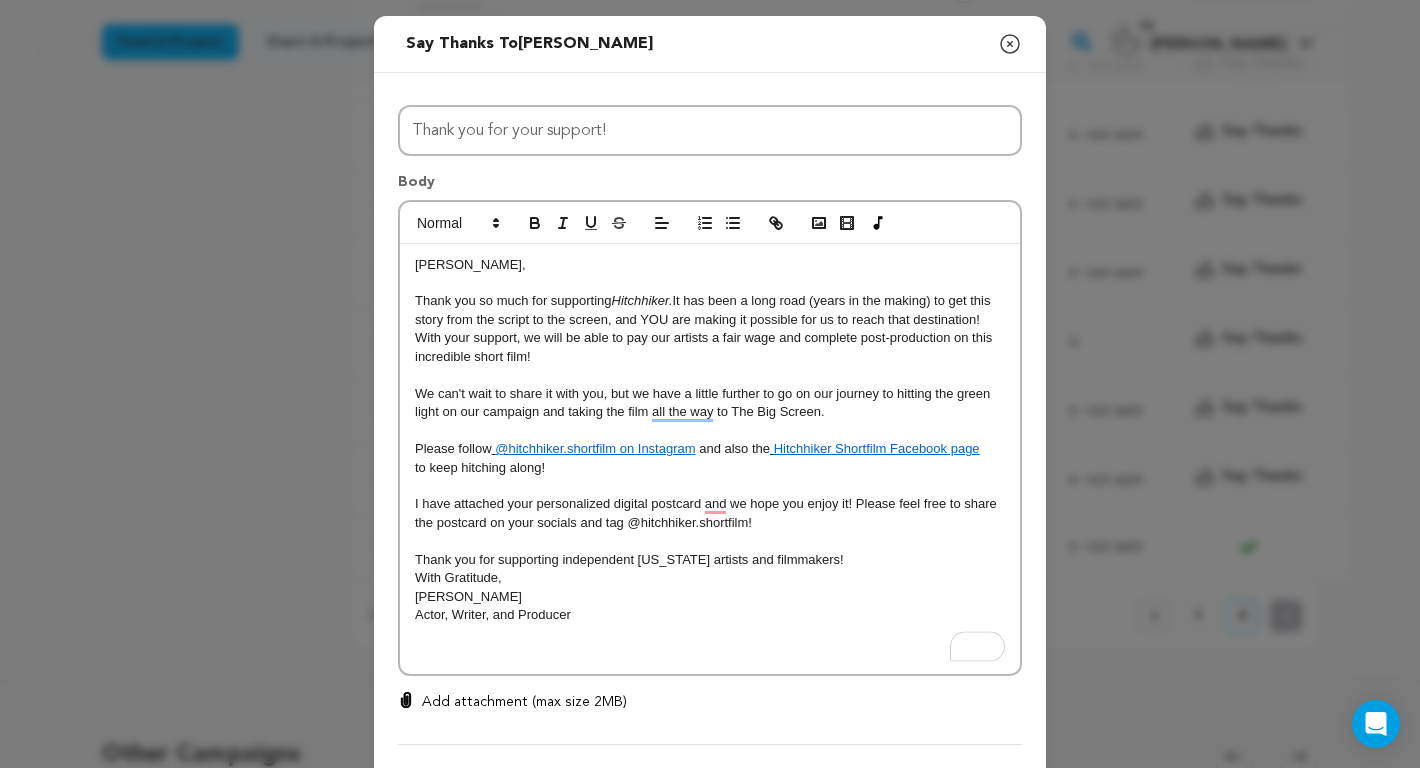 click on "Thank you for supporting independent [US_STATE] artists and filmmakers!" at bounding box center [710, 560] 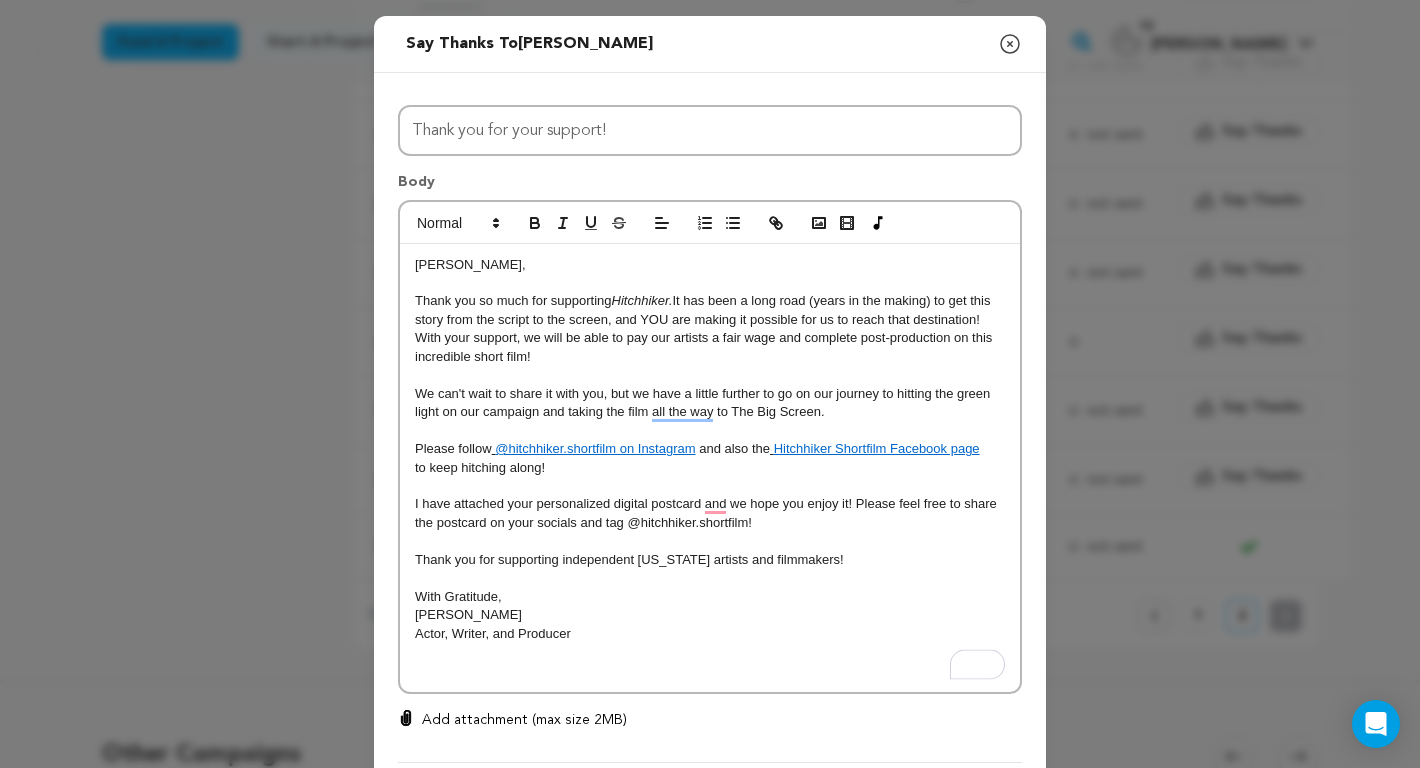click on "@hitchhiker.shortfilm on Instagram" at bounding box center (595, 448) 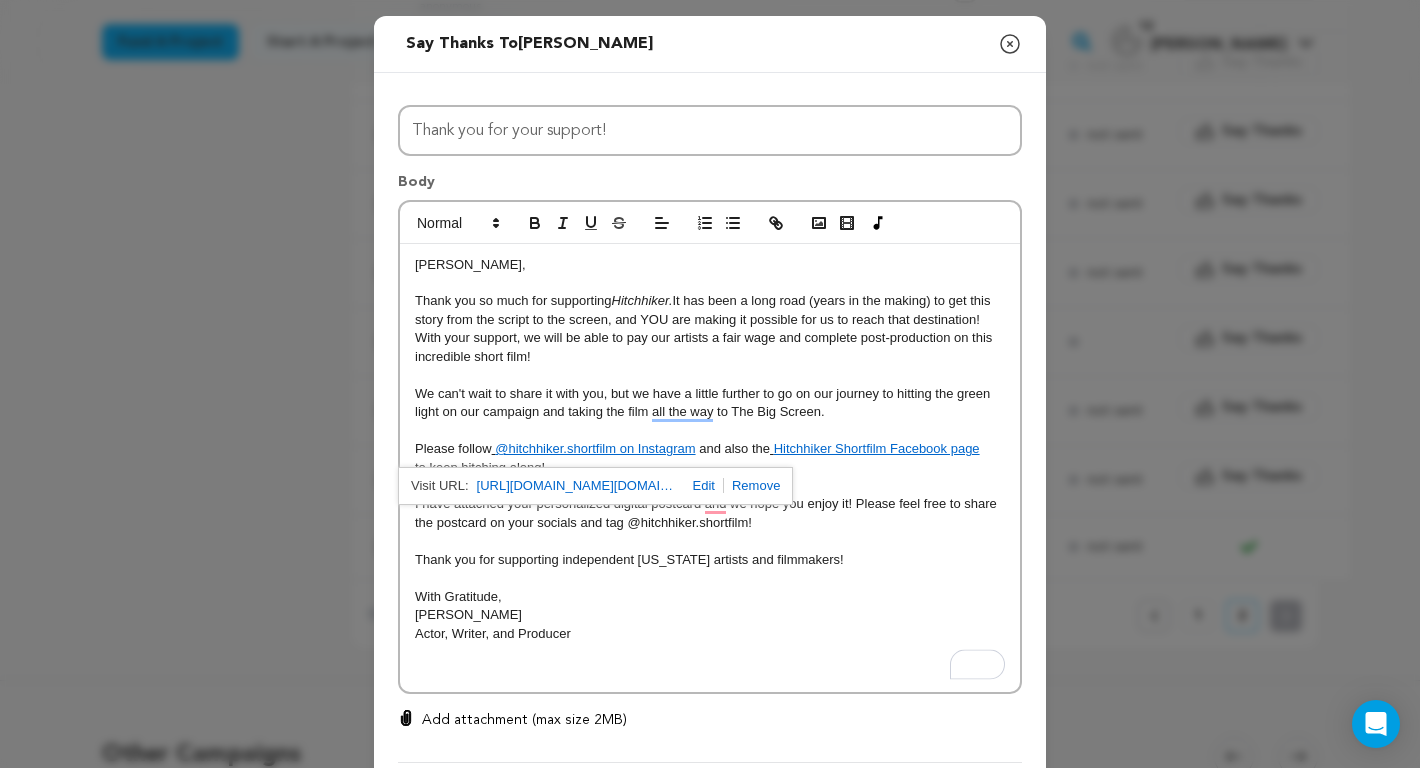 click at bounding box center [700, 485] 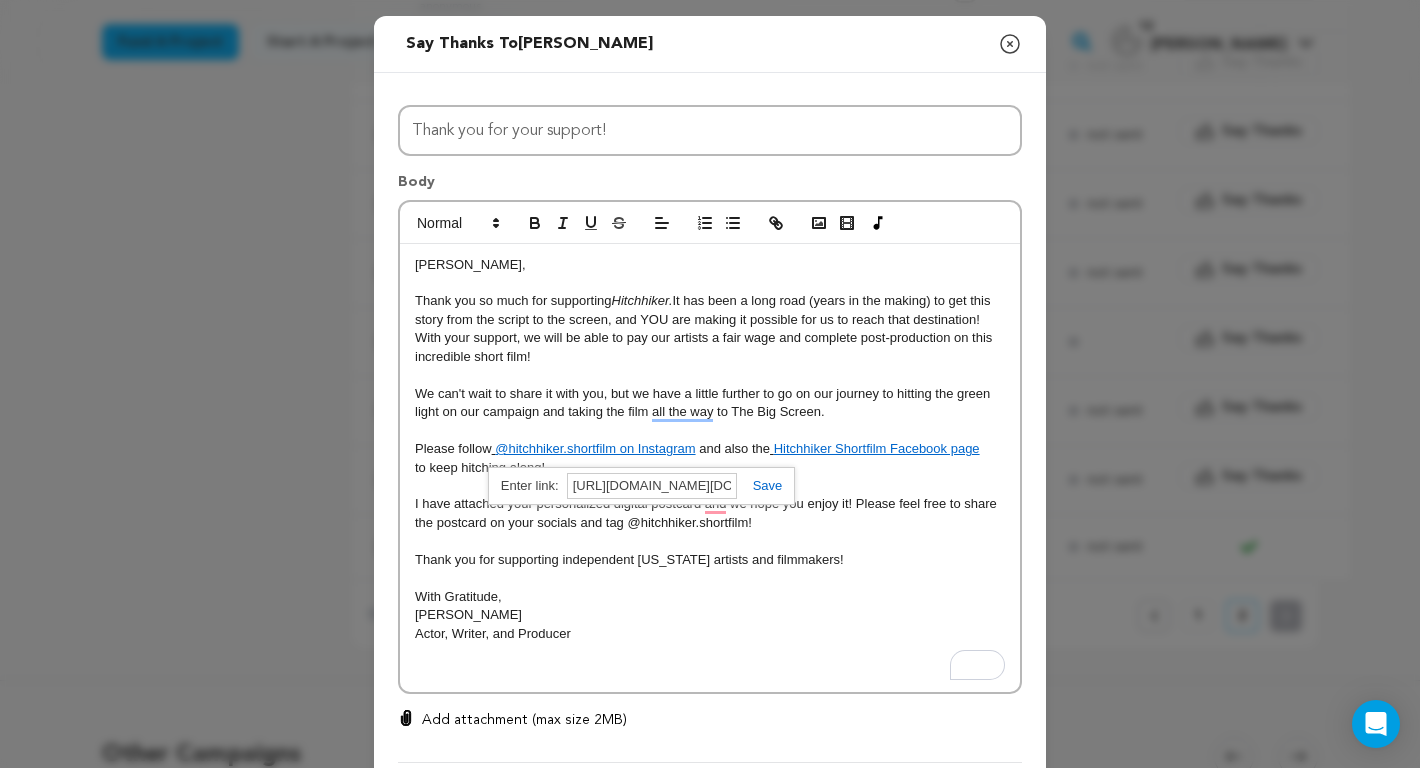 click at bounding box center (760, 485) 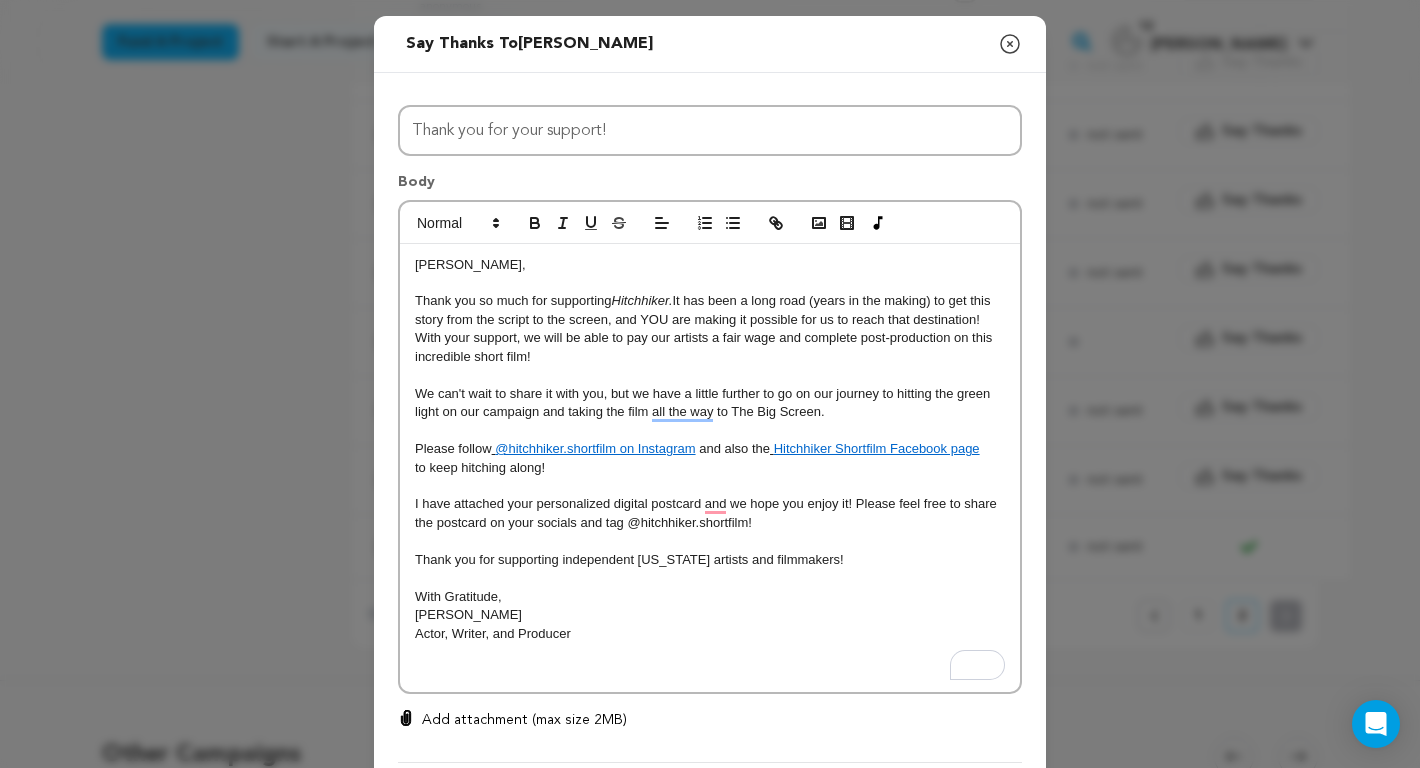 click on "I have attached your personalized digital postcard and we hope you enjoy it! Please feel free to share the postcard on your socials and tag @hitchhiker.shortfilm!" at bounding box center (707, 512) 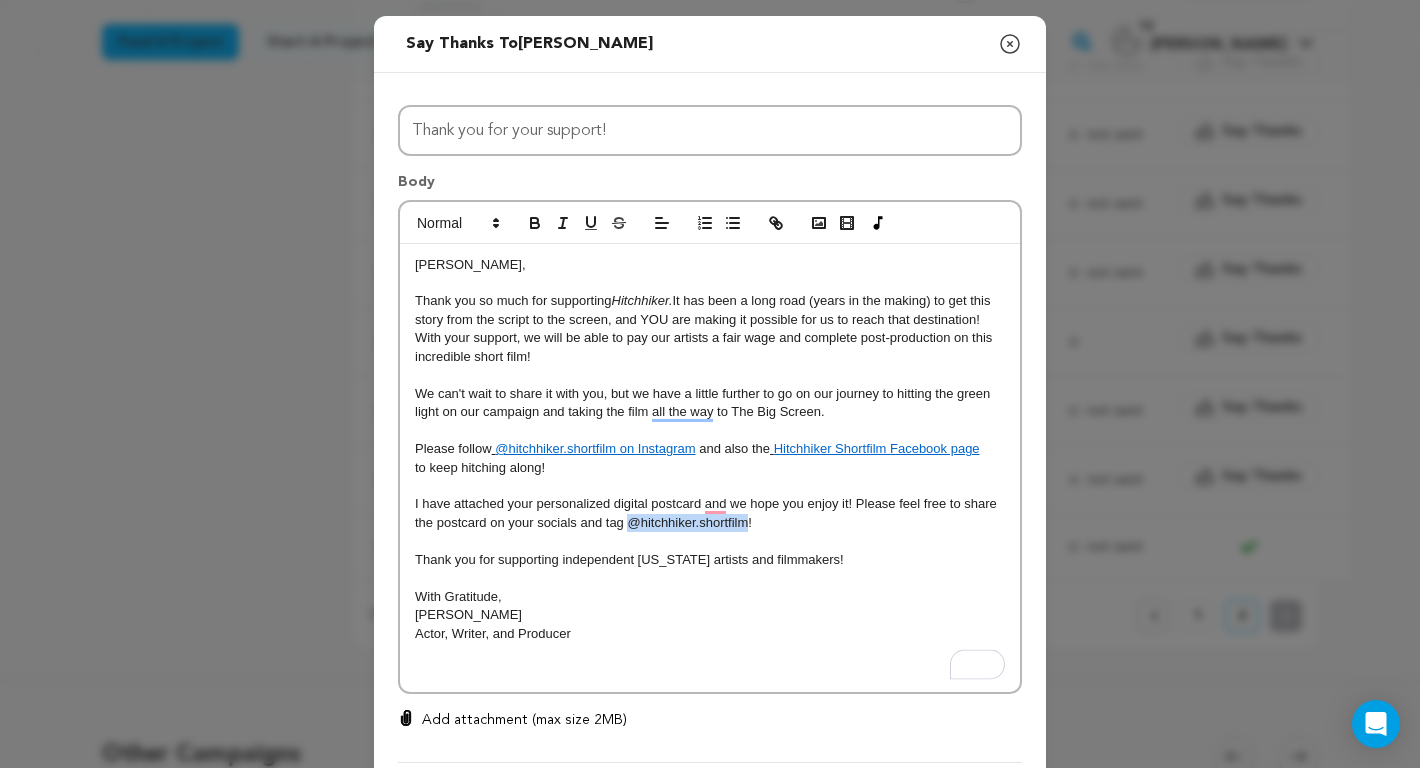 drag, startPoint x: 628, startPoint y: 523, endPoint x: 748, endPoint y: 530, distance: 120.203995 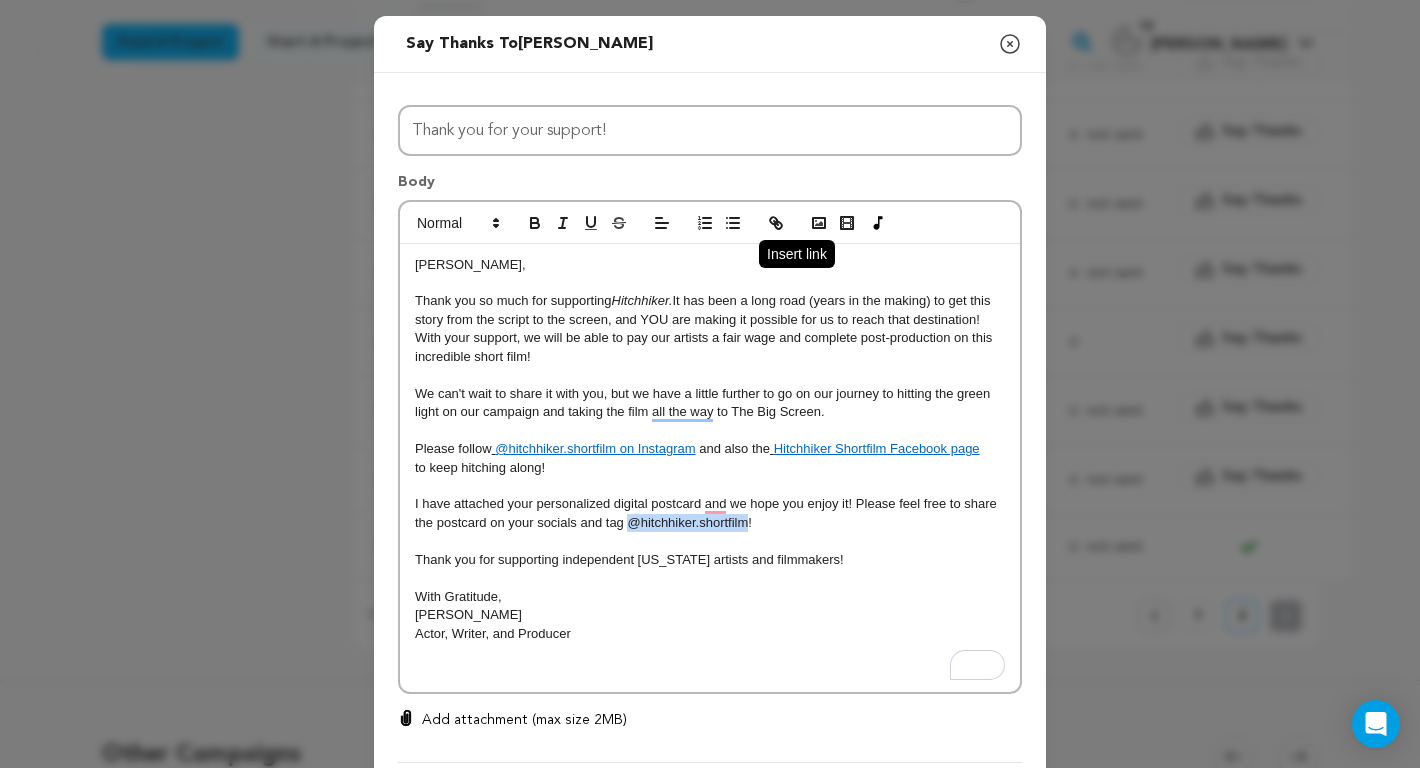 click 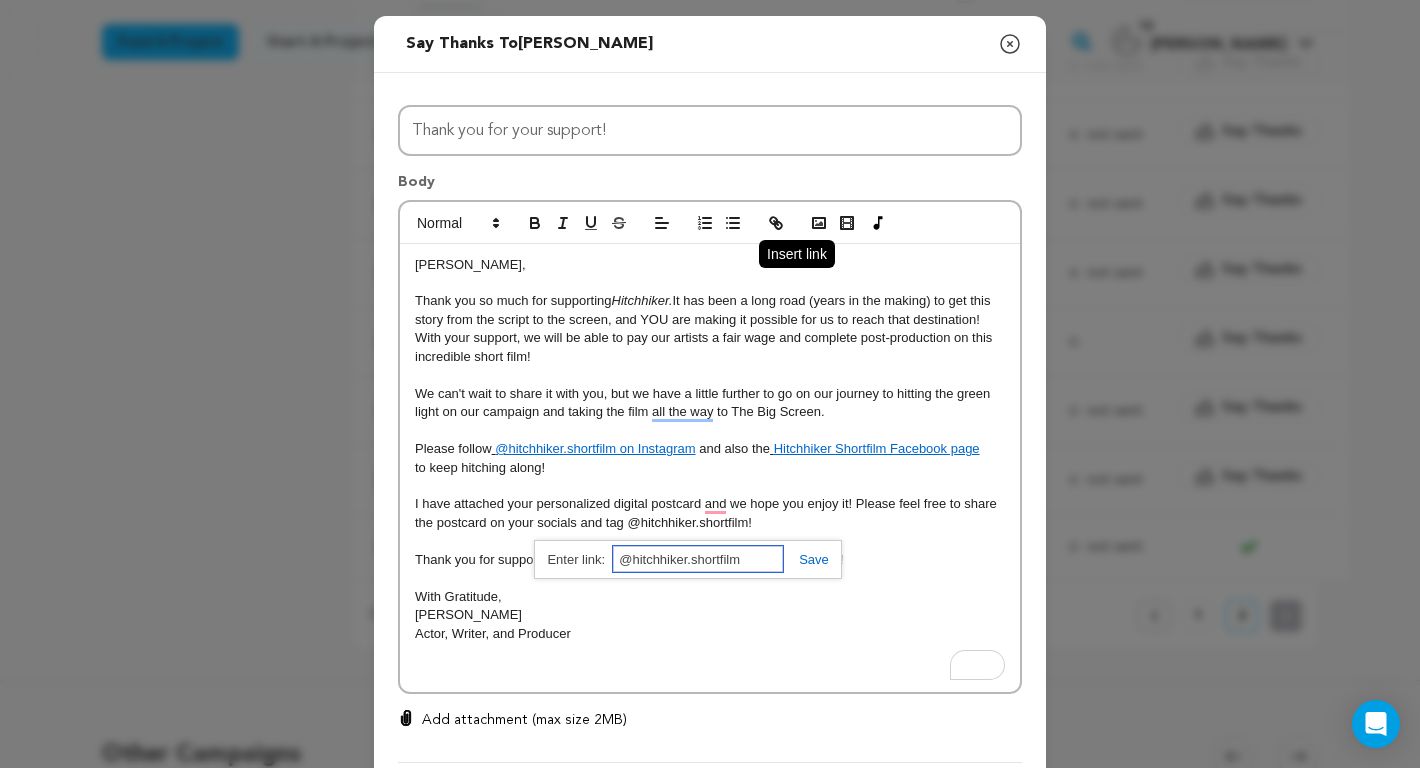 paste on "https://www.instagram.com/hitchhiker.shortfilm/" 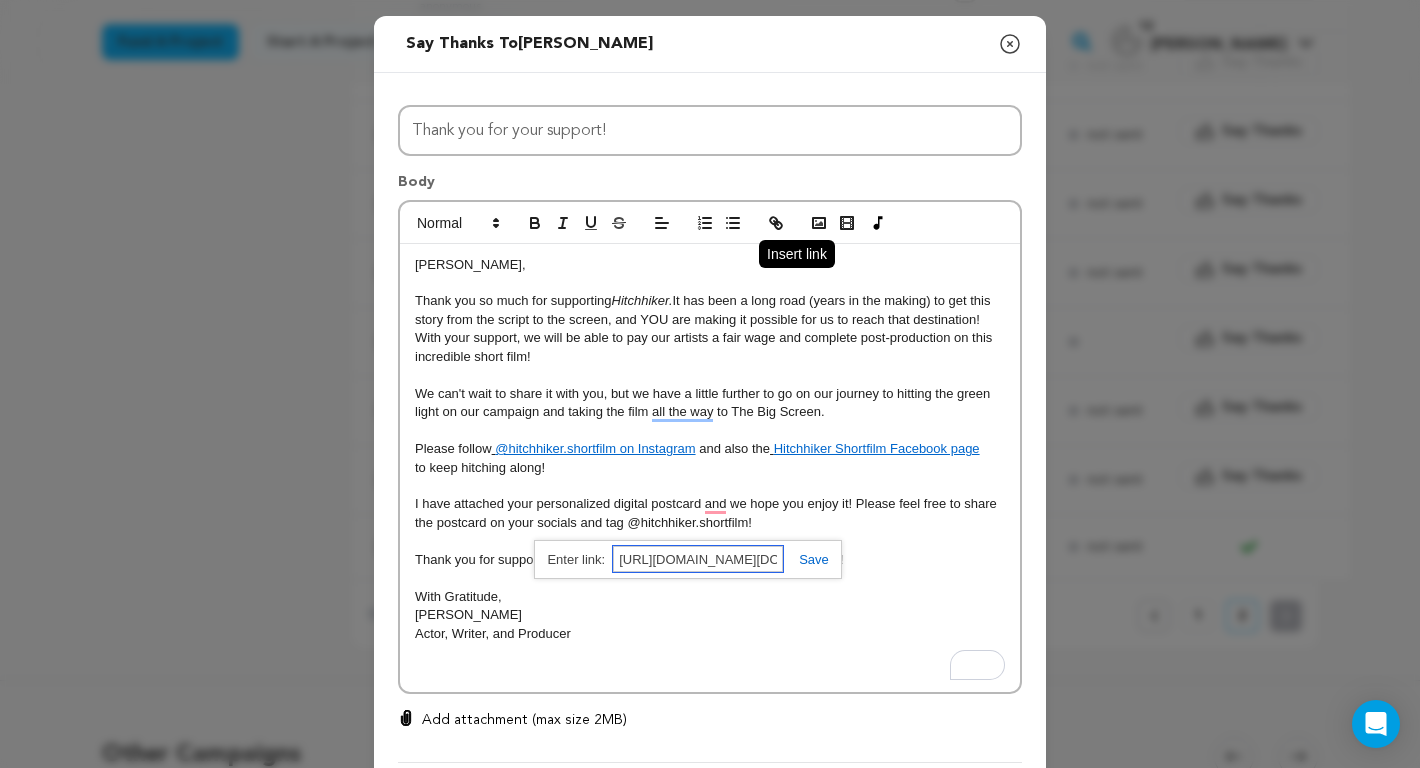 scroll, scrollTop: 0, scrollLeft: 112, axis: horizontal 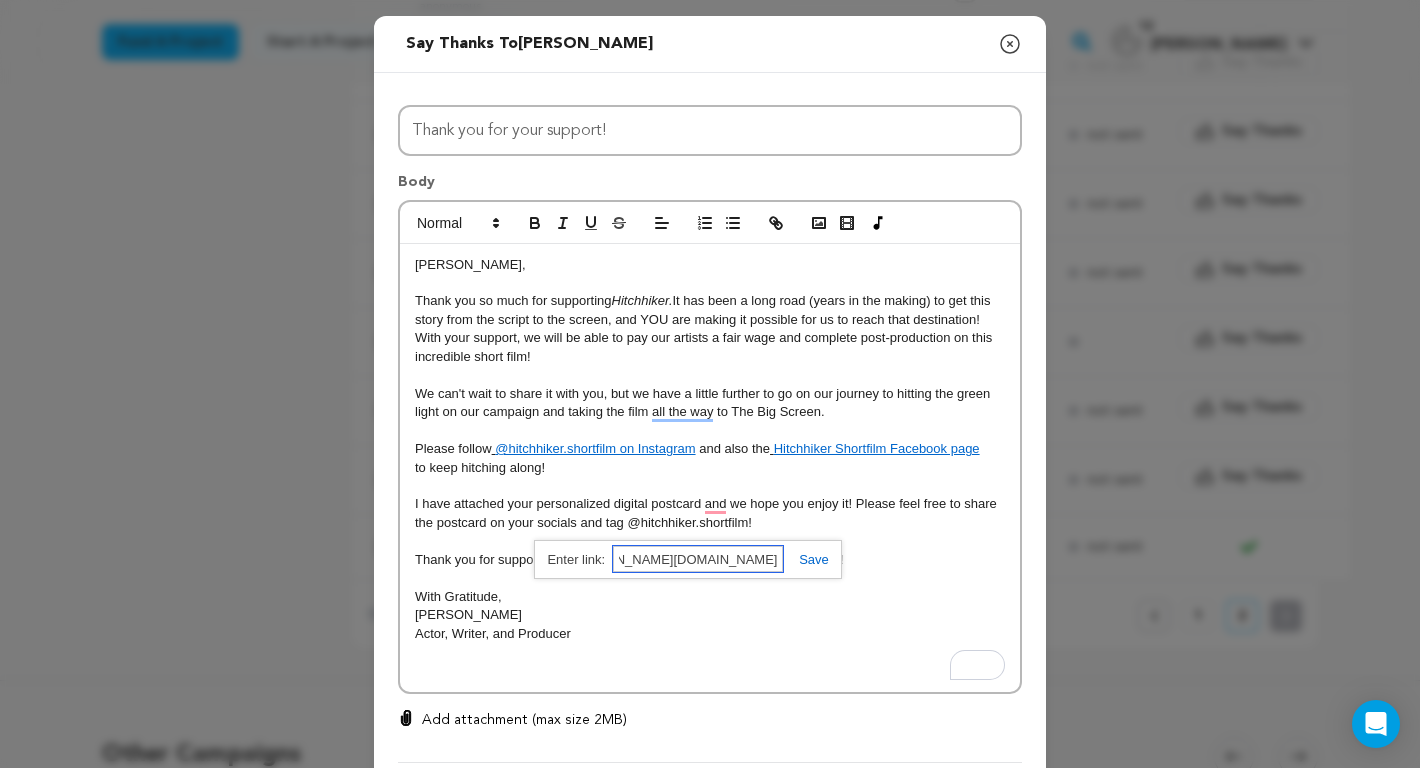 type on "https://www.instagram.com/hitchhiker.shortfilm/" 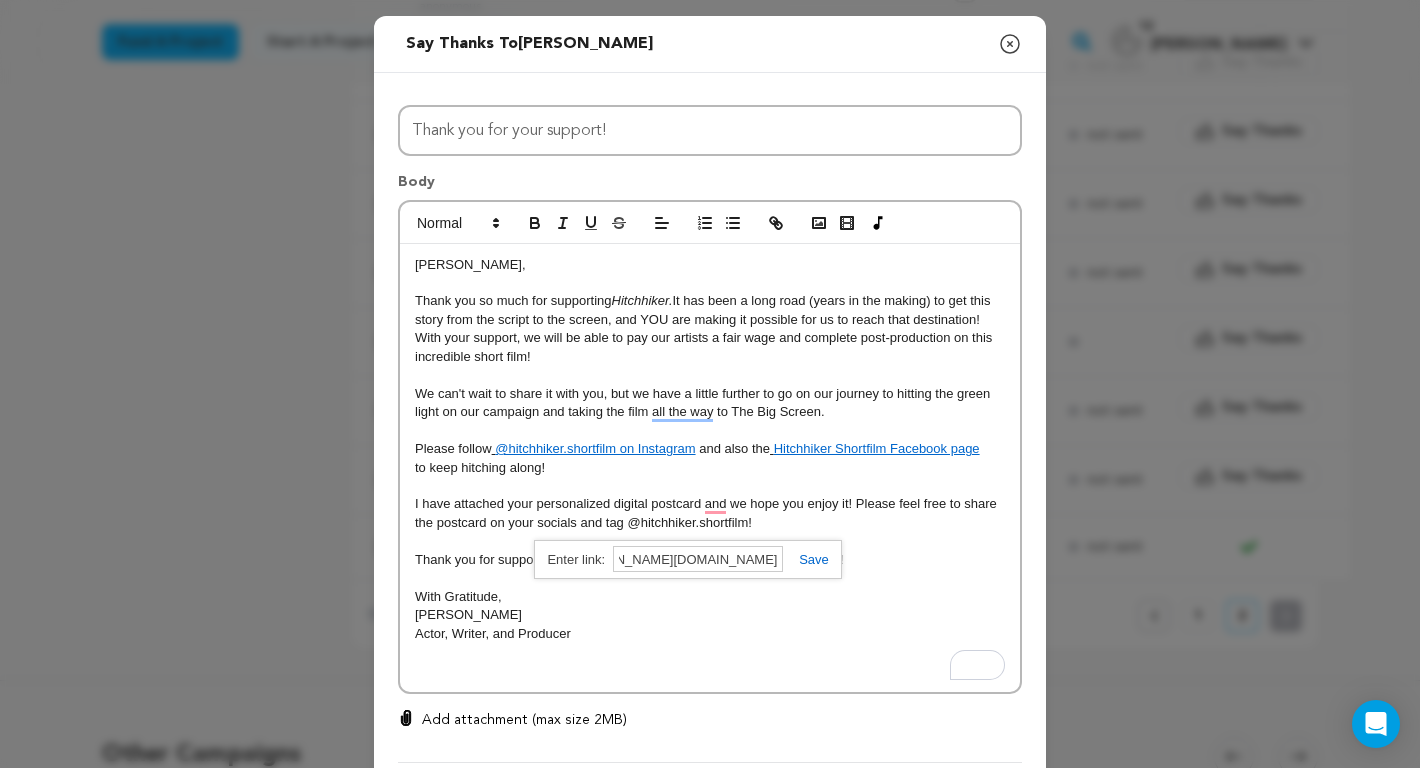 click at bounding box center (806, 559) 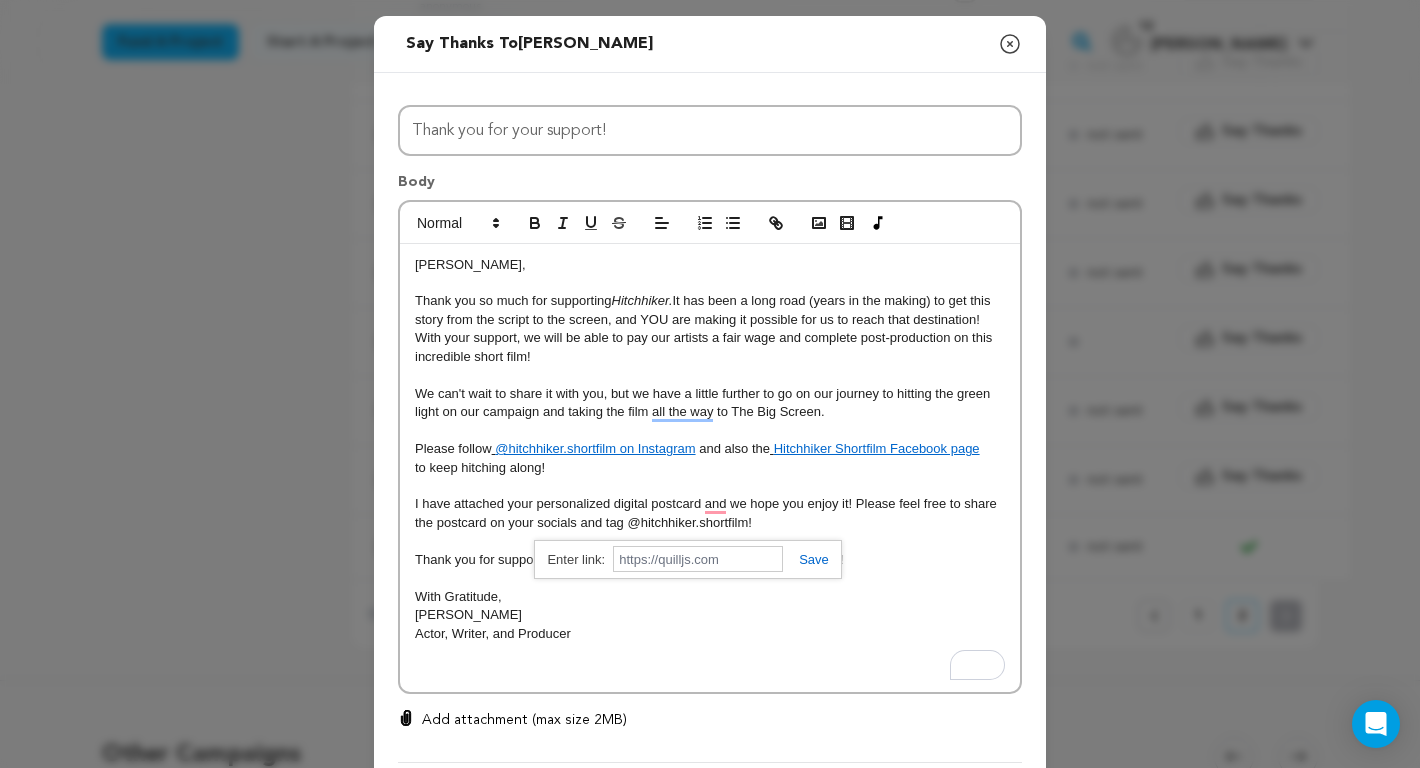 scroll, scrollTop: 0, scrollLeft: 0, axis: both 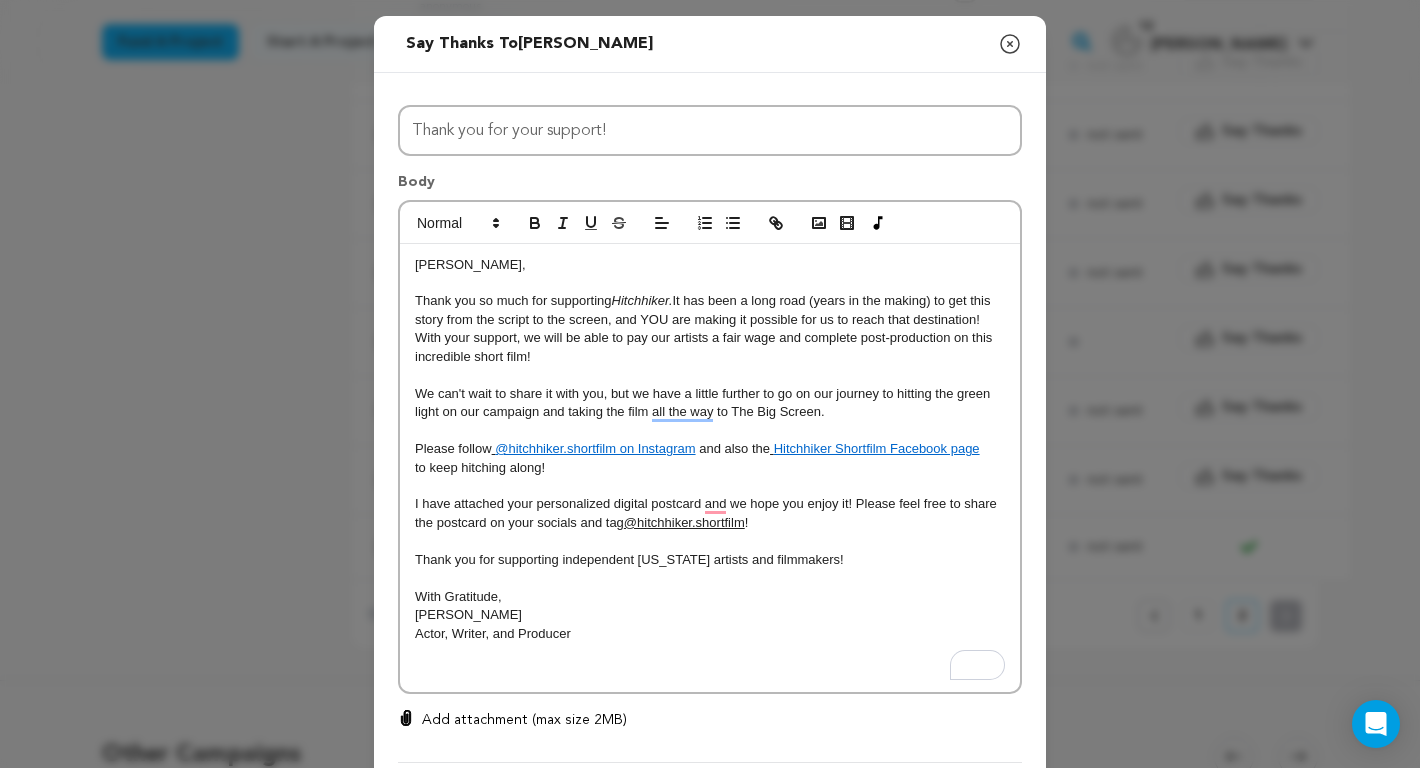 click on "[PERSON_NAME]" at bounding box center [710, 615] 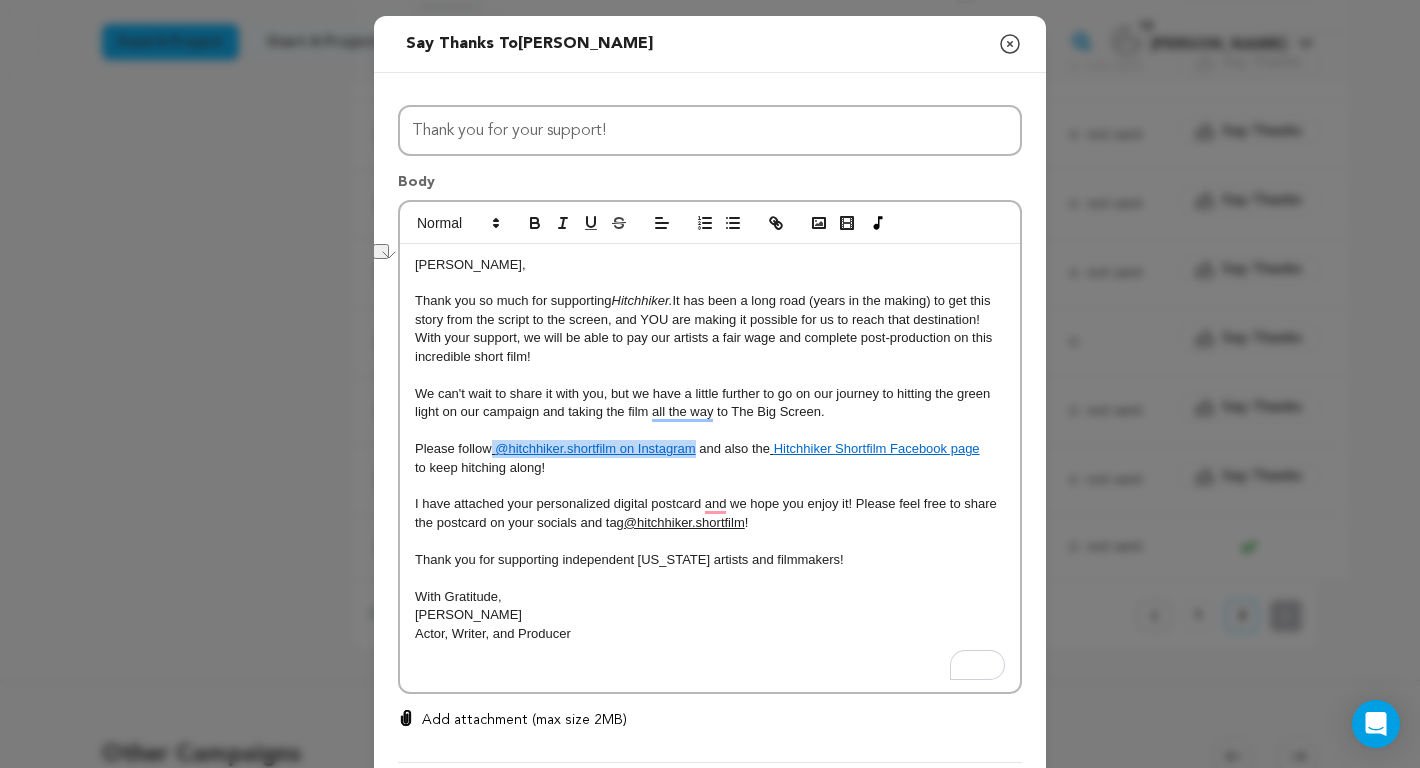 drag, startPoint x: 493, startPoint y: 451, endPoint x: 694, endPoint y: 454, distance: 201.02238 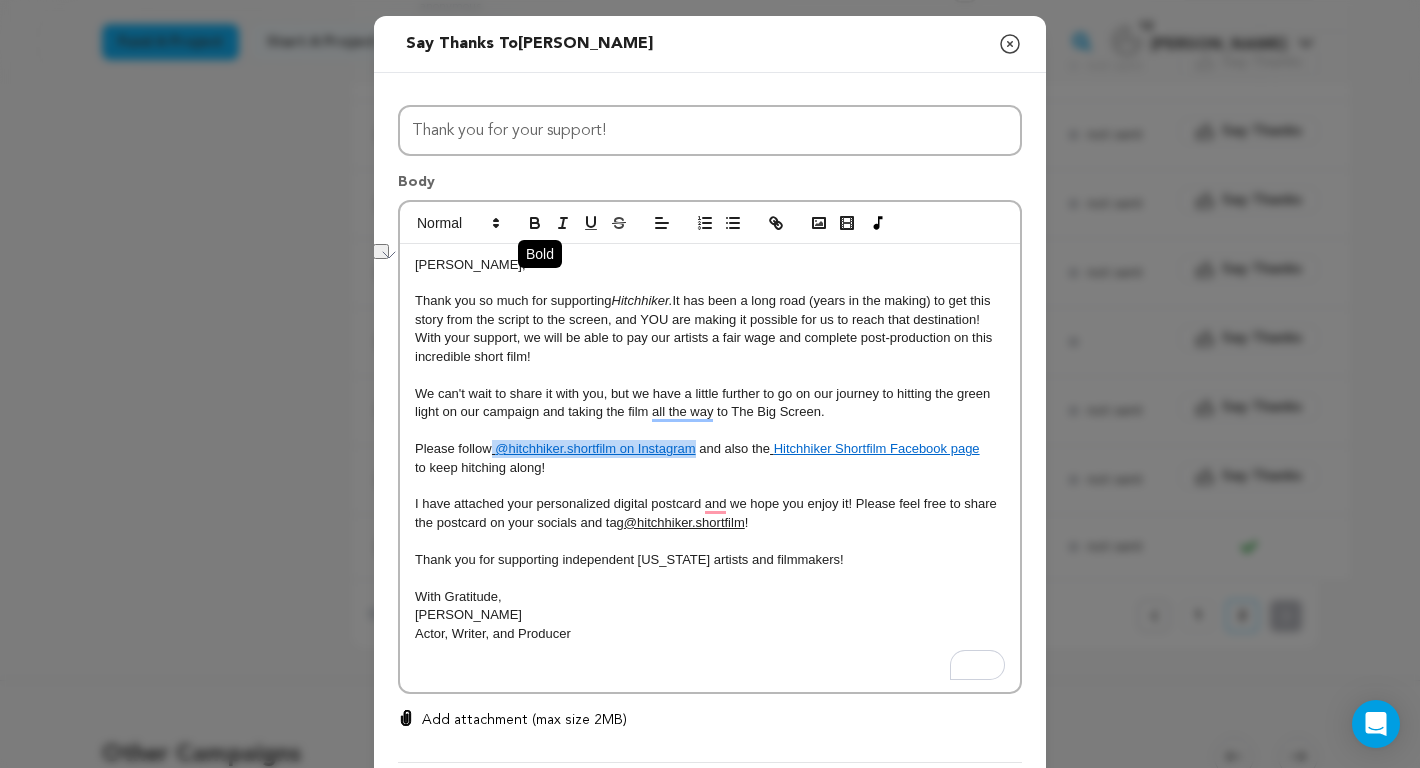 click 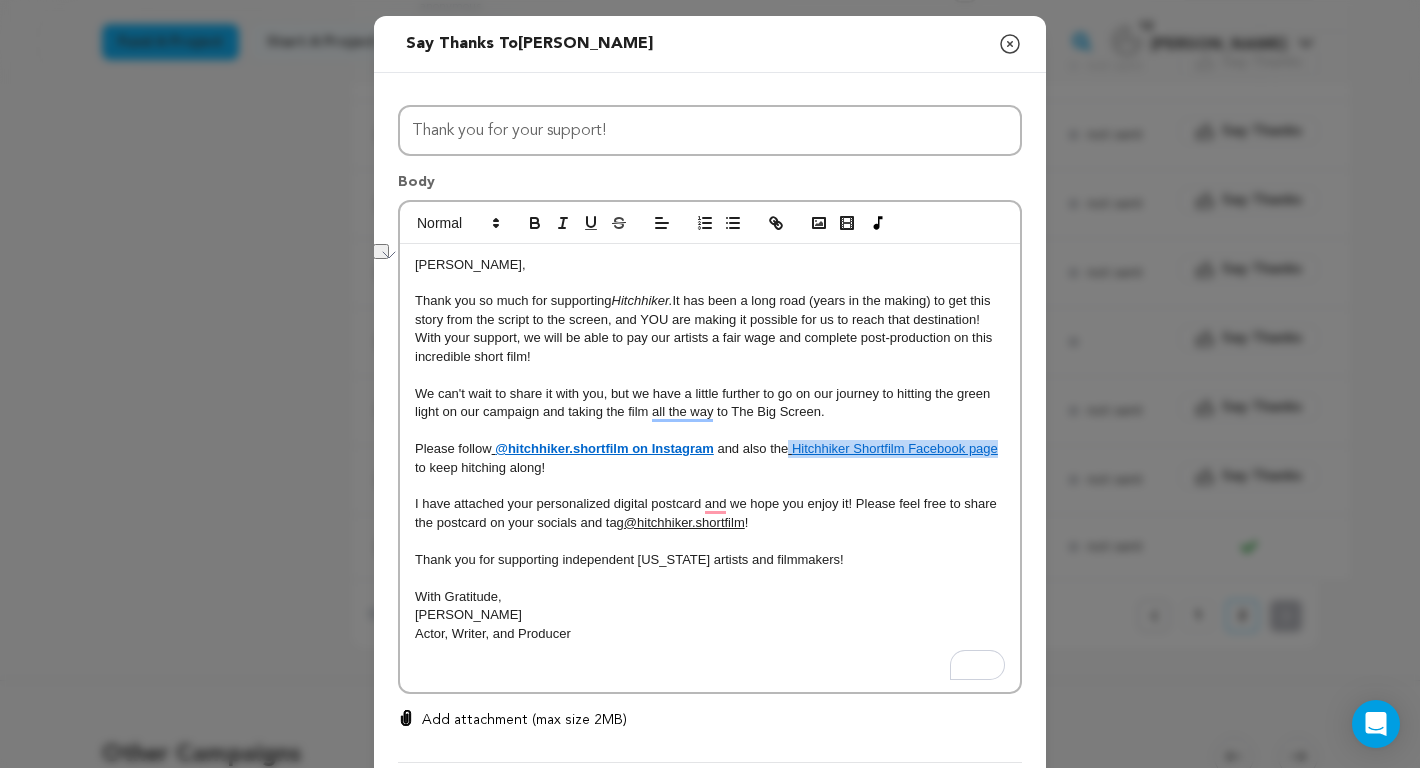 drag, startPoint x: 789, startPoint y: 451, endPoint x: 1014, endPoint y: 445, distance: 225.07999 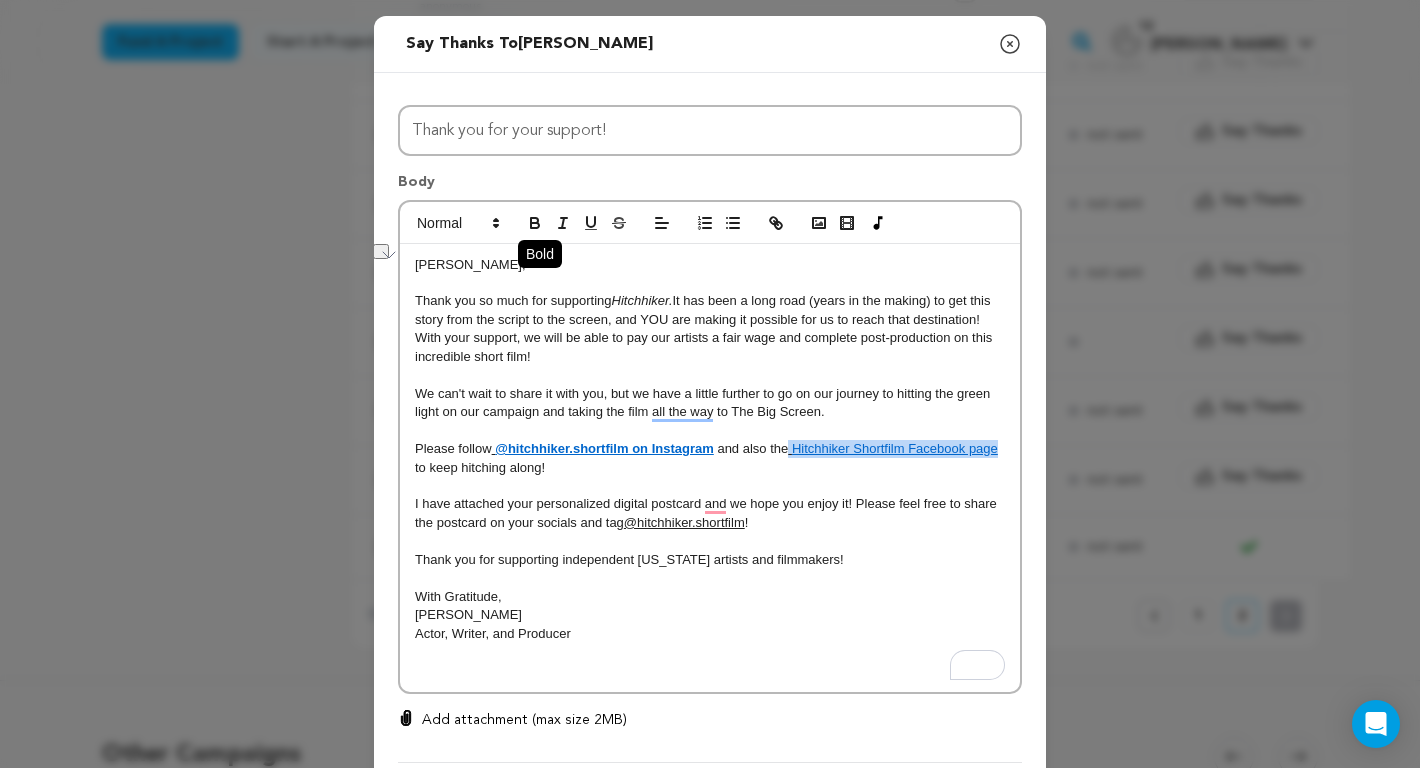 click 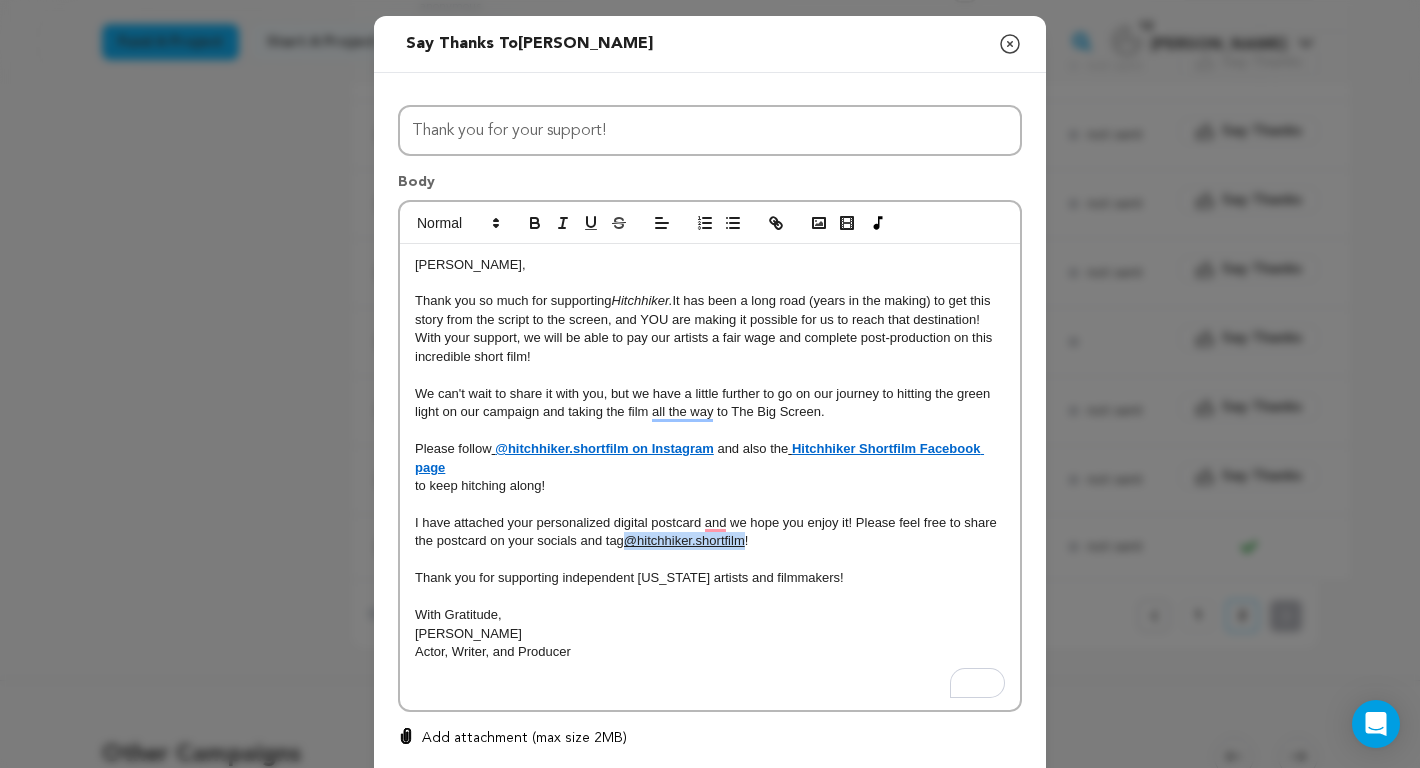 drag, startPoint x: 628, startPoint y: 546, endPoint x: 744, endPoint y: 548, distance: 116.01724 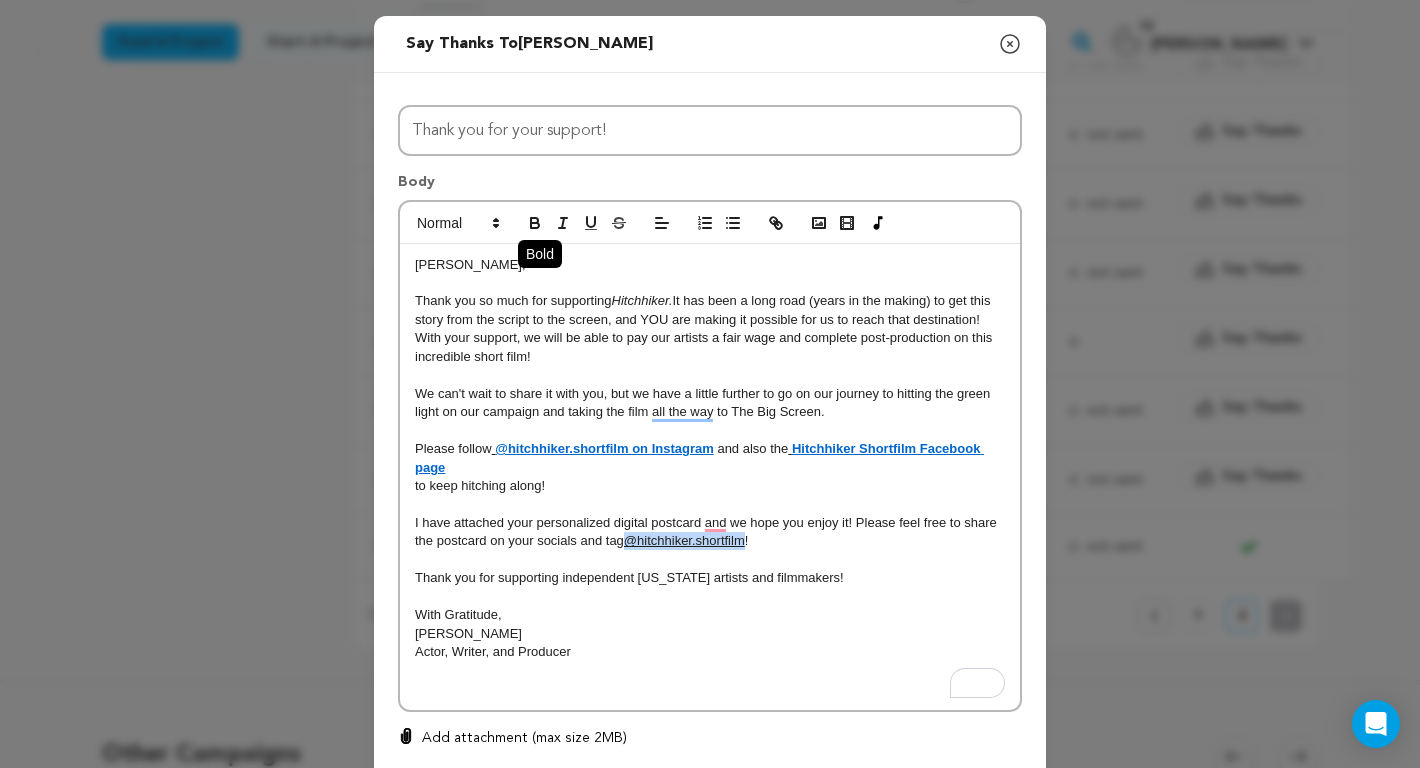 click 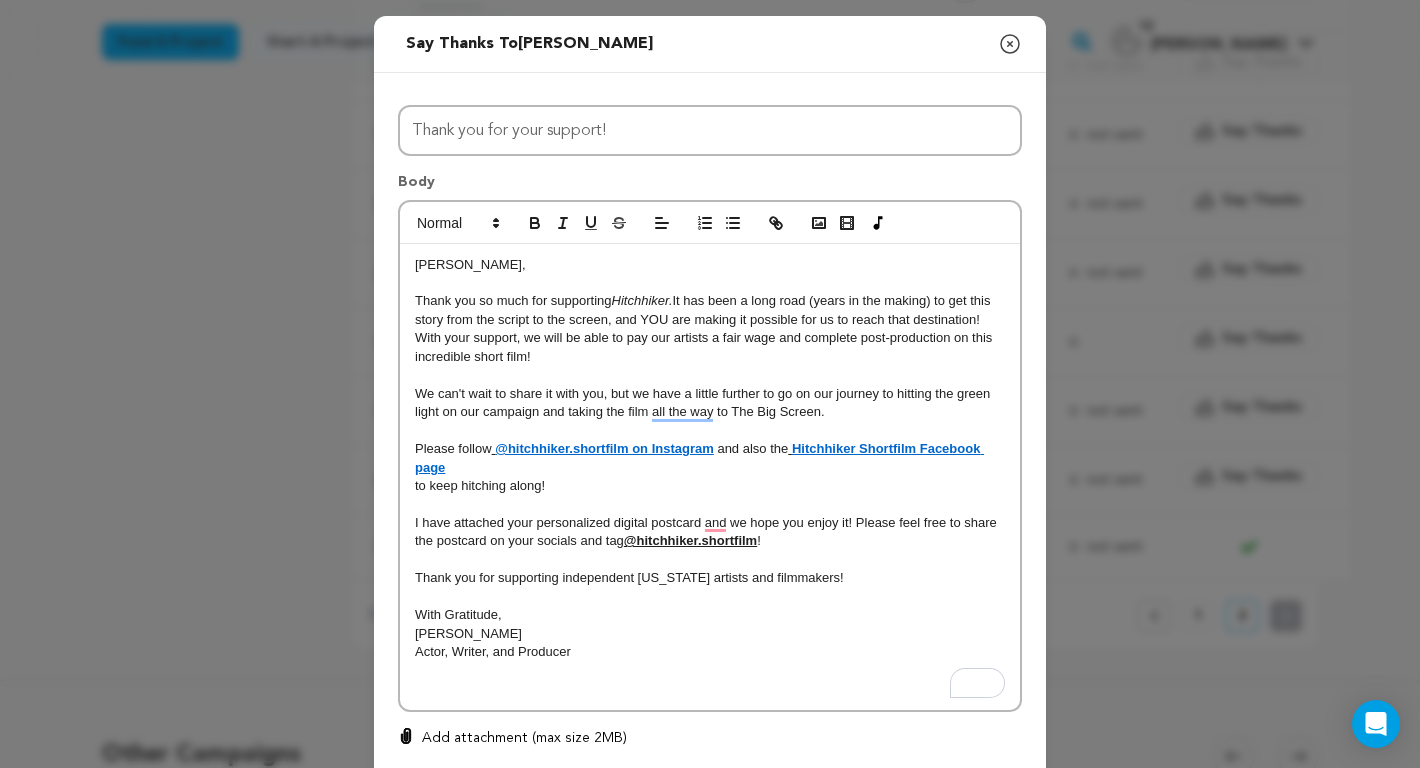 click at bounding box center [710, 597] 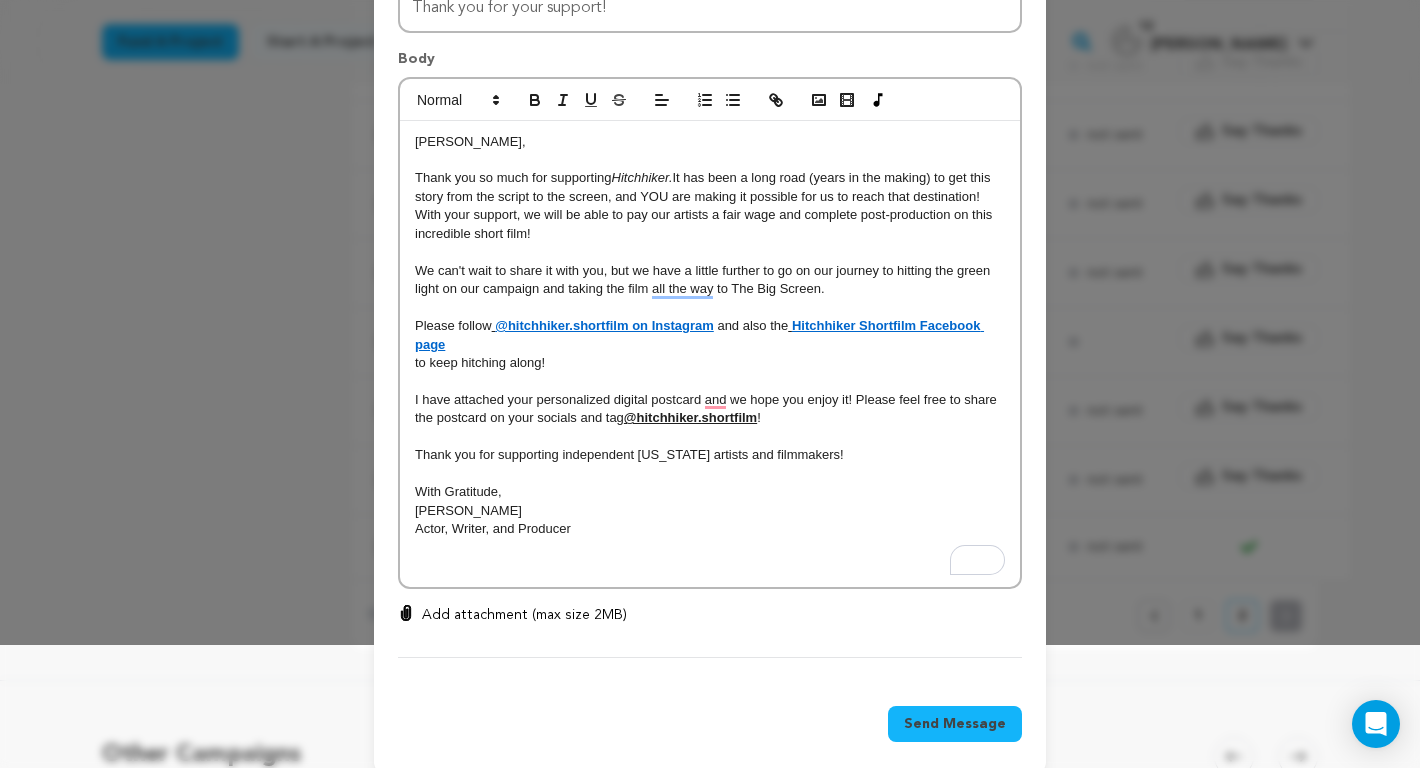 scroll, scrollTop: 146, scrollLeft: 0, axis: vertical 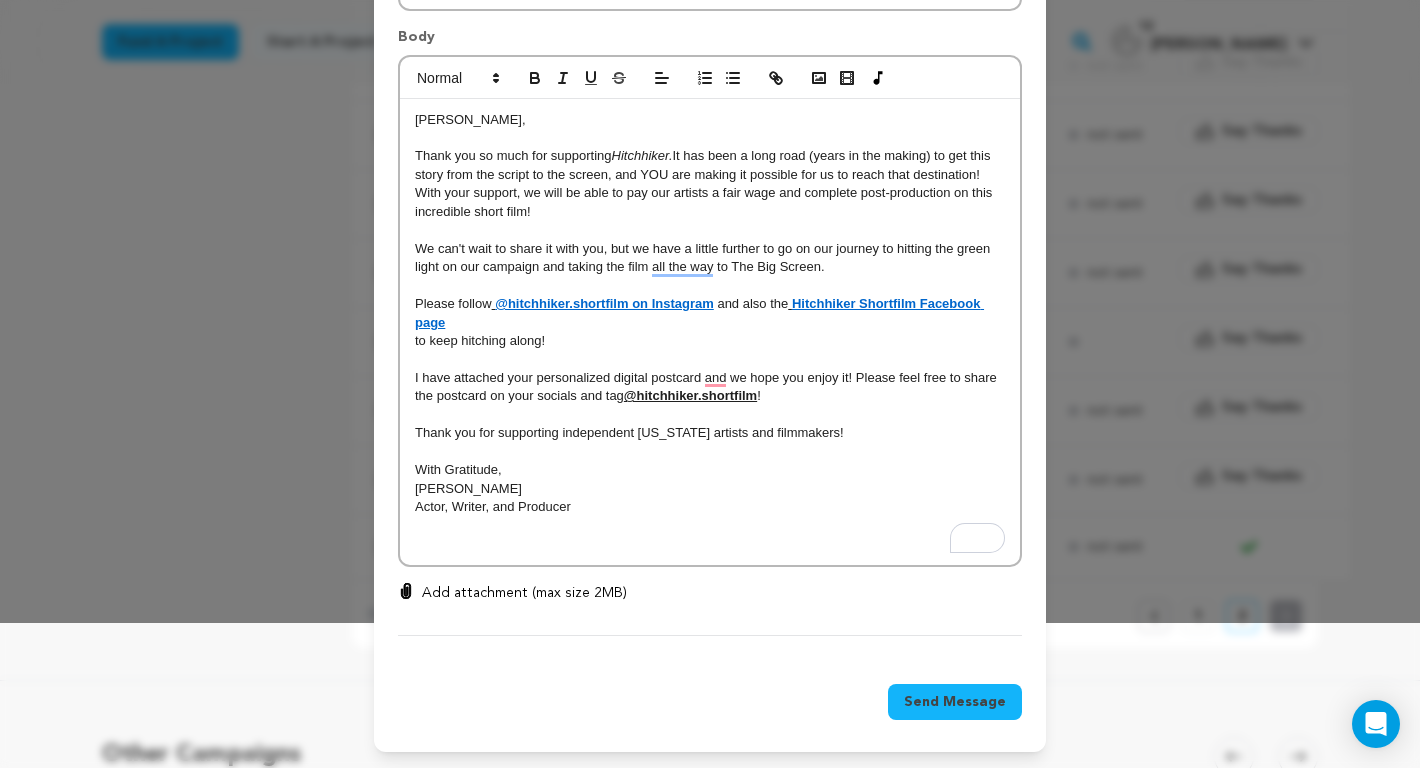 click on "Add attachment (max size 2MB)" at bounding box center [524, 593] 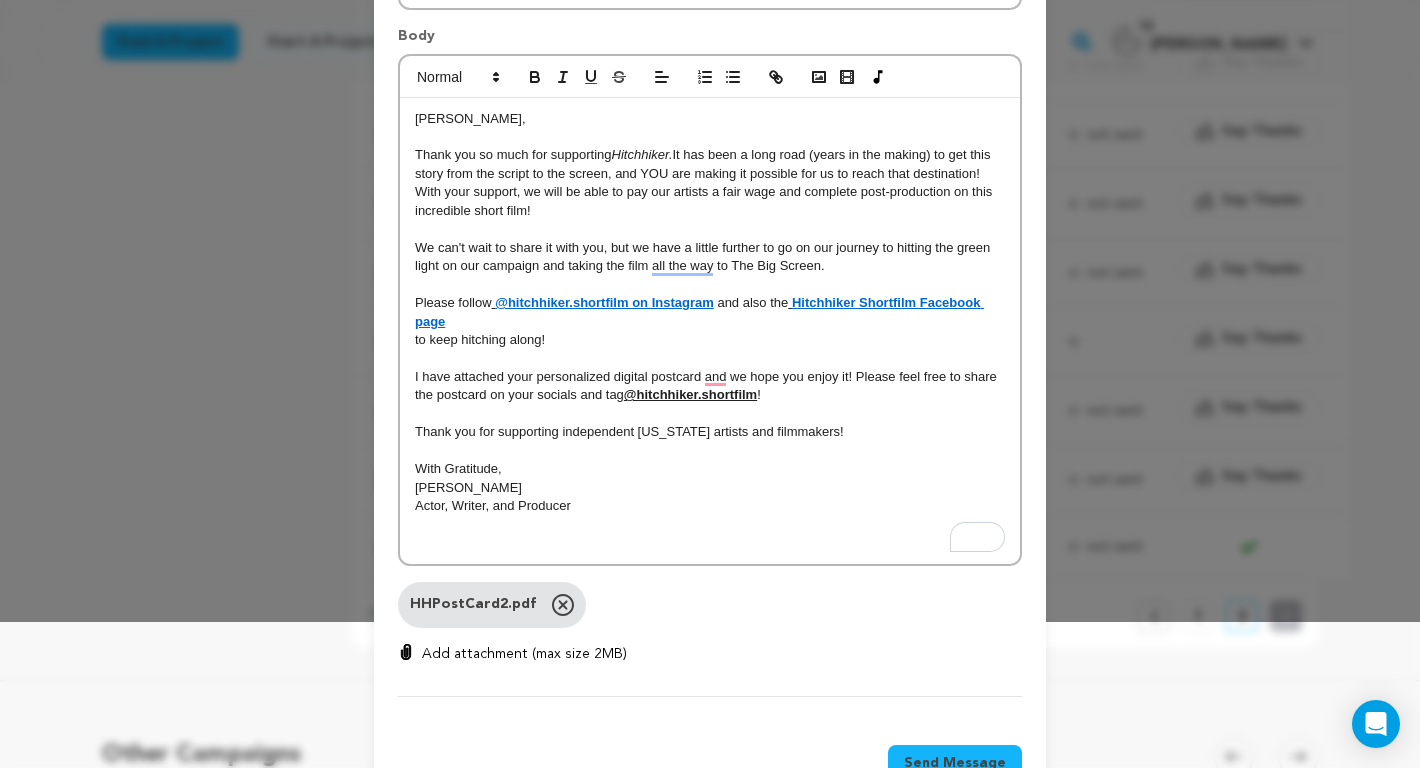 click on "Add attachment (max size 2MB)" at bounding box center [524, 654] 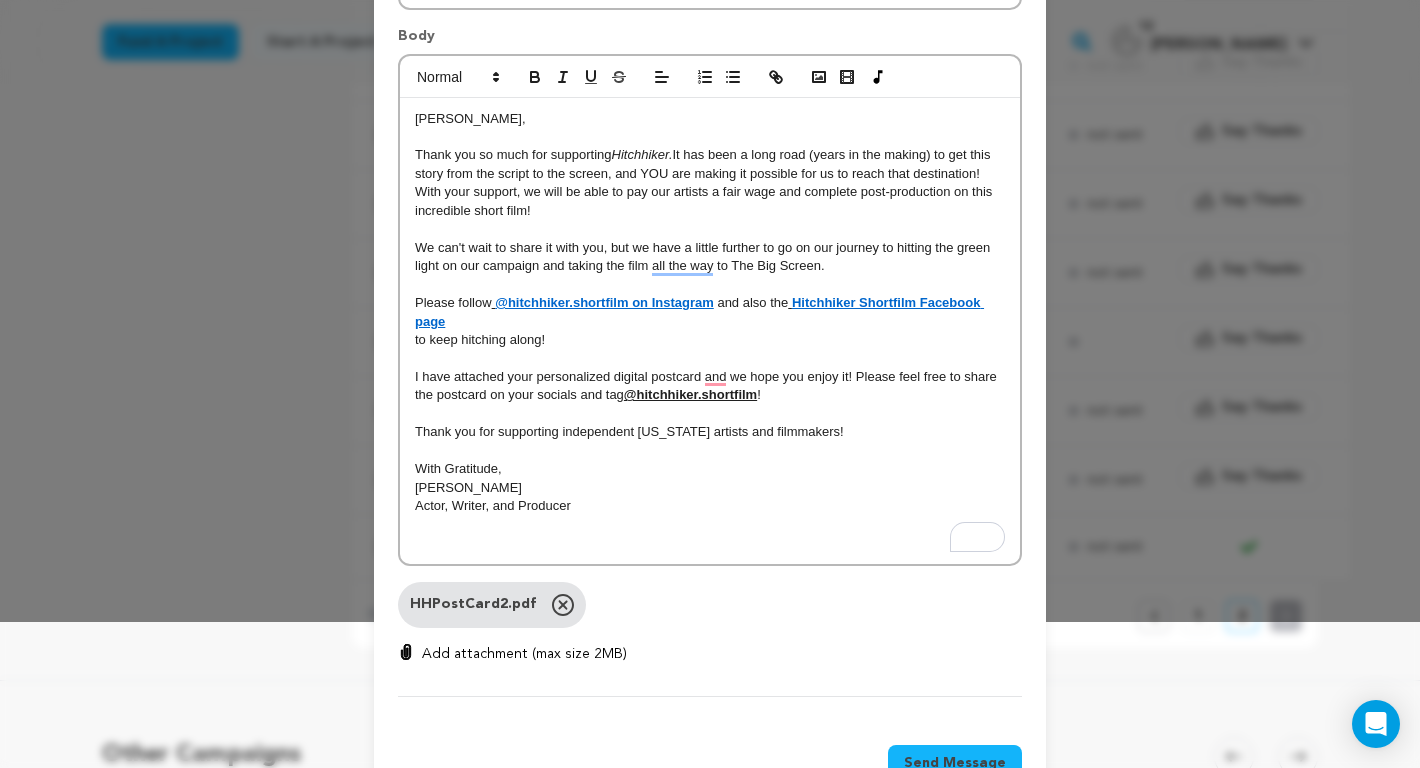 click on "Add attachment (max size 2MB)" at bounding box center (406, 643) 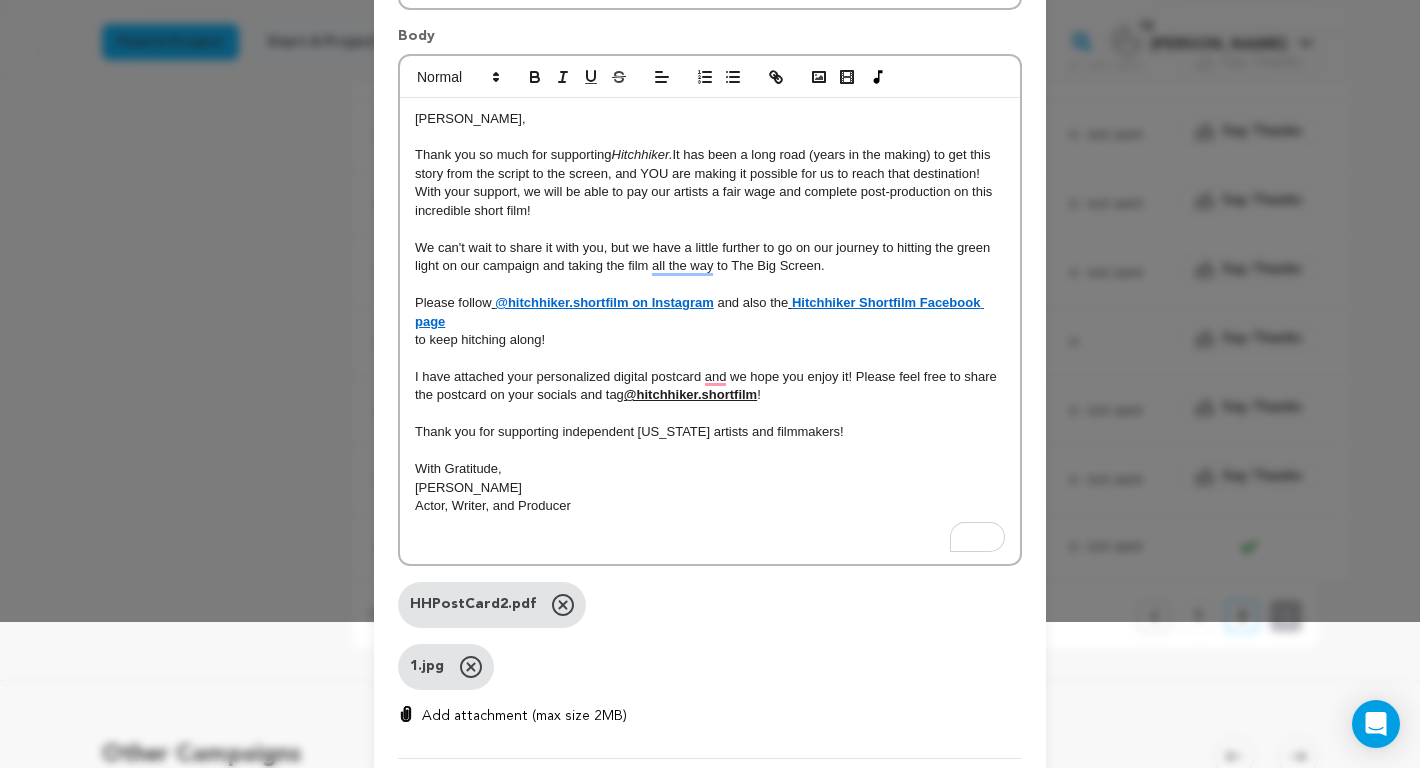 click on "Add attachment (max size 2MB)" at bounding box center [524, 716] 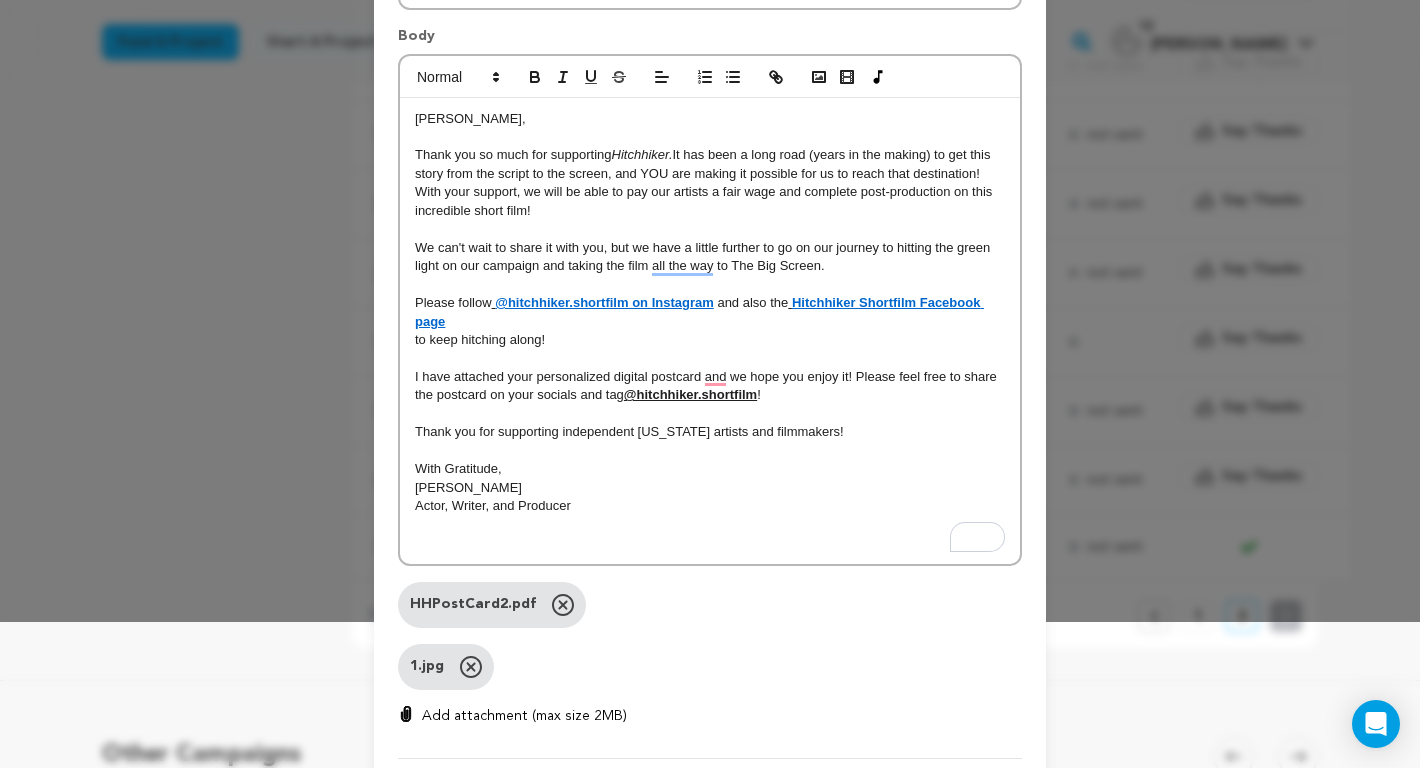 click on "Add attachment (max size 2MB)" at bounding box center [406, 705] 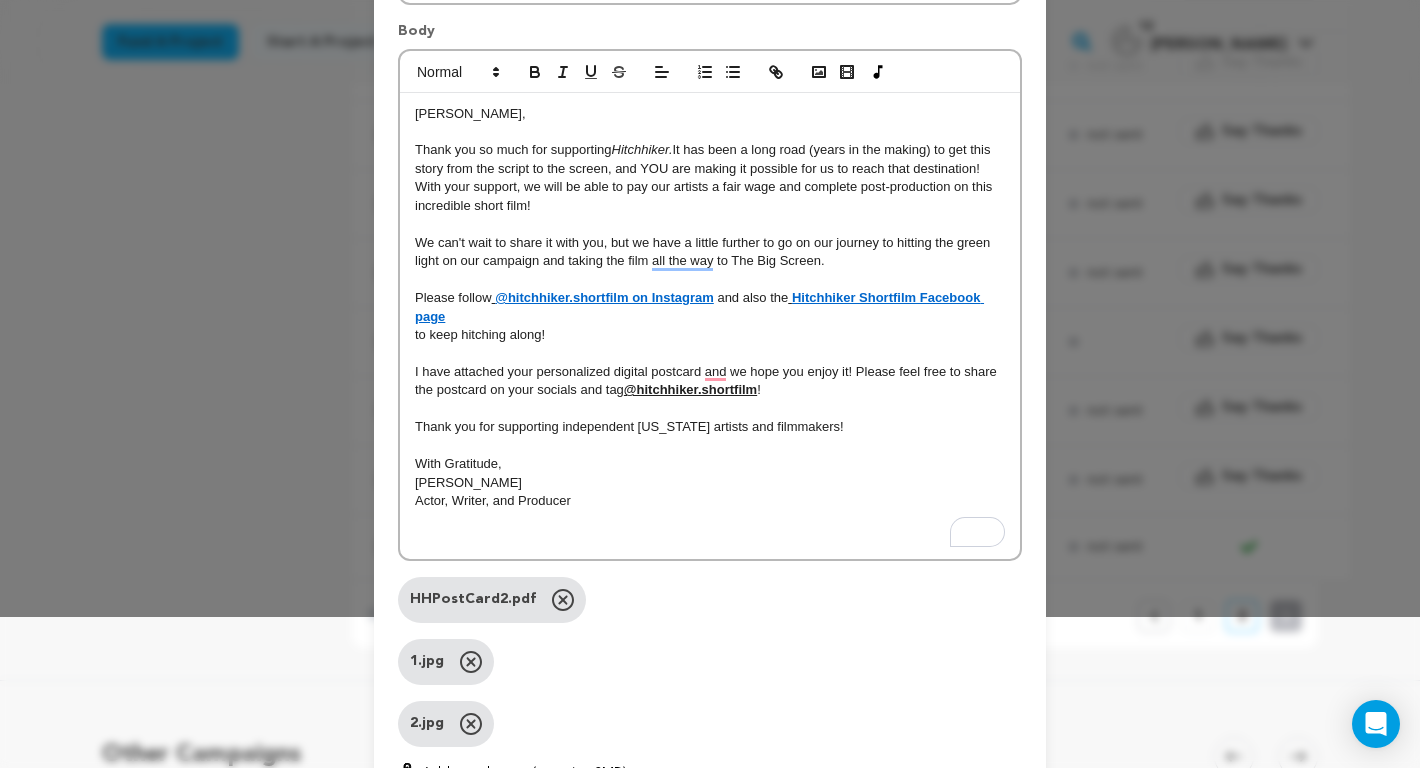 scroll, scrollTop: 148, scrollLeft: 0, axis: vertical 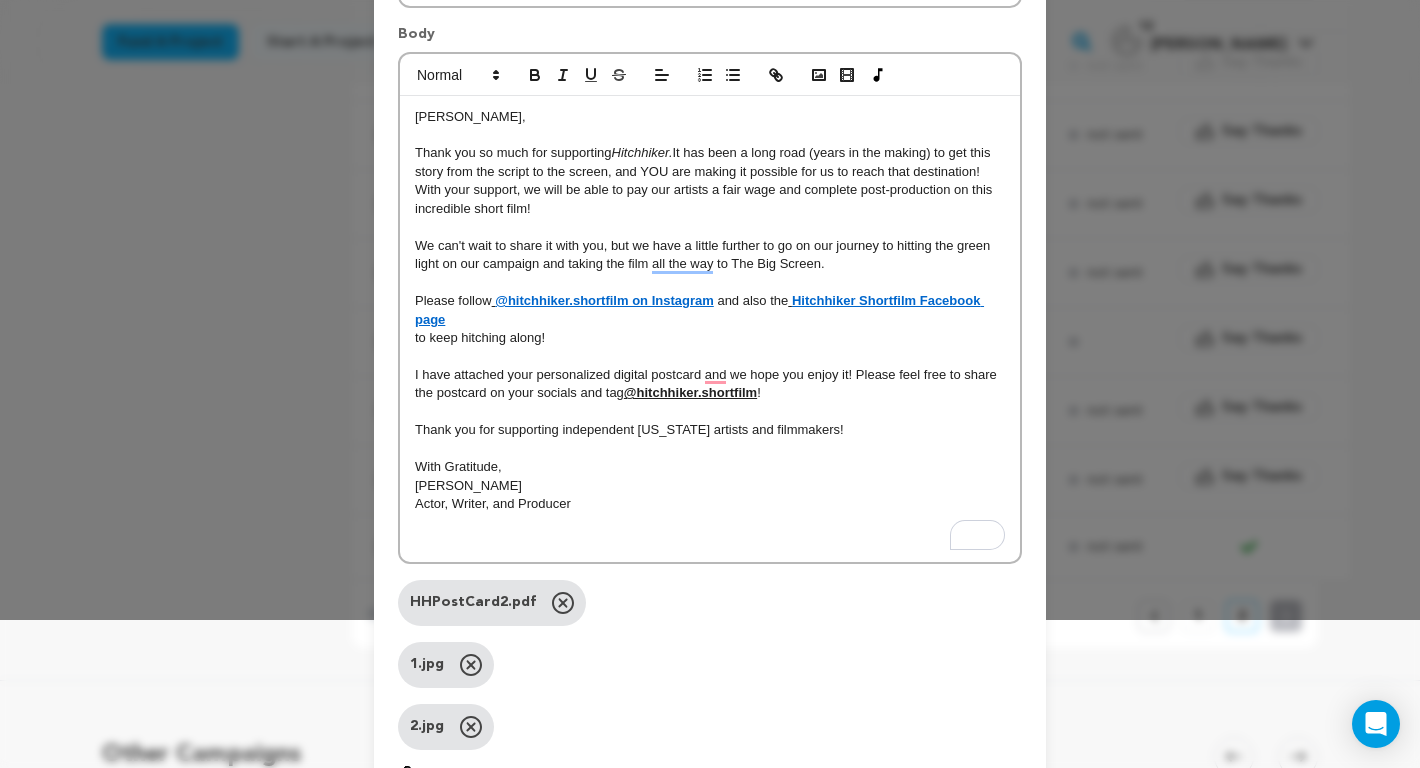 click on "Thank you so much for supporting  Hitchhiker.  It has been a long road (years in the making) to get this story from the script to the screen, and YOU are making it possible for us to reach that destination!" at bounding box center (710, 162) 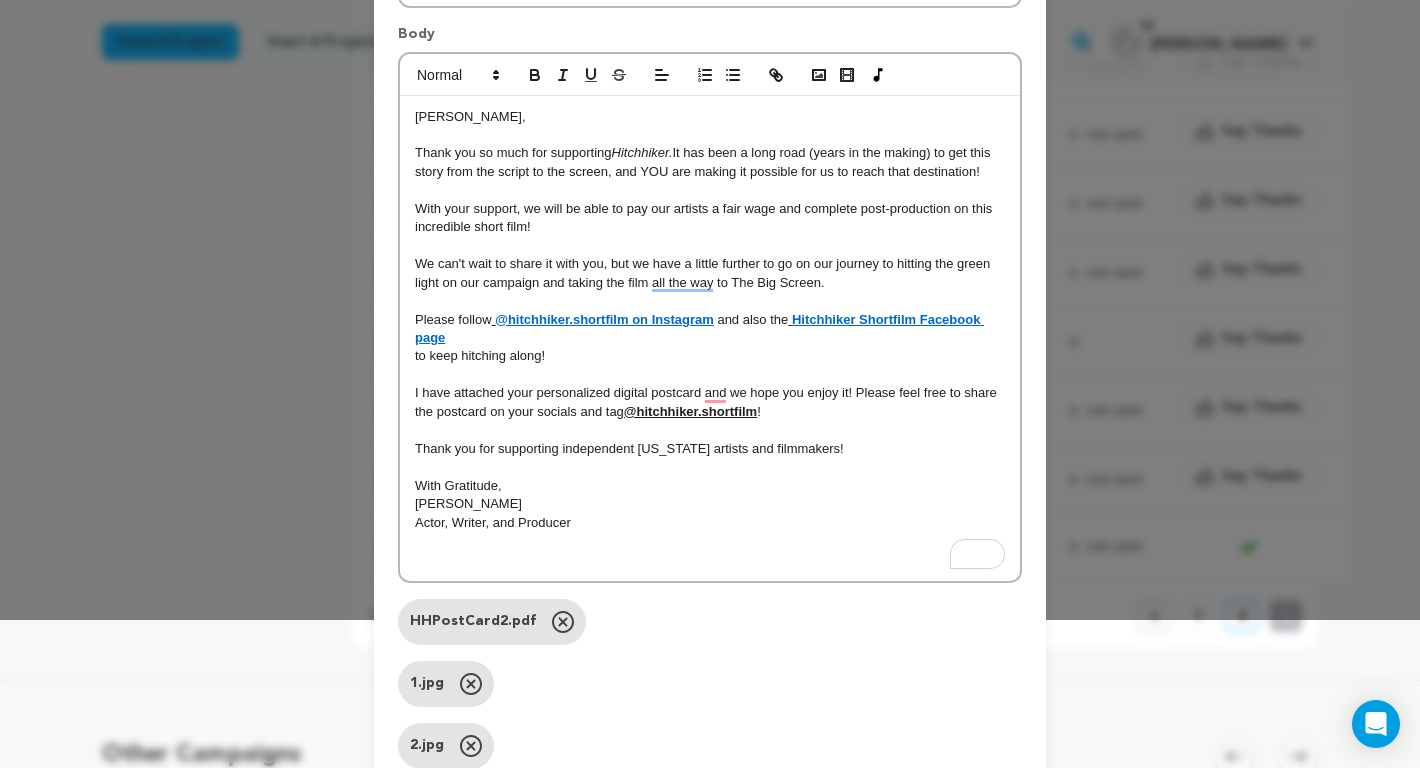 click on "Emily, Thank you so much for supporting  Hitchhiker.  It has been a long road (years in the making) to get this story from the script to the screen, and YOU are making it possible for us to reach that destination! ﻿ With your support, we will be able to pay our artists a fair wage and complete post-production on this incredible short film! We can't wait to share it with you, but we have a little further to go on our journey to hitting the green light on our campaign and taking the film all the way to The Big Screen. Please follow   @hitchhiker.shortfilm on Instagram   and also the   Hitchhiker Shortfilm Facebook page to keep hitching along! I have attached your personalized digital postcard and we hope you enjoy it! Please feel free to share the postcard on your socials and tag  @hitchhiker.shortfilm ! Thank you for supporting independent Texas artists and filmmakers! With Gratitude, Samantha Walker Actor, Writer, and Producer" at bounding box center (710, 338) 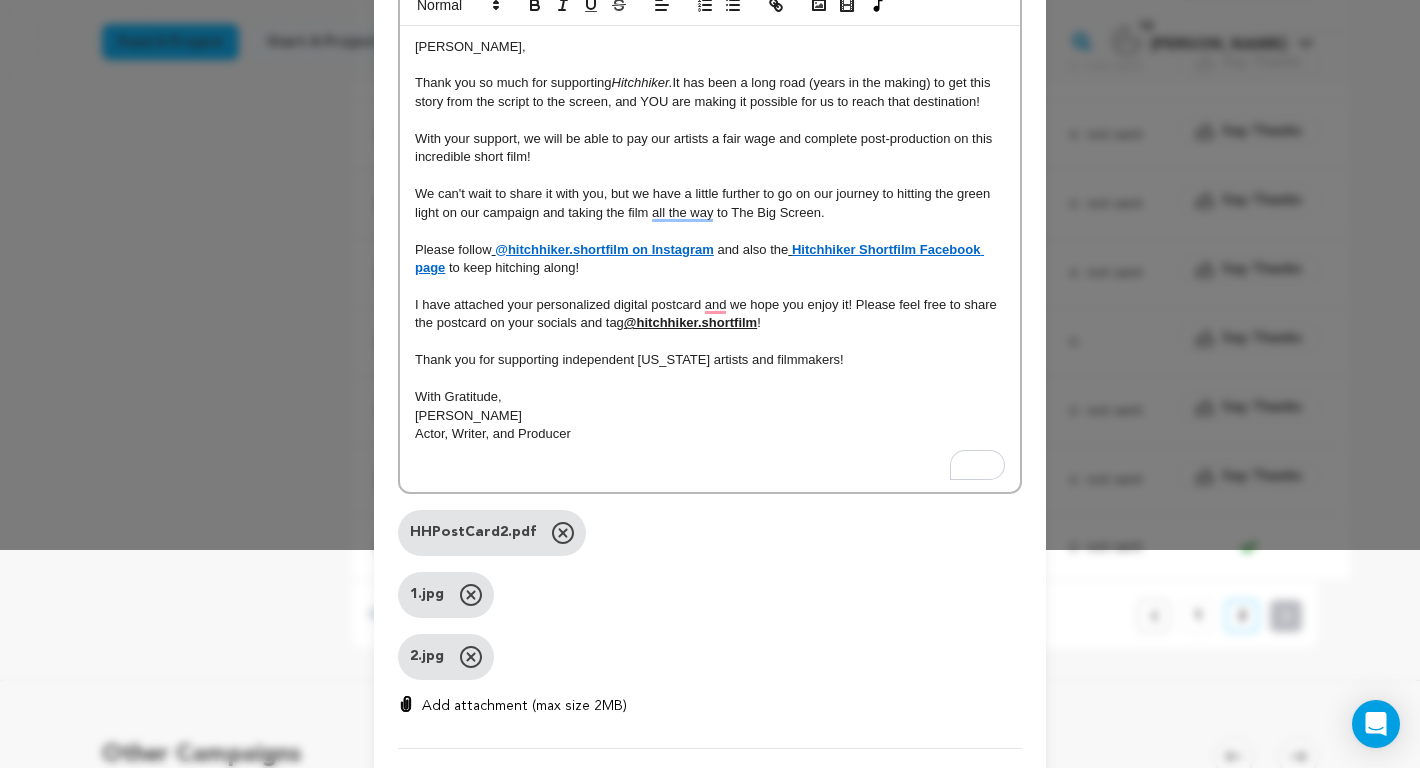 scroll, scrollTop: 332, scrollLeft: 0, axis: vertical 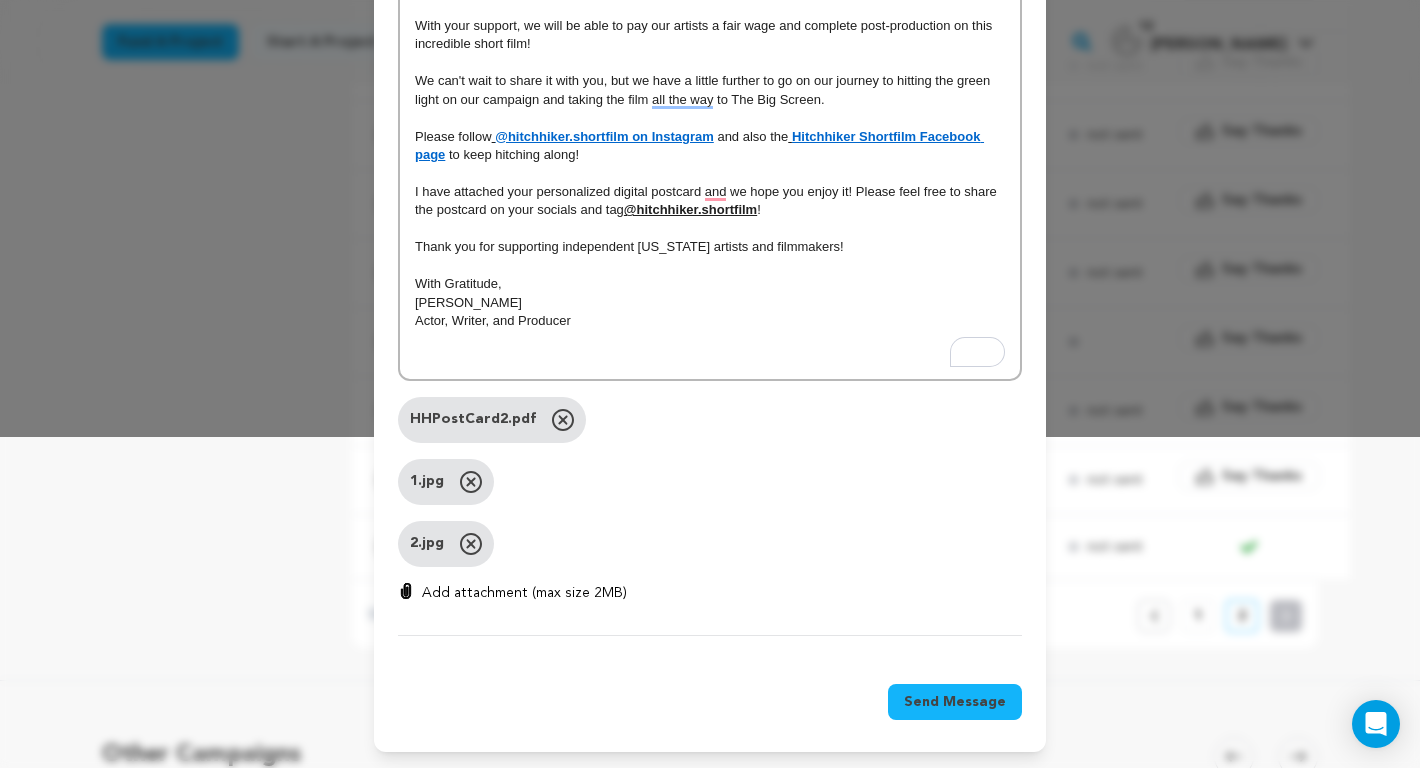 click on "Send Message" at bounding box center (955, 702) 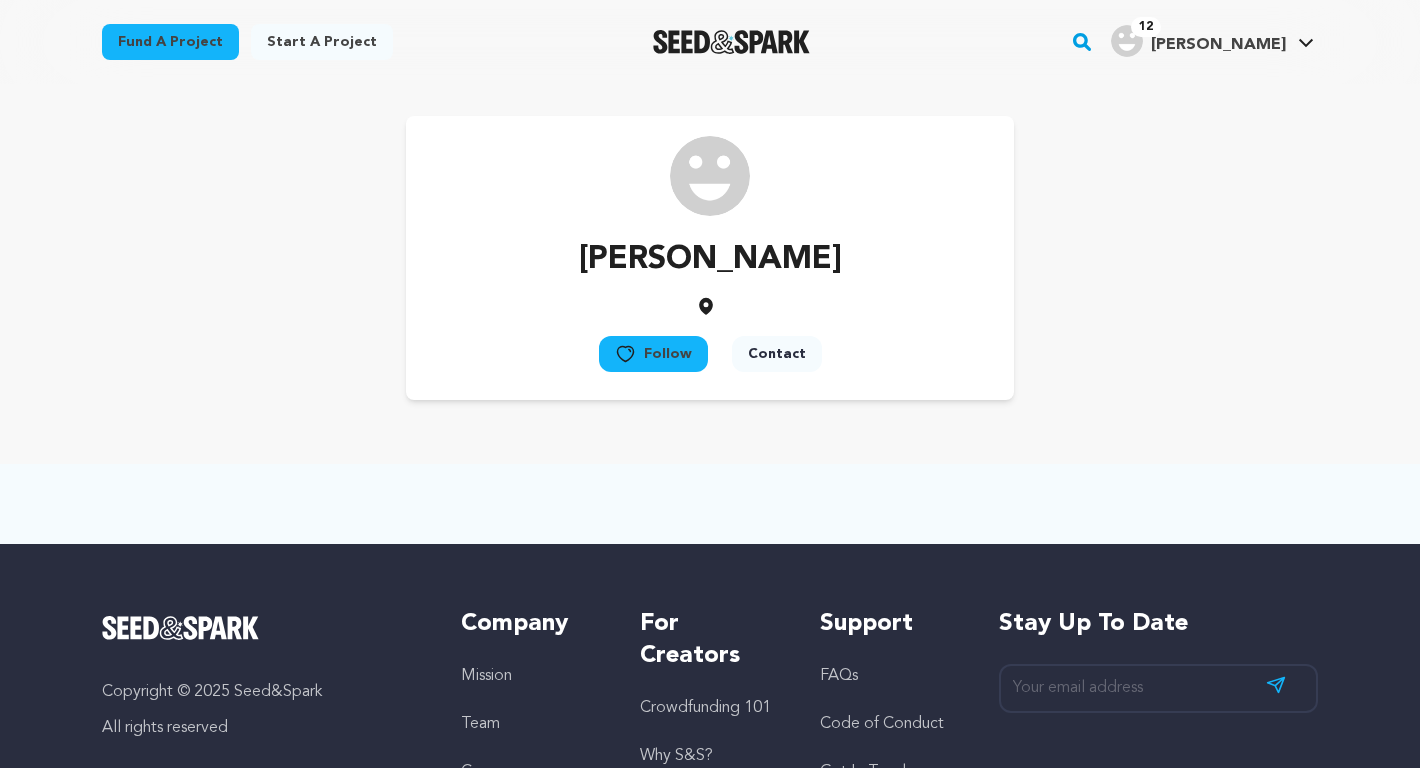 scroll, scrollTop: 0, scrollLeft: 0, axis: both 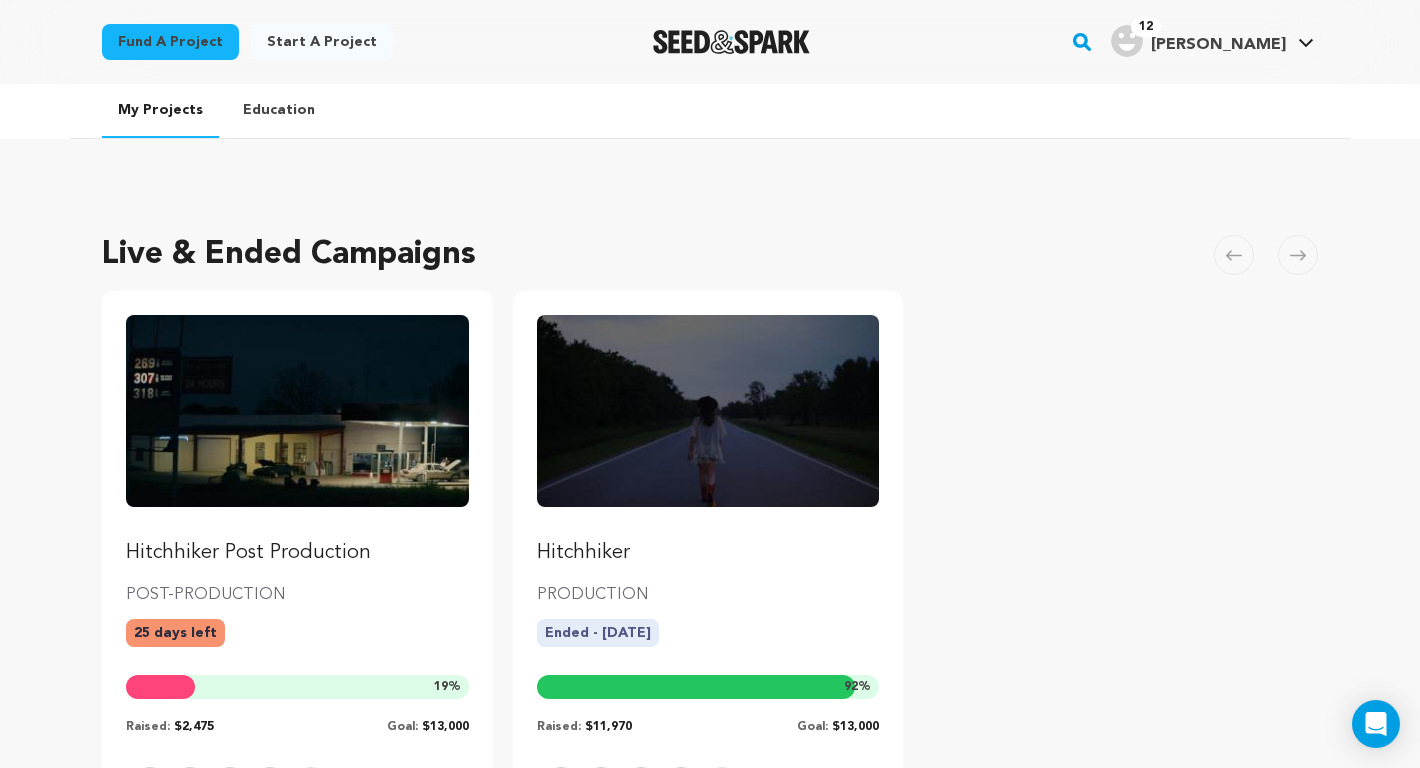 click on "Hitchhiker" at bounding box center [708, 553] 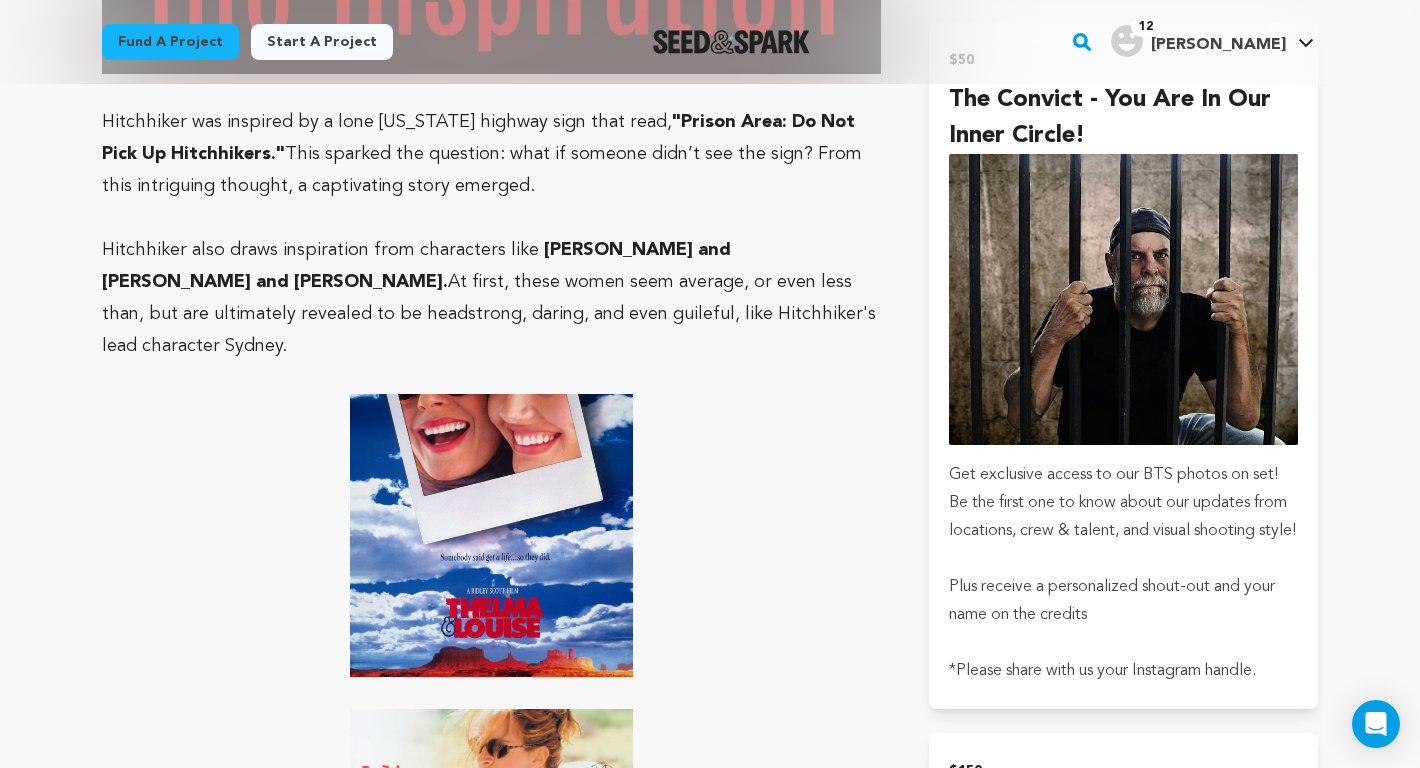 scroll, scrollTop: 2237, scrollLeft: 0, axis: vertical 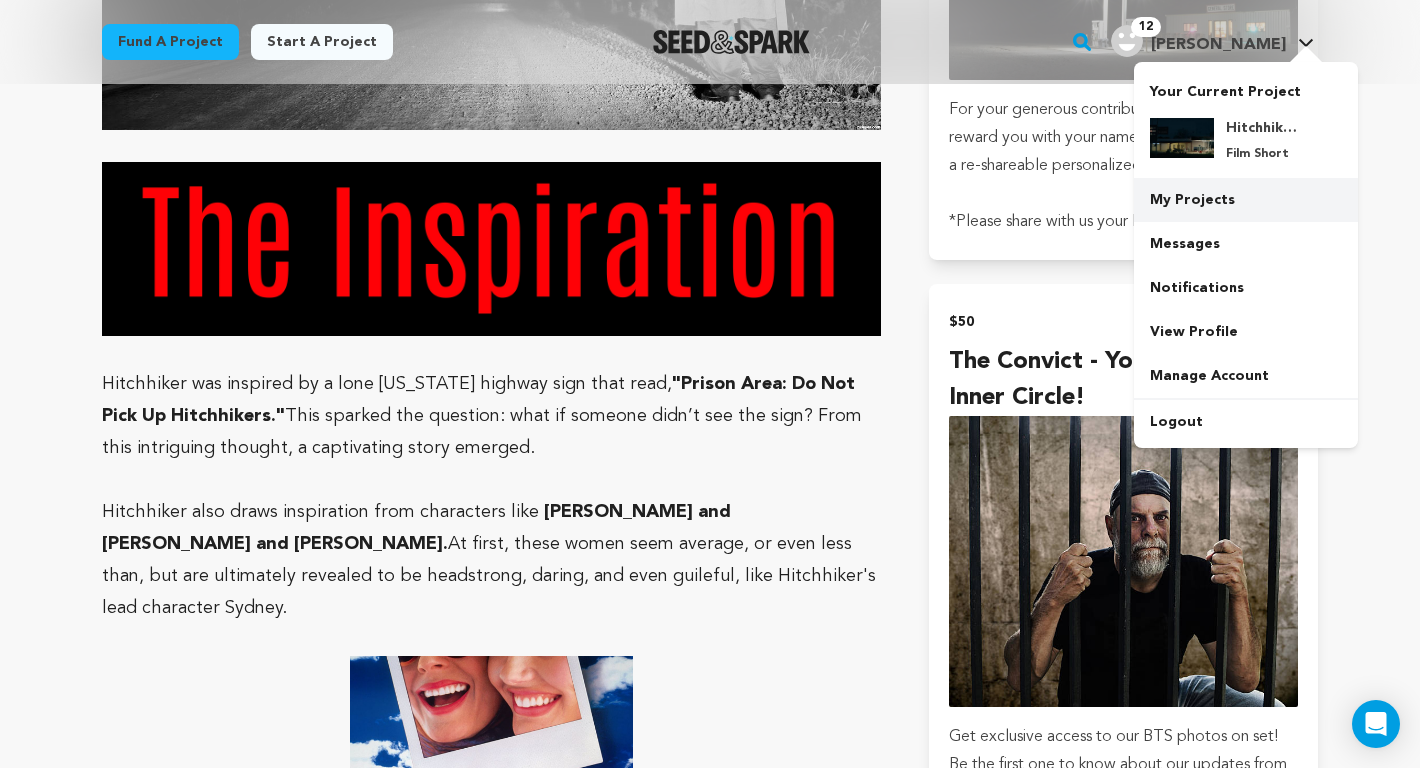 click on "My Projects" at bounding box center [1246, 200] 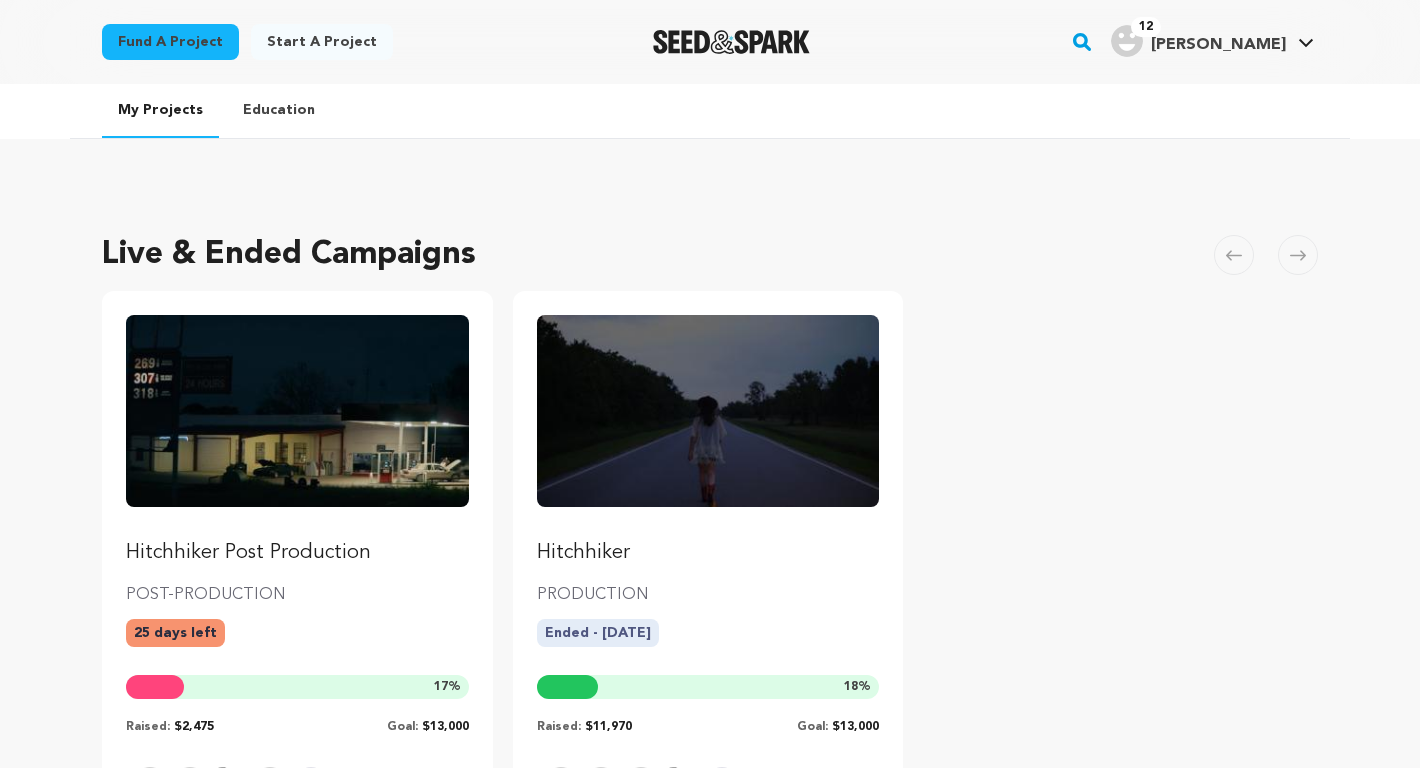 scroll, scrollTop: 0, scrollLeft: 0, axis: both 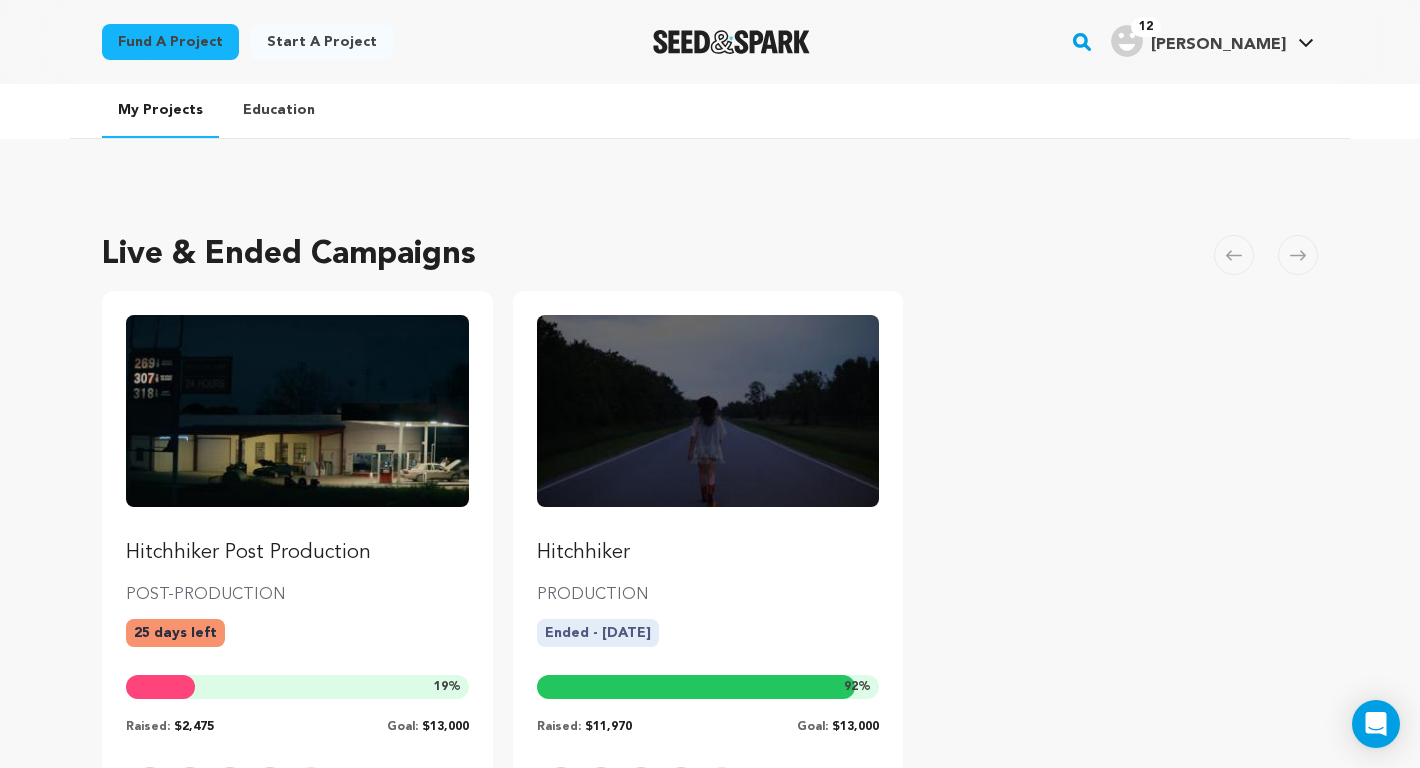 click on "Hitchhiker Post Production" at bounding box center (297, 553) 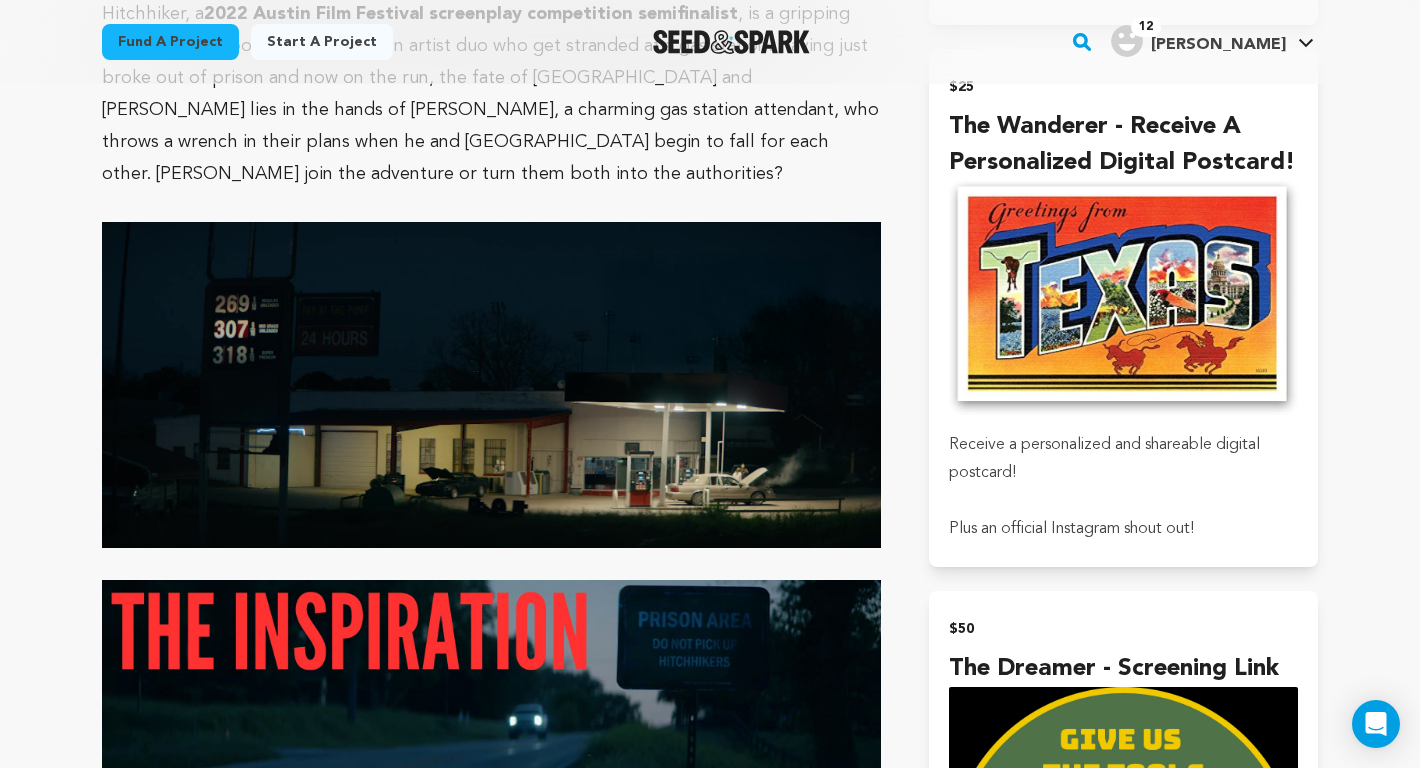 scroll, scrollTop: 1823, scrollLeft: 0, axis: vertical 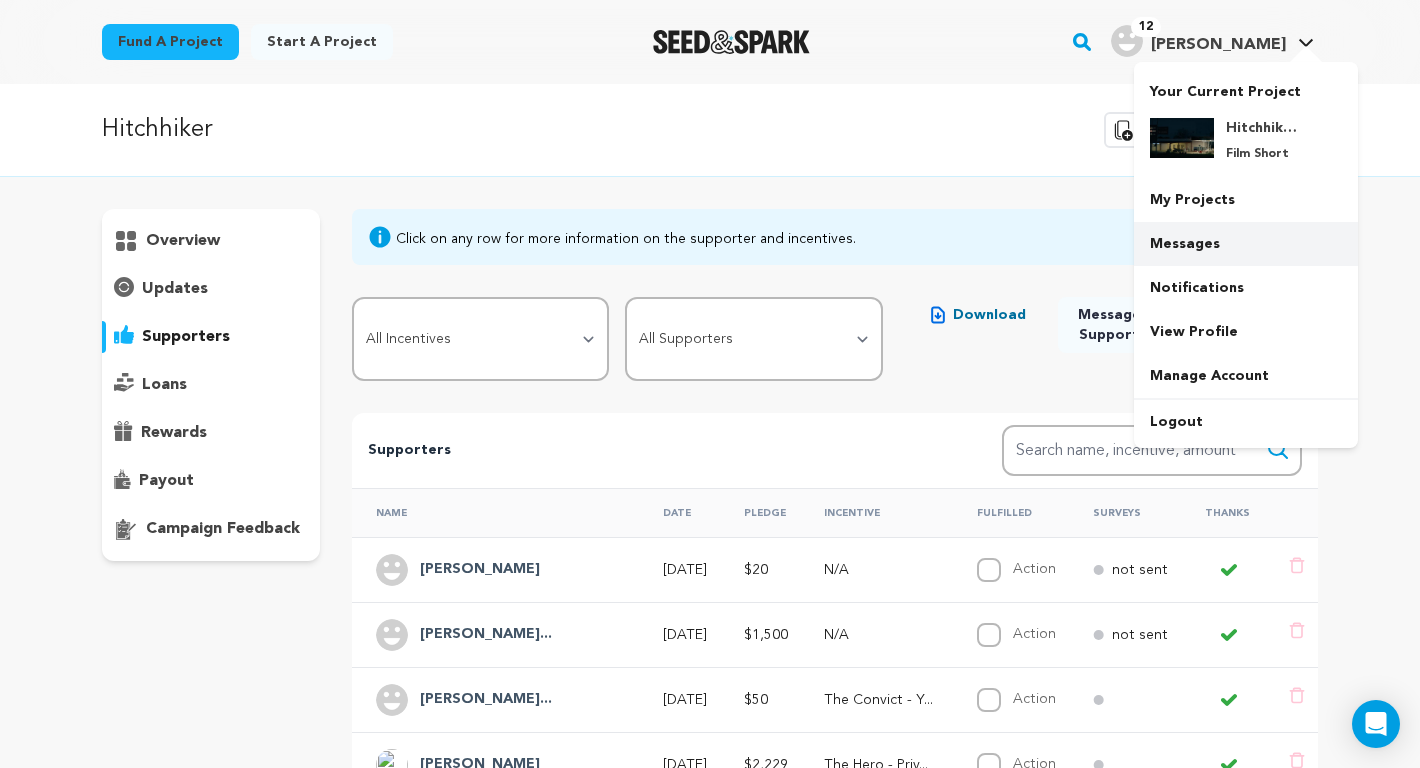 click on "Messages" at bounding box center [1246, 244] 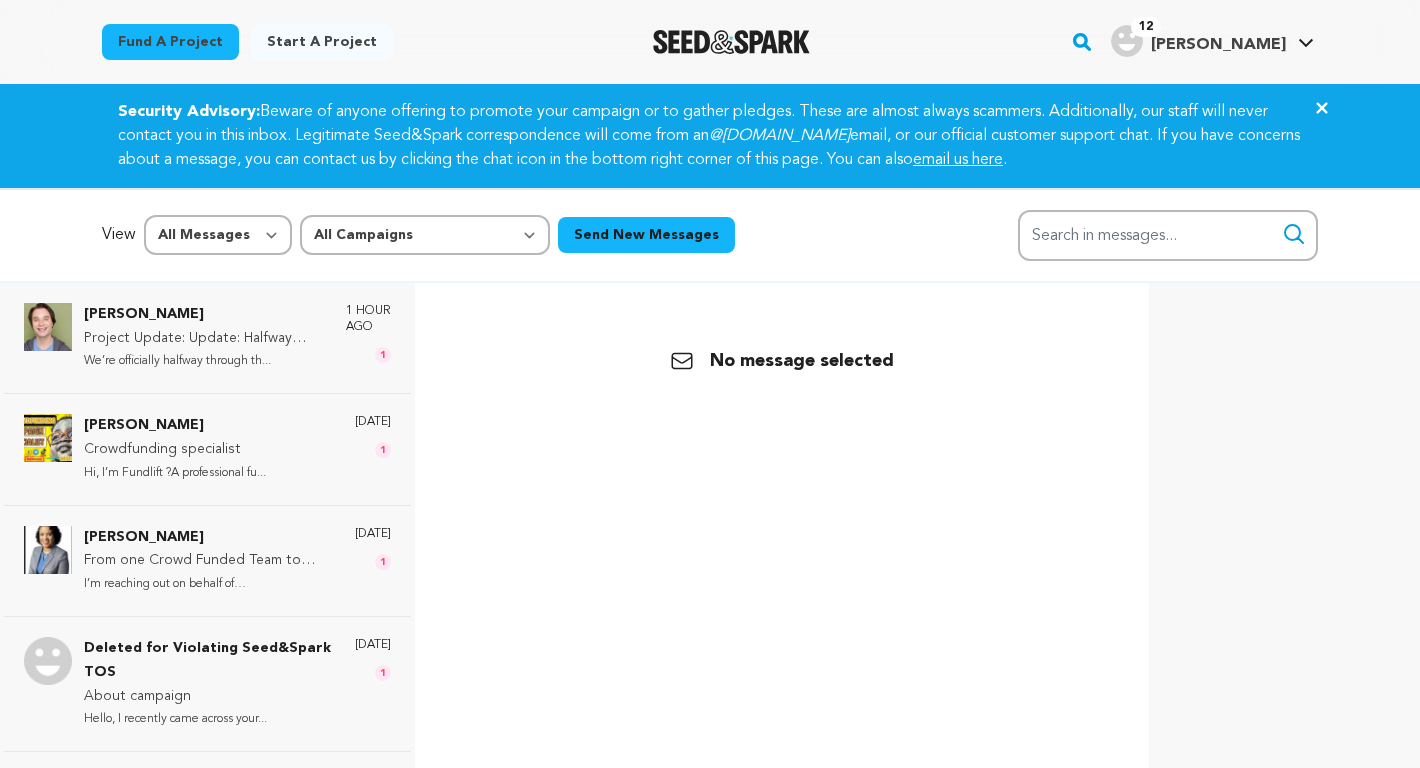 scroll, scrollTop: 0, scrollLeft: 0, axis: both 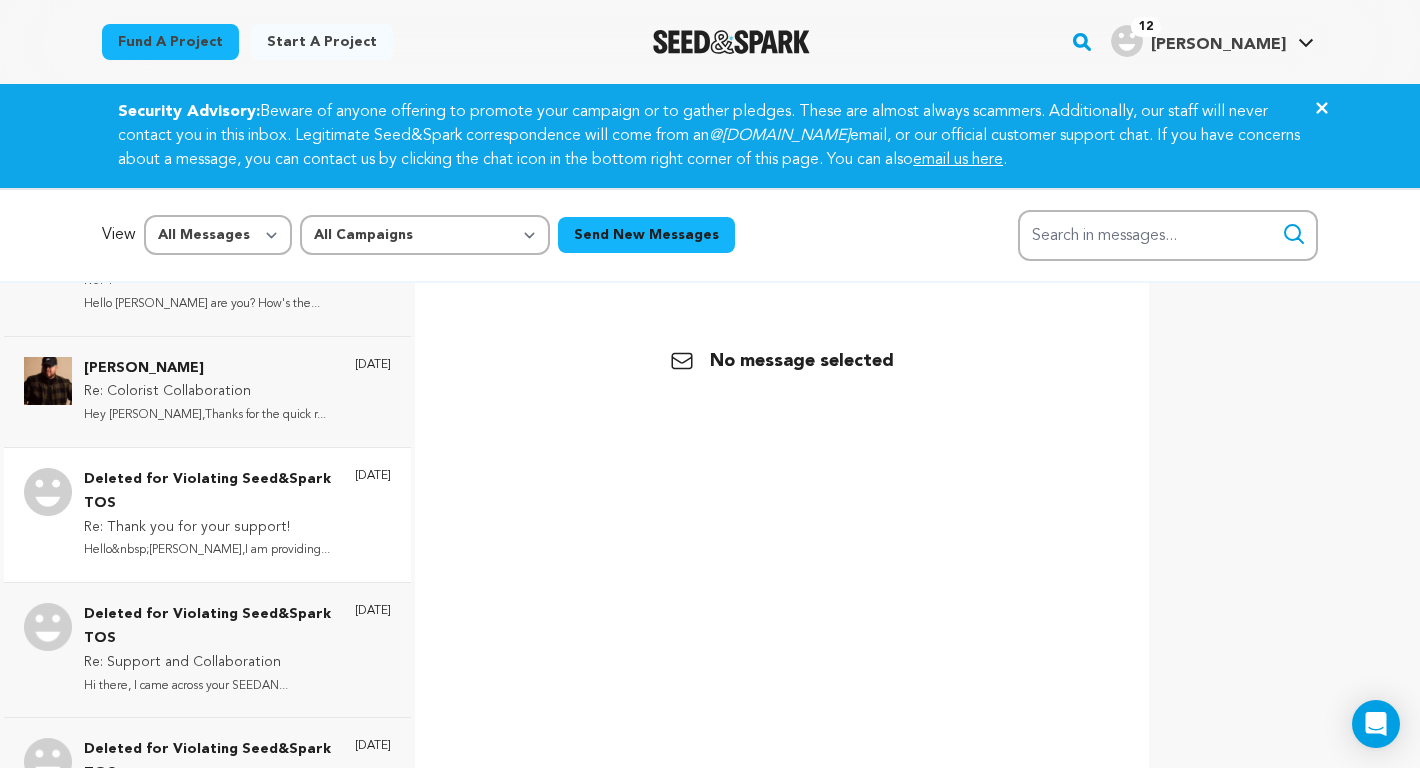 click on "Re: Thank you for your support!" at bounding box center (209, 528) 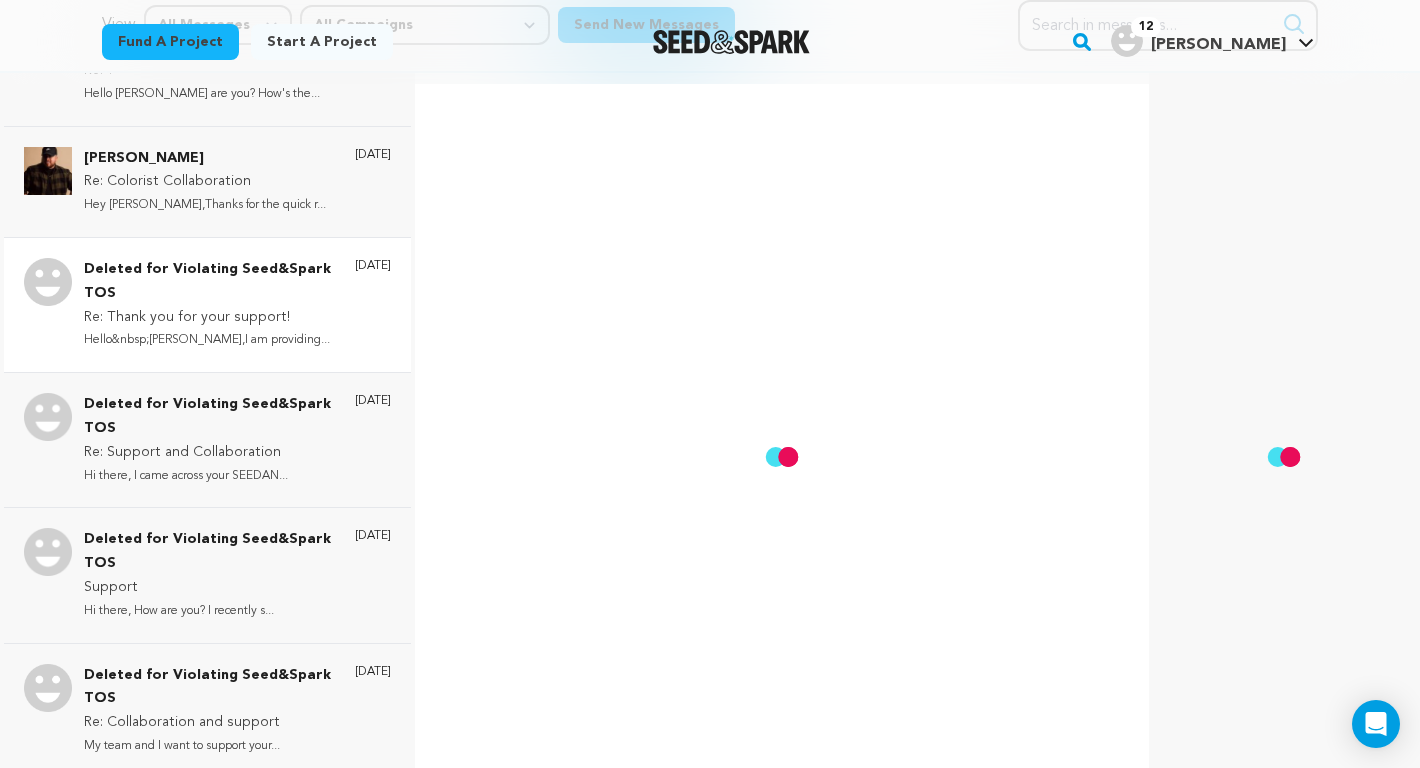 scroll, scrollTop: 299, scrollLeft: 0, axis: vertical 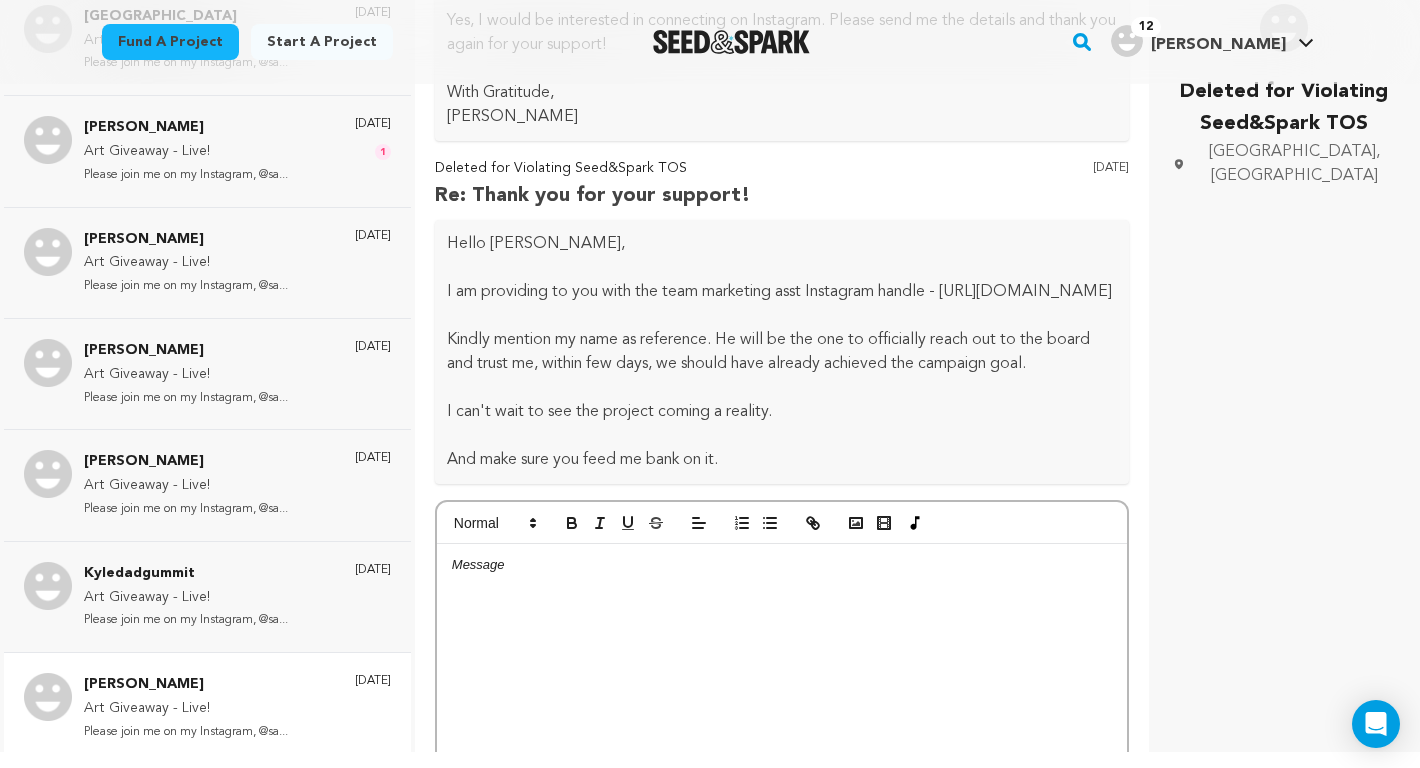 click on "Art Giveaway - Live!" at bounding box center (186, 709) 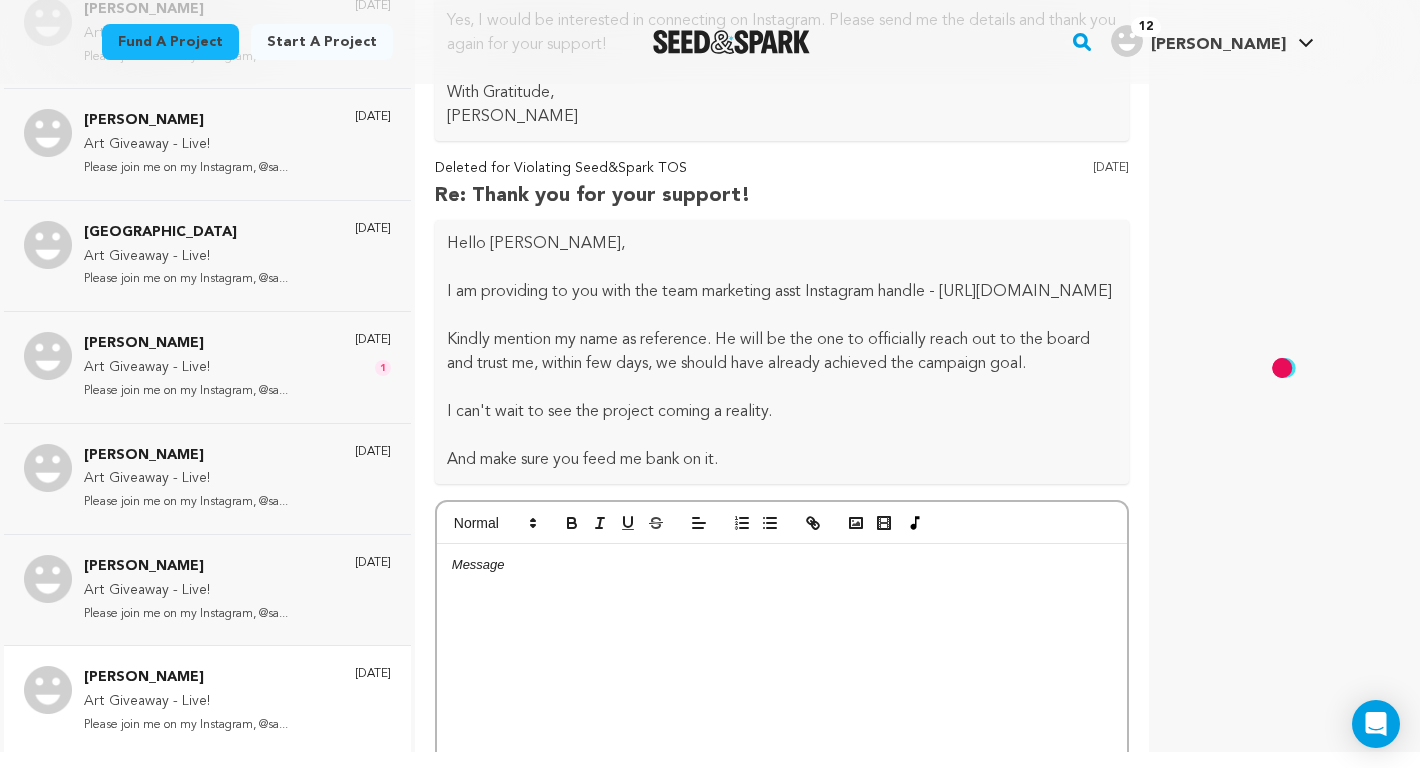scroll, scrollTop: 6960, scrollLeft: 0, axis: vertical 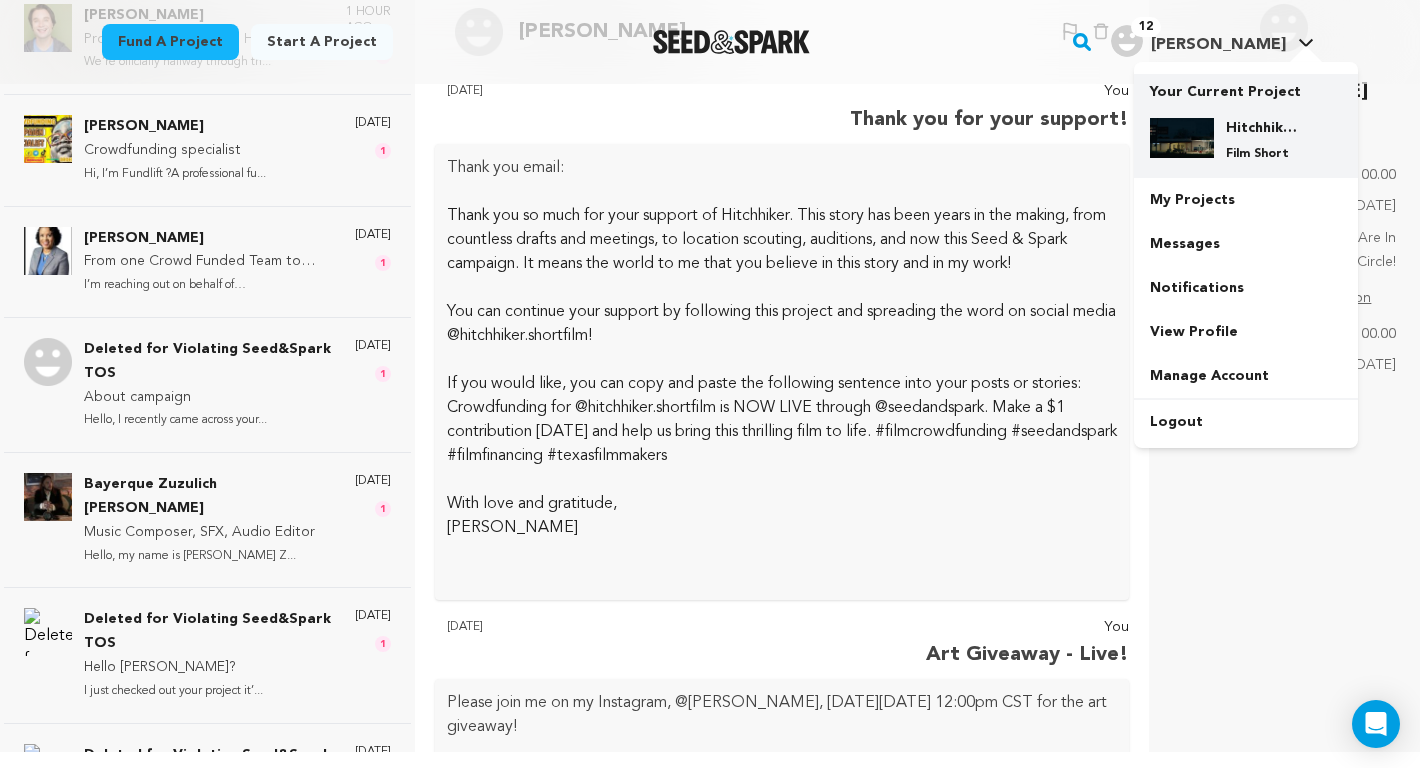 click on "Hitchhiker Post Production" at bounding box center [1262, 128] 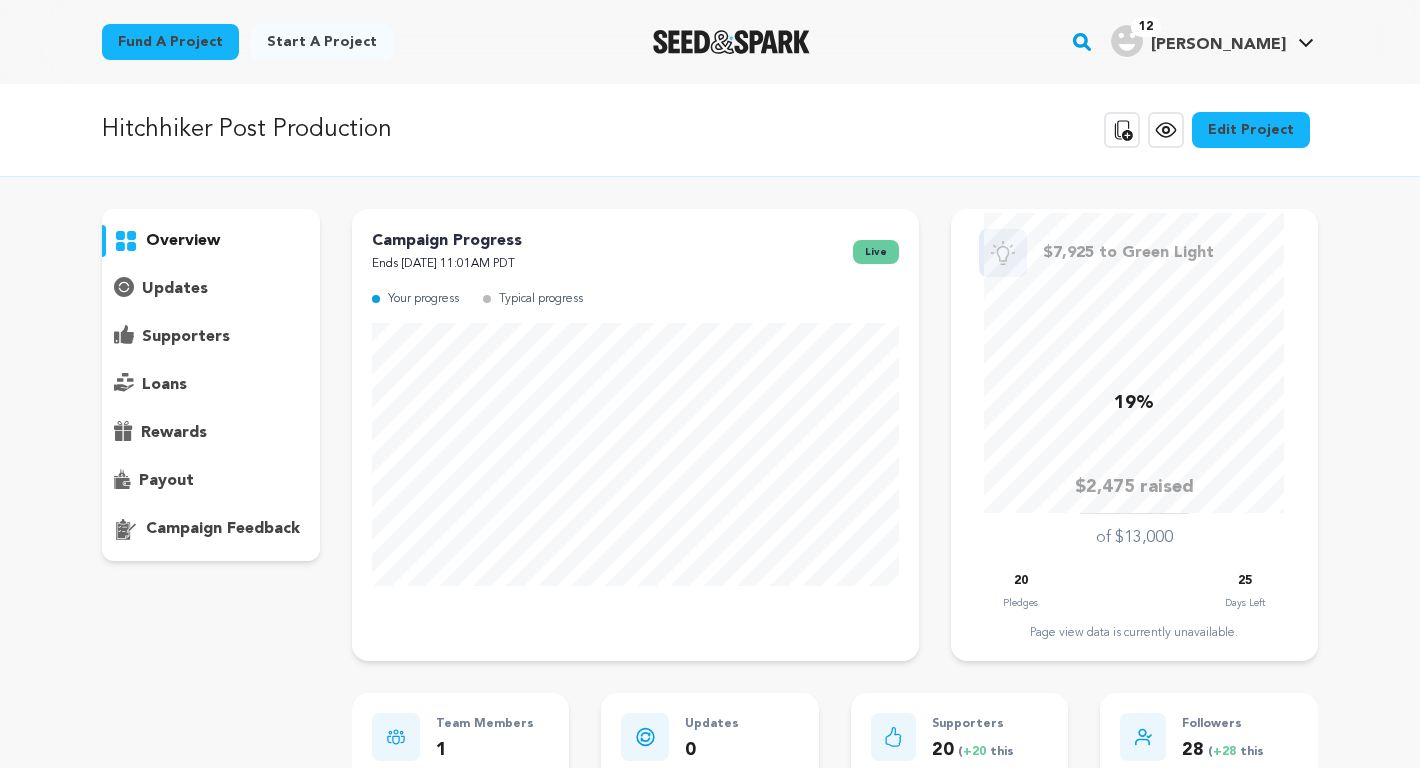 scroll, scrollTop: 0, scrollLeft: 0, axis: both 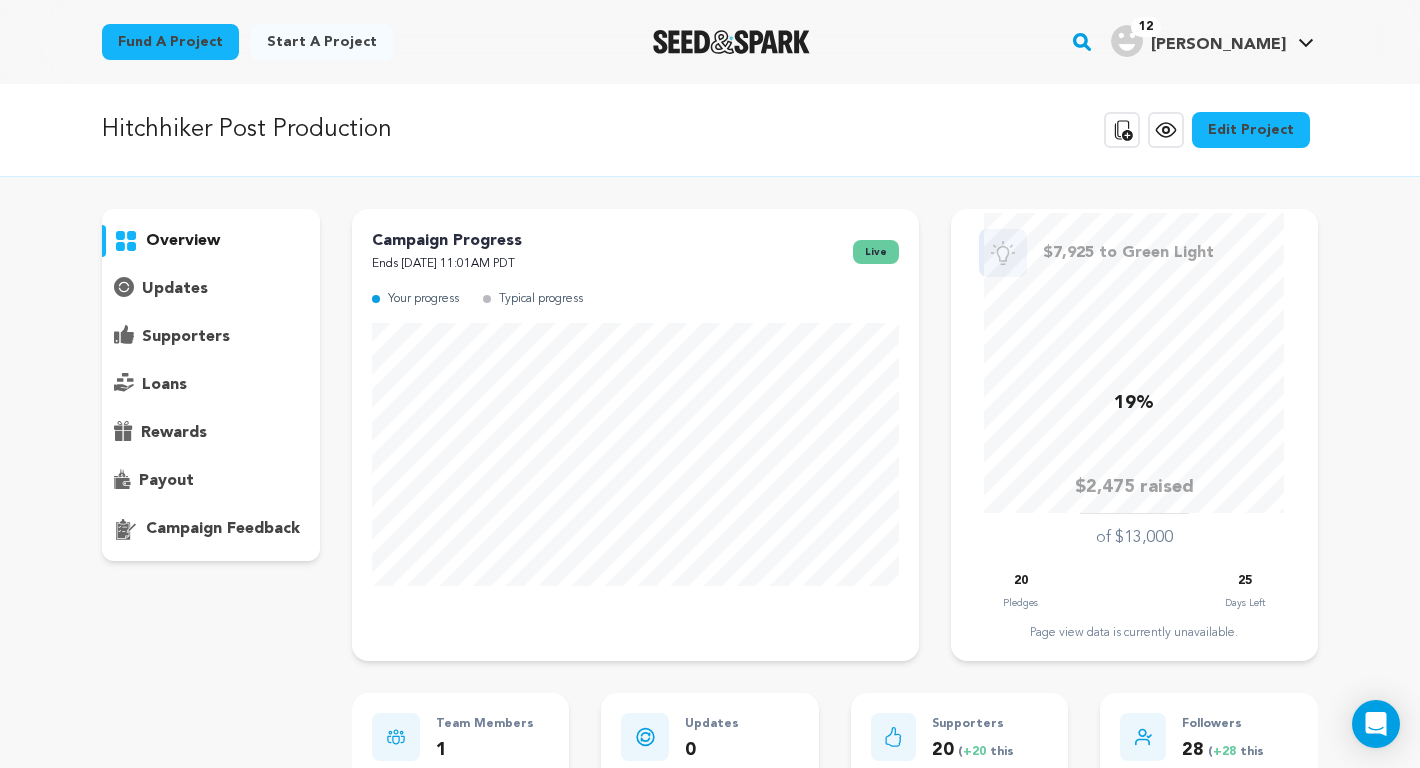 click on "supporters" at bounding box center (186, 337) 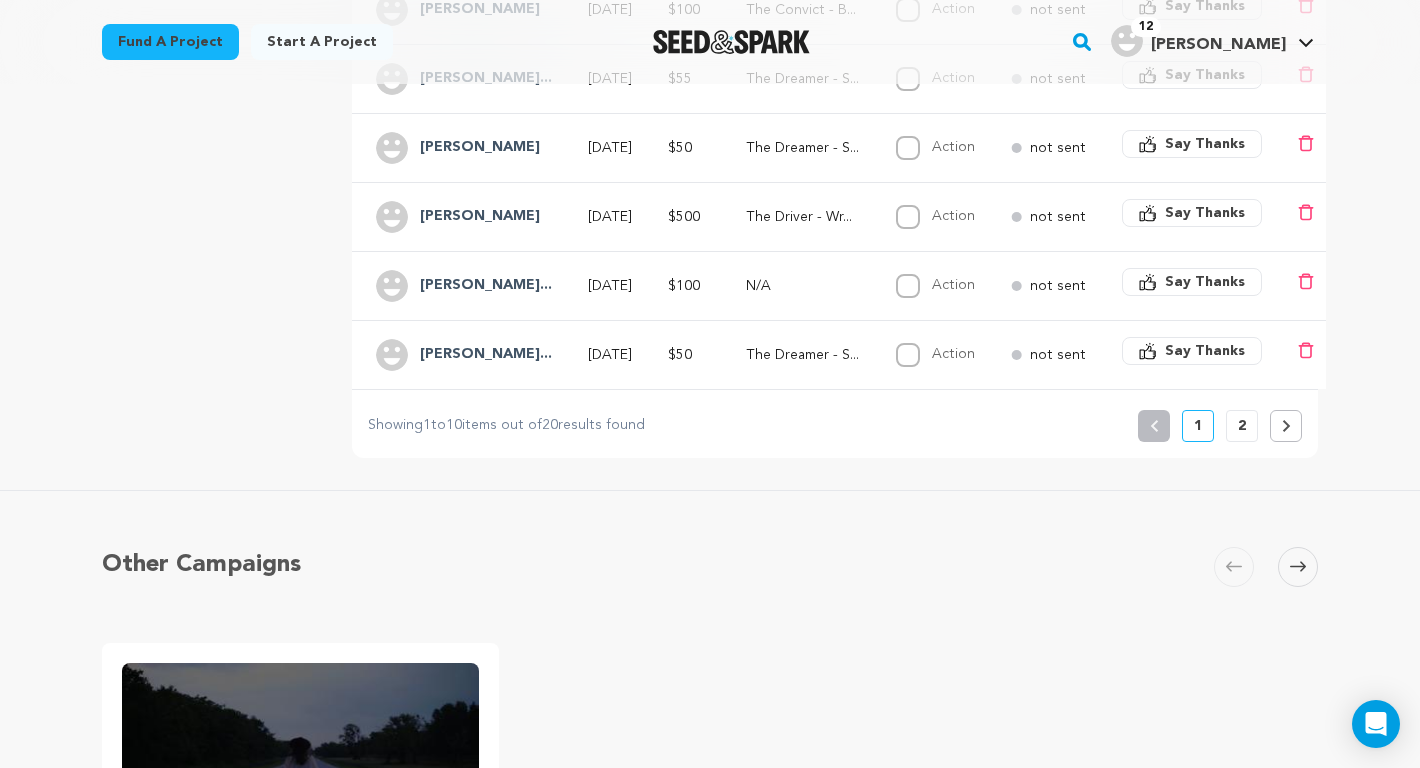 scroll, scrollTop: 879, scrollLeft: 0, axis: vertical 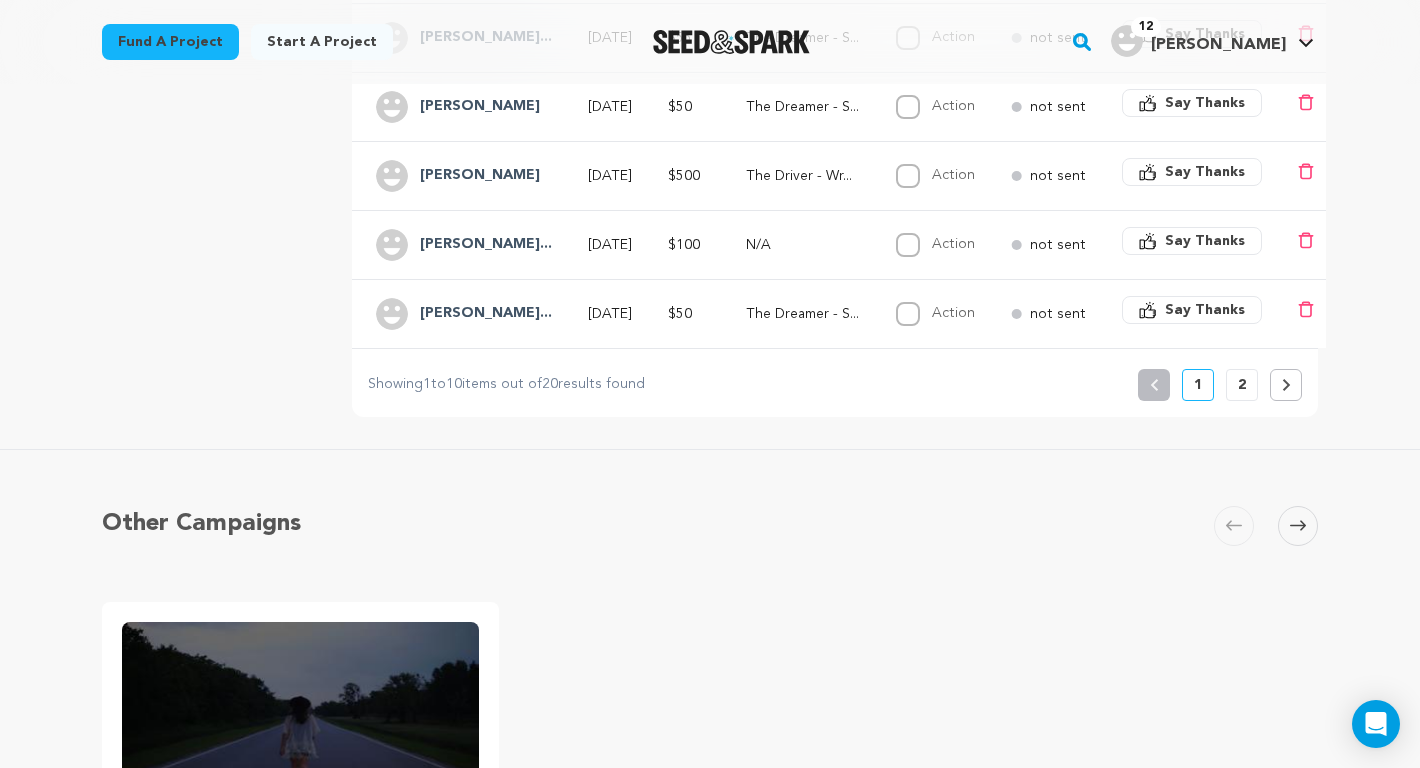 click 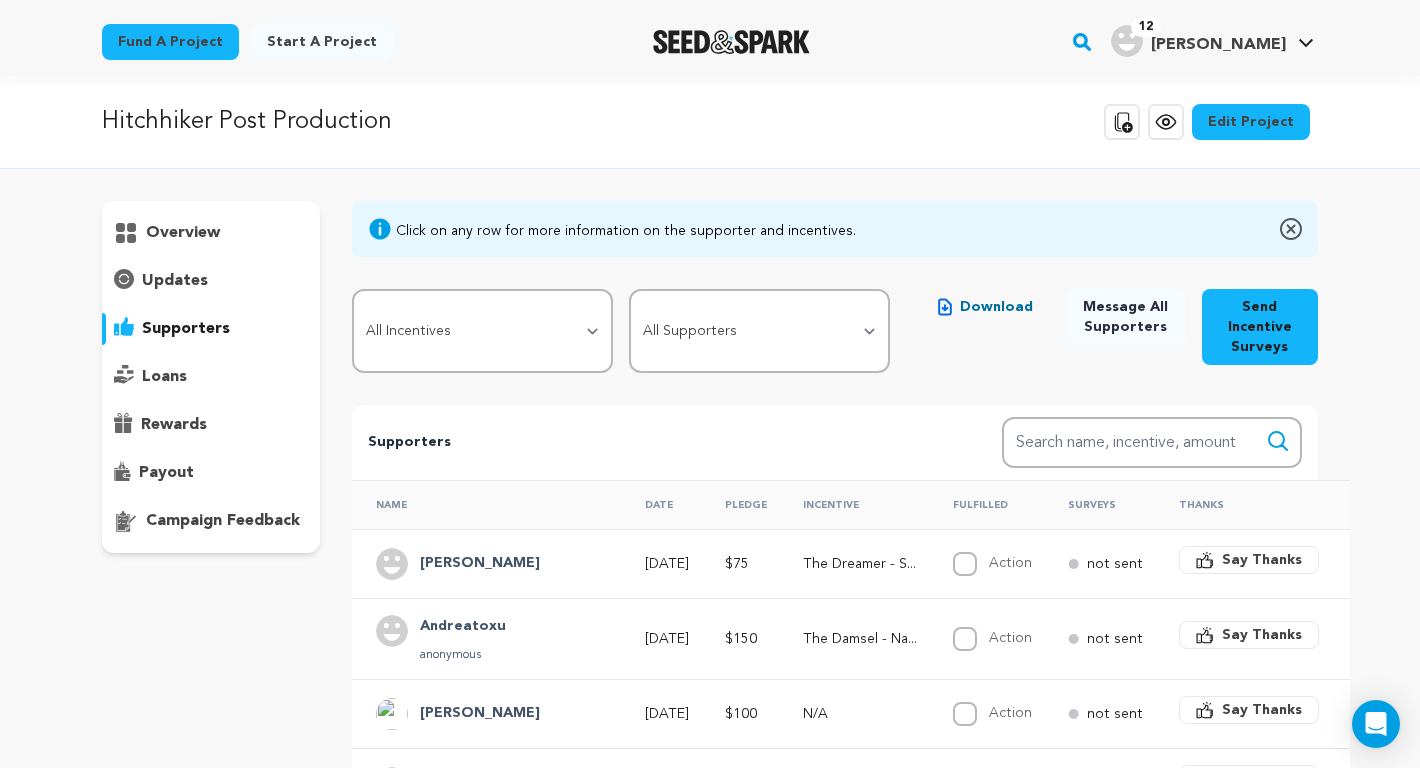 scroll, scrollTop: 0, scrollLeft: 0, axis: both 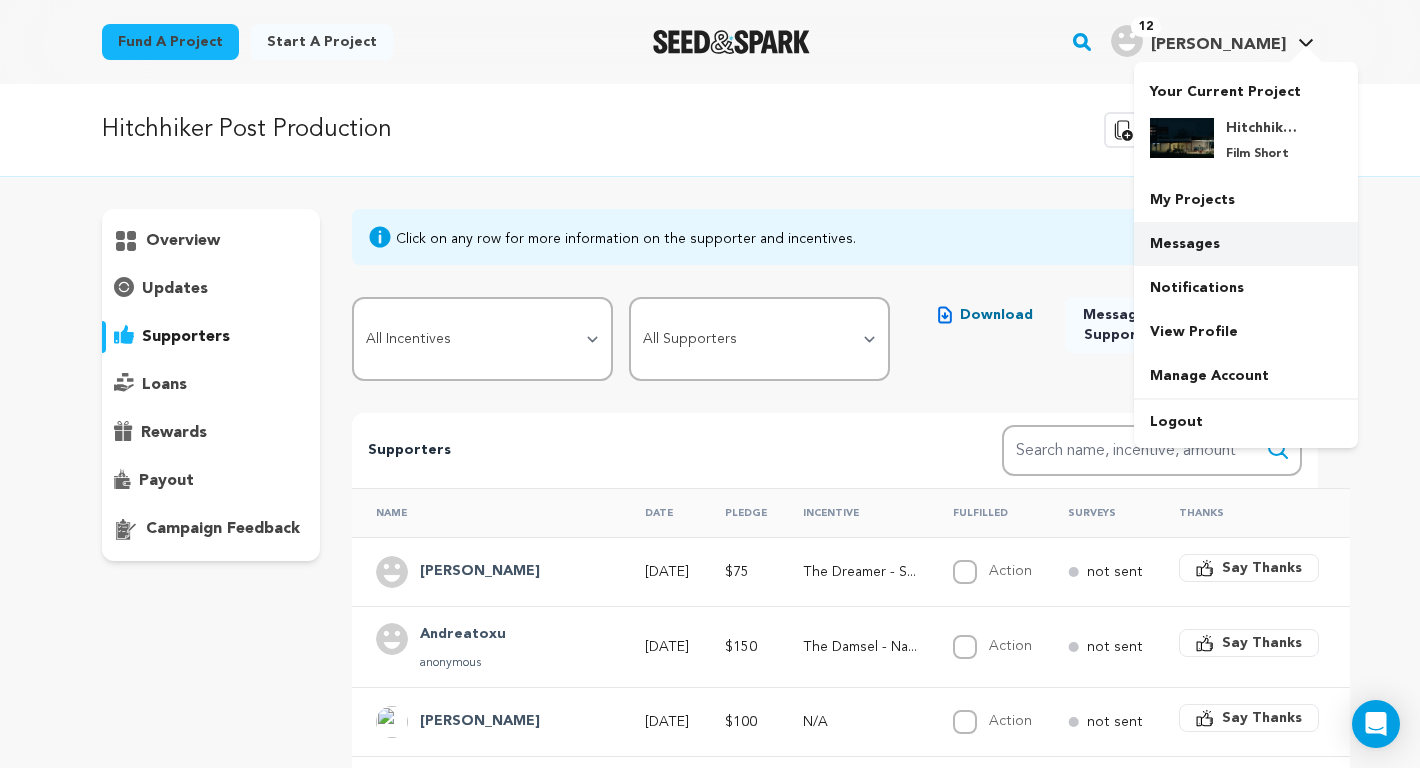 click on "Messages" at bounding box center [1246, 244] 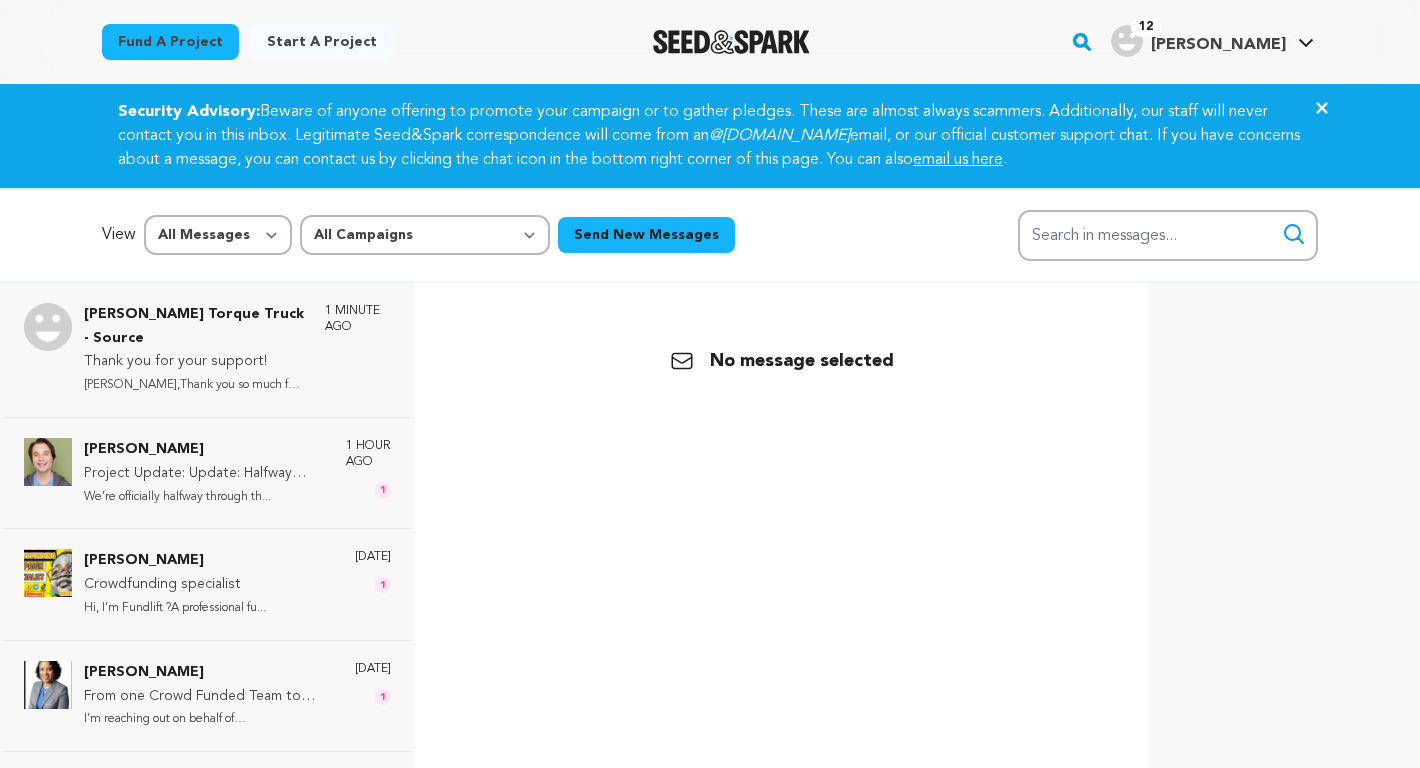 scroll, scrollTop: 0, scrollLeft: 0, axis: both 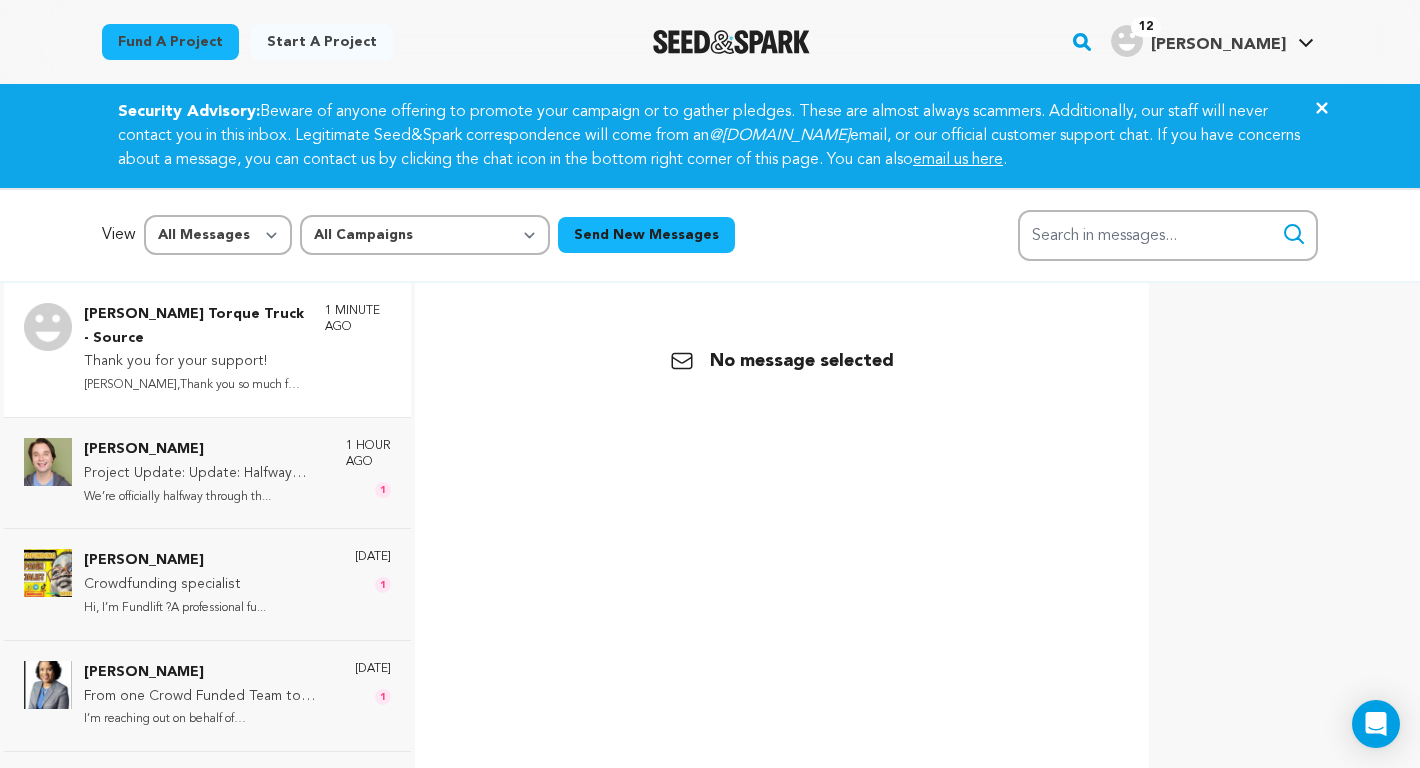 click on "Thank you for your support!" at bounding box center (194, 362) 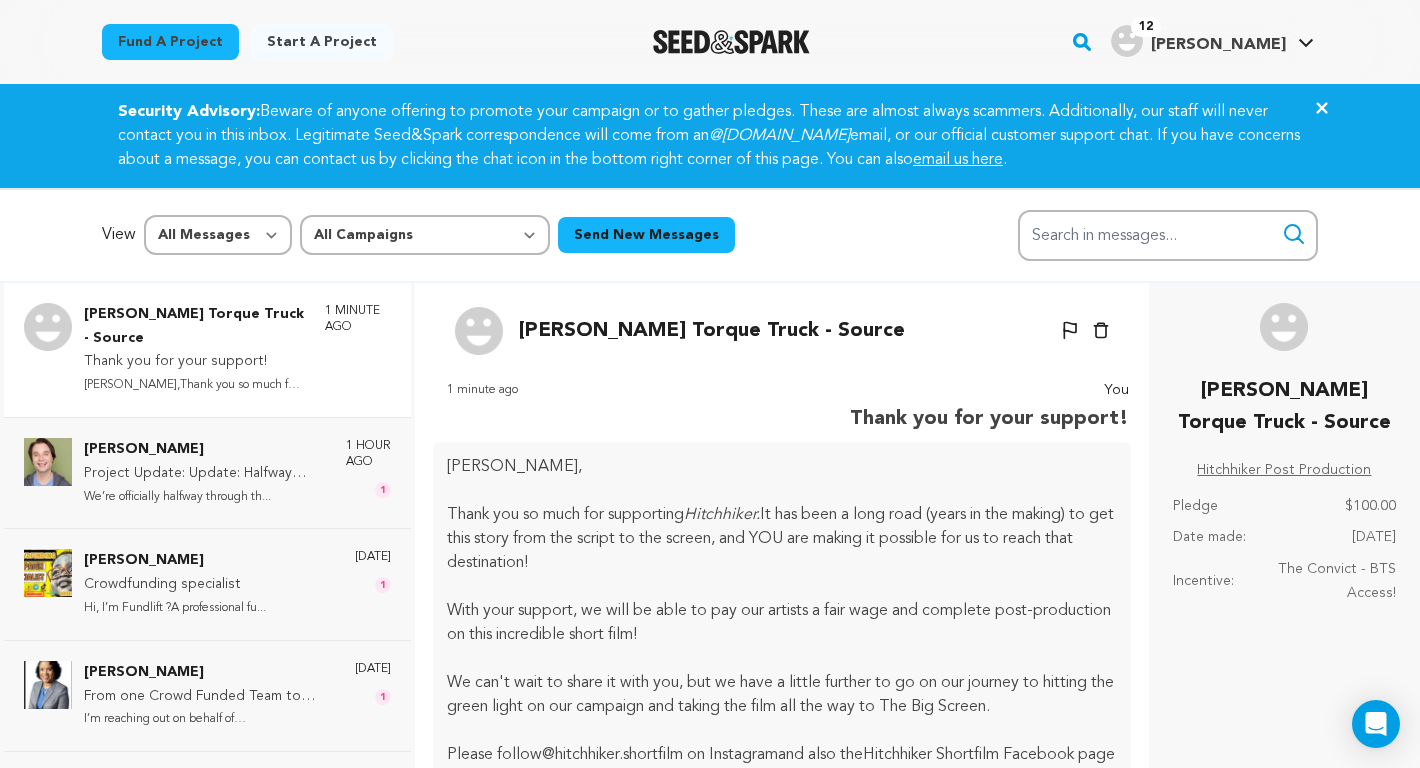 scroll, scrollTop: 37, scrollLeft: 0, axis: vertical 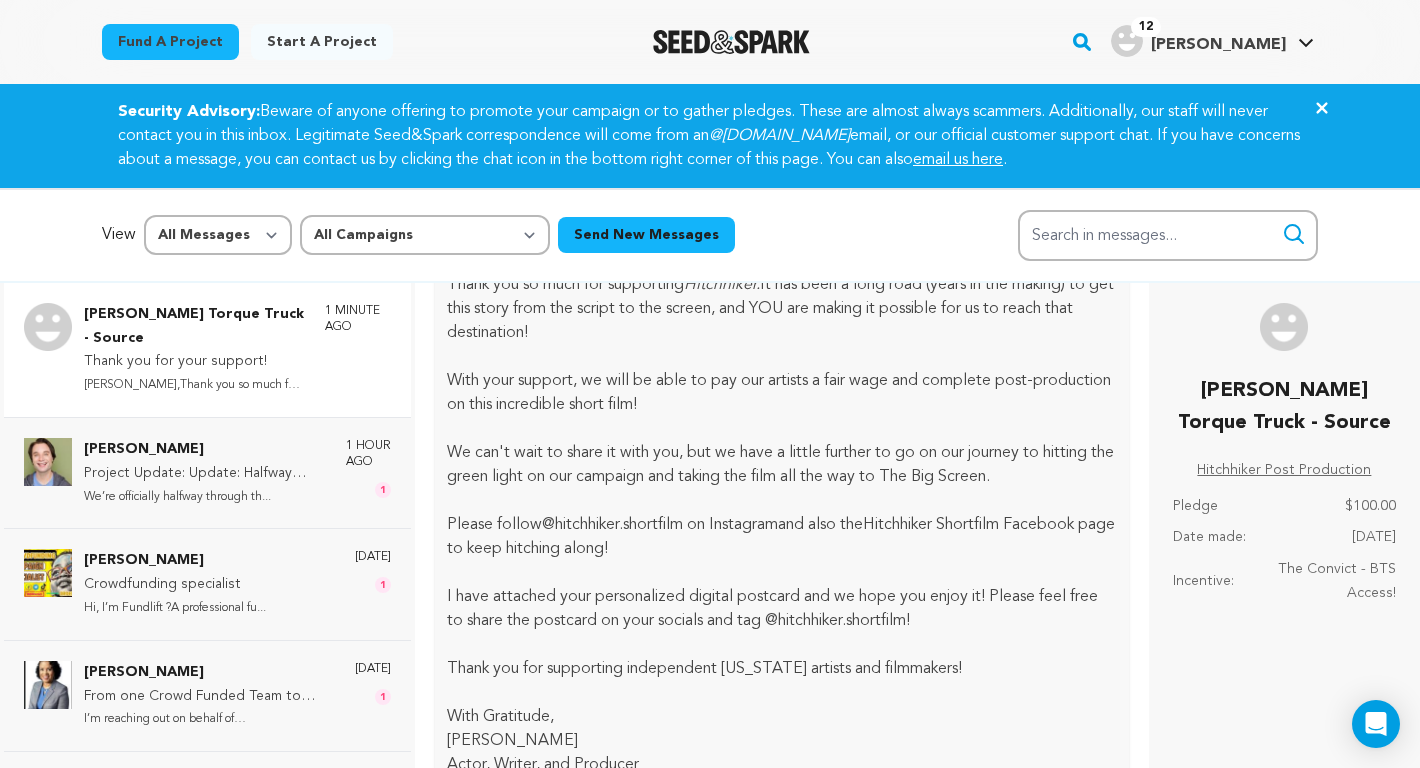 click on "@hitchhiker.shortfilm on Instagram" at bounding box center [660, 525] 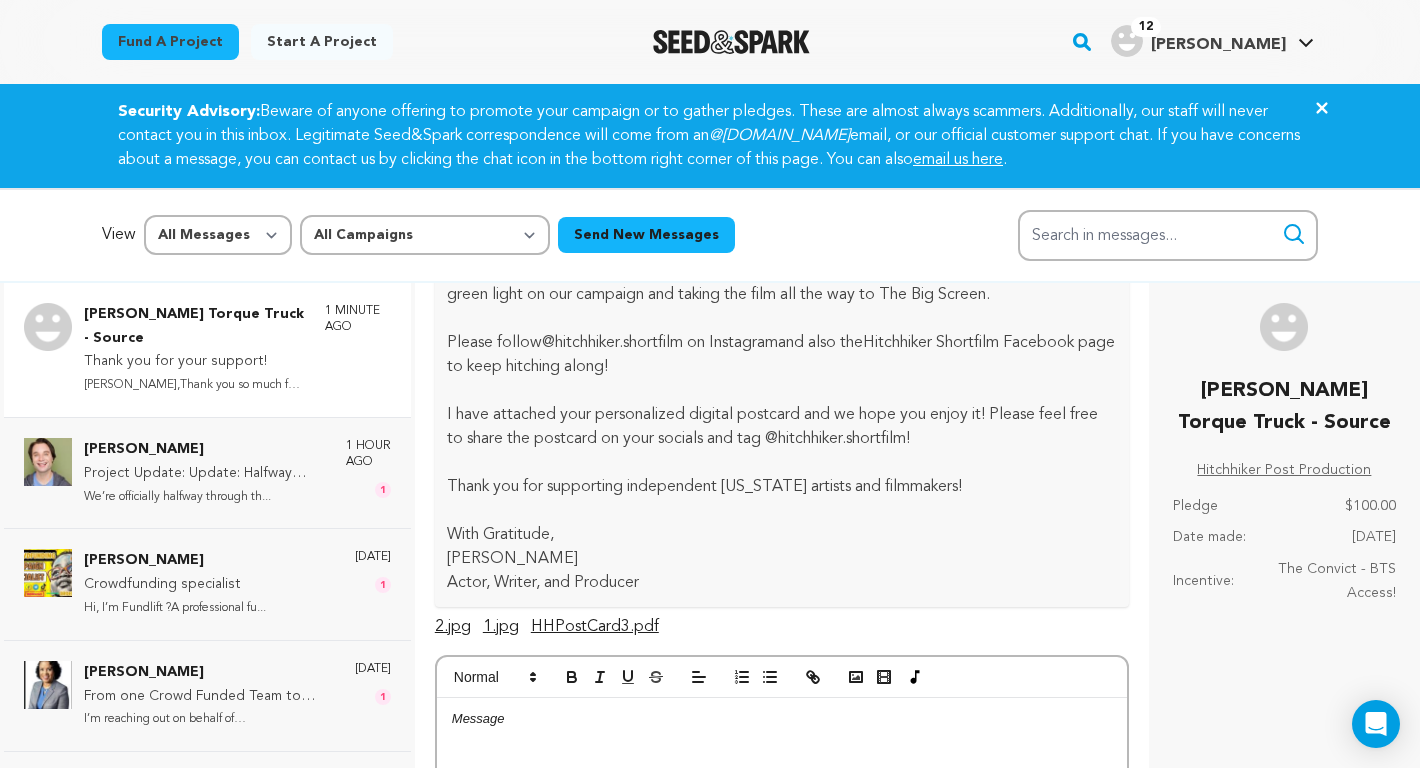 scroll, scrollTop: 502, scrollLeft: 0, axis: vertical 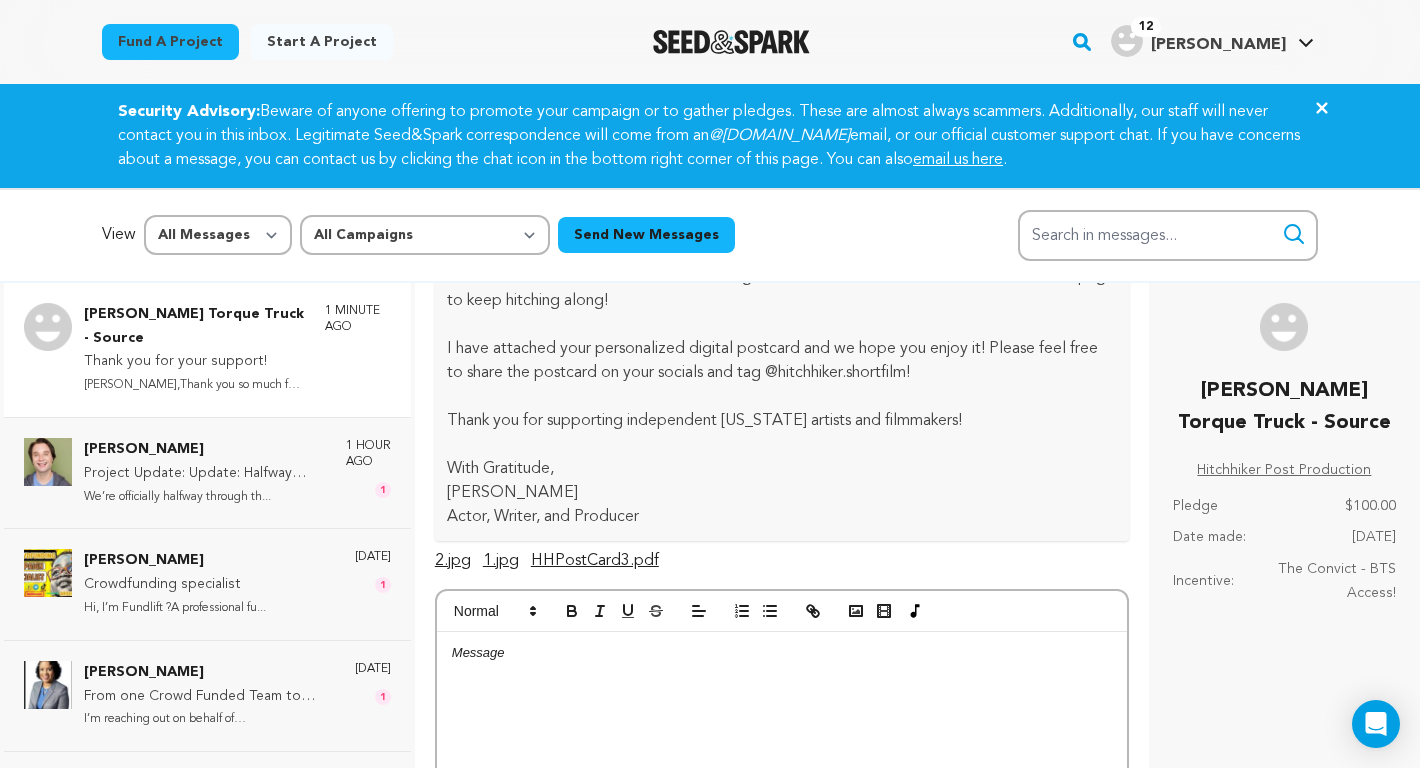 click on "HHPostCard3.pdf" at bounding box center [595, 561] 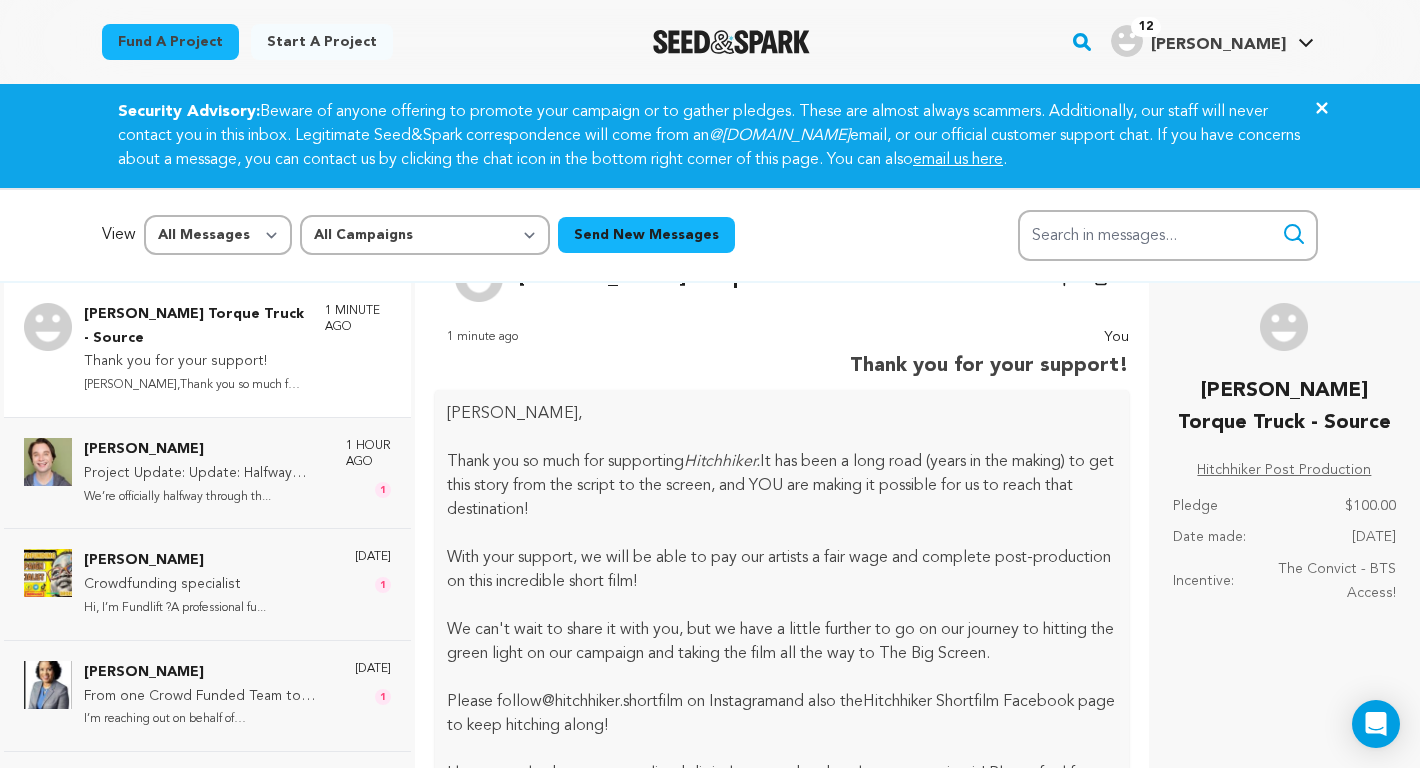 scroll, scrollTop: 0, scrollLeft: 0, axis: both 